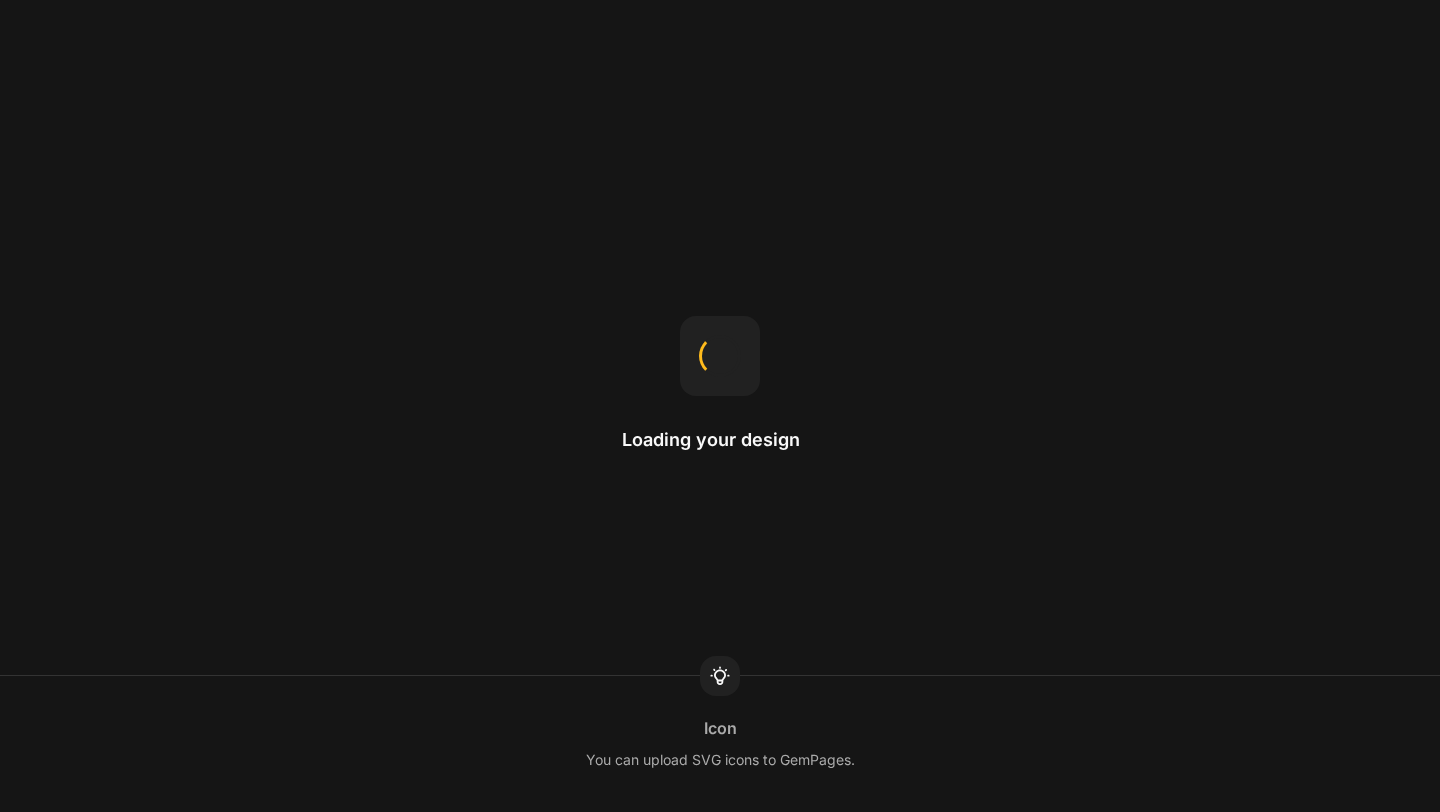 scroll, scrollTop: 0, scrollLeft: 0, axis: both 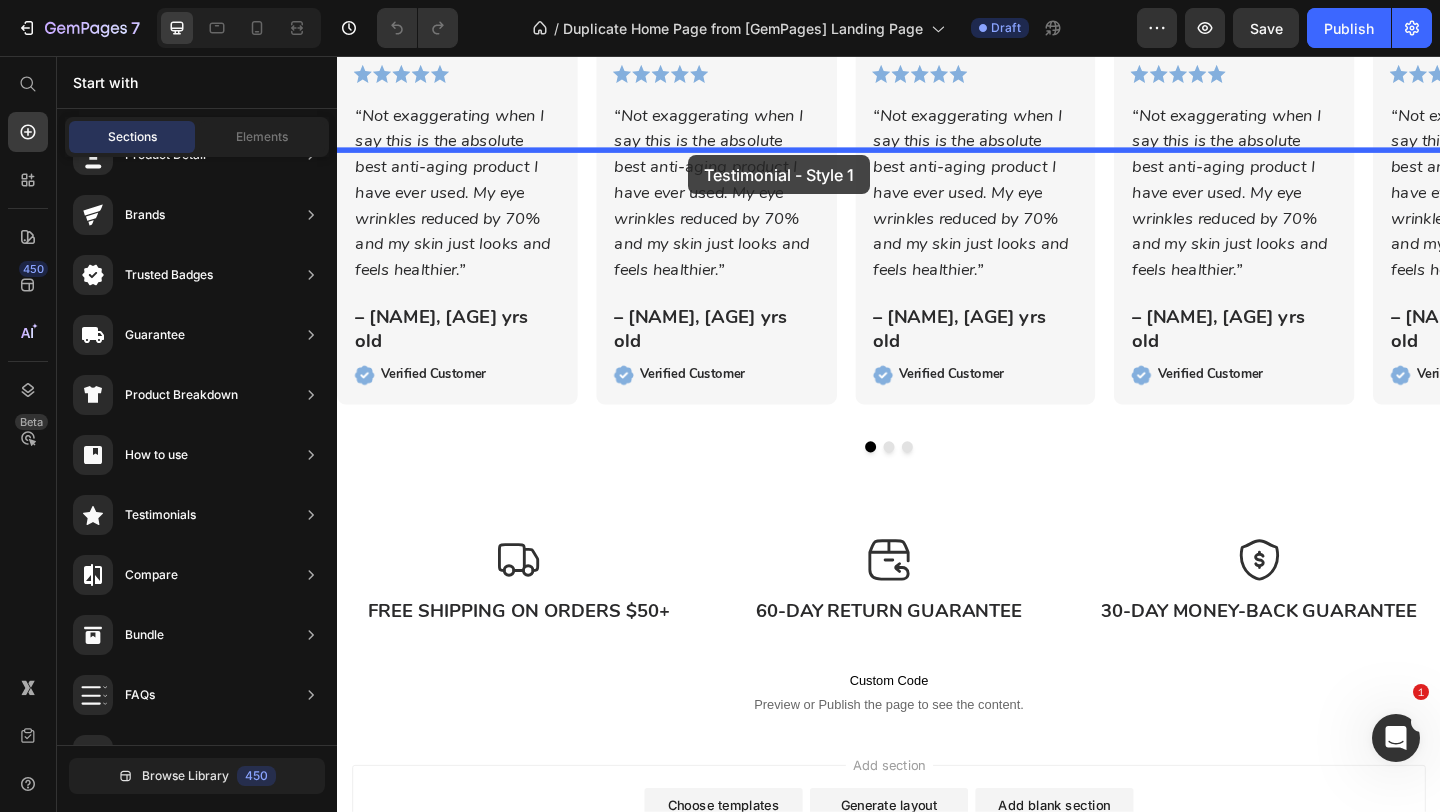 drag, startPoint x: 790, startPoint y: 239, endPoint x: 719, endPoint y: 164, distance: 103.27633 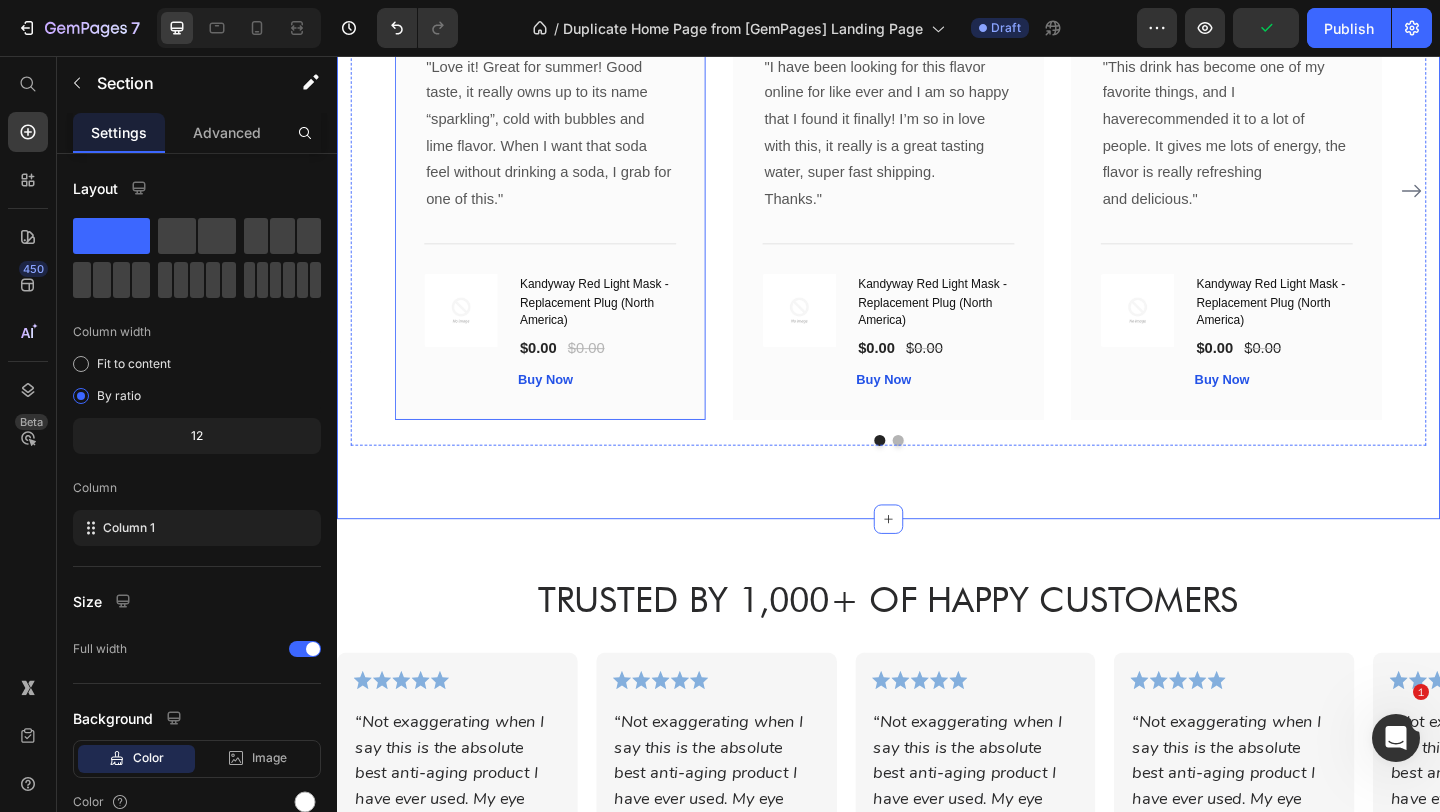 scroll, scrollTop: 6180, scrollLeft: 0, axis: vertical 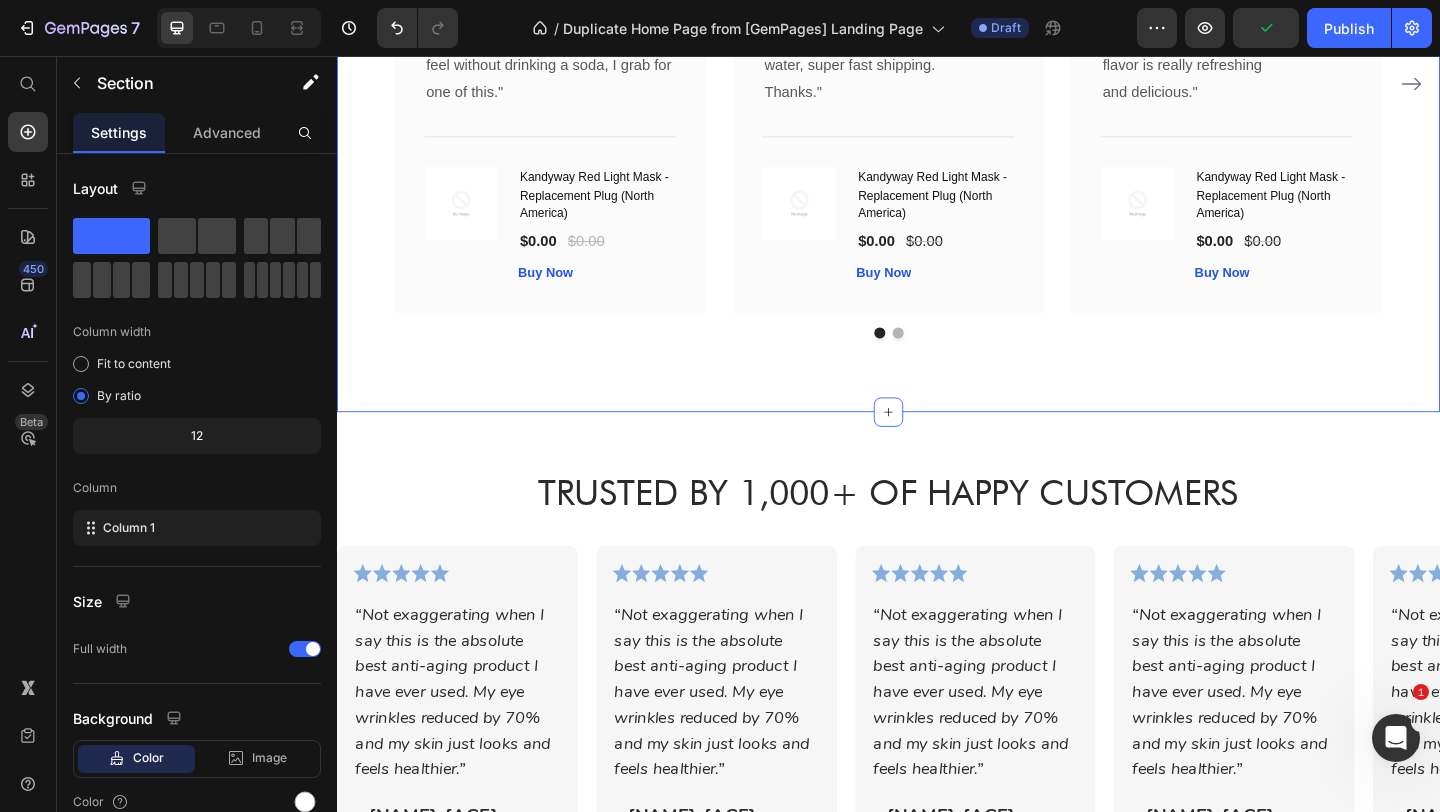 click on "Icon" at bounding box center (561, -114) 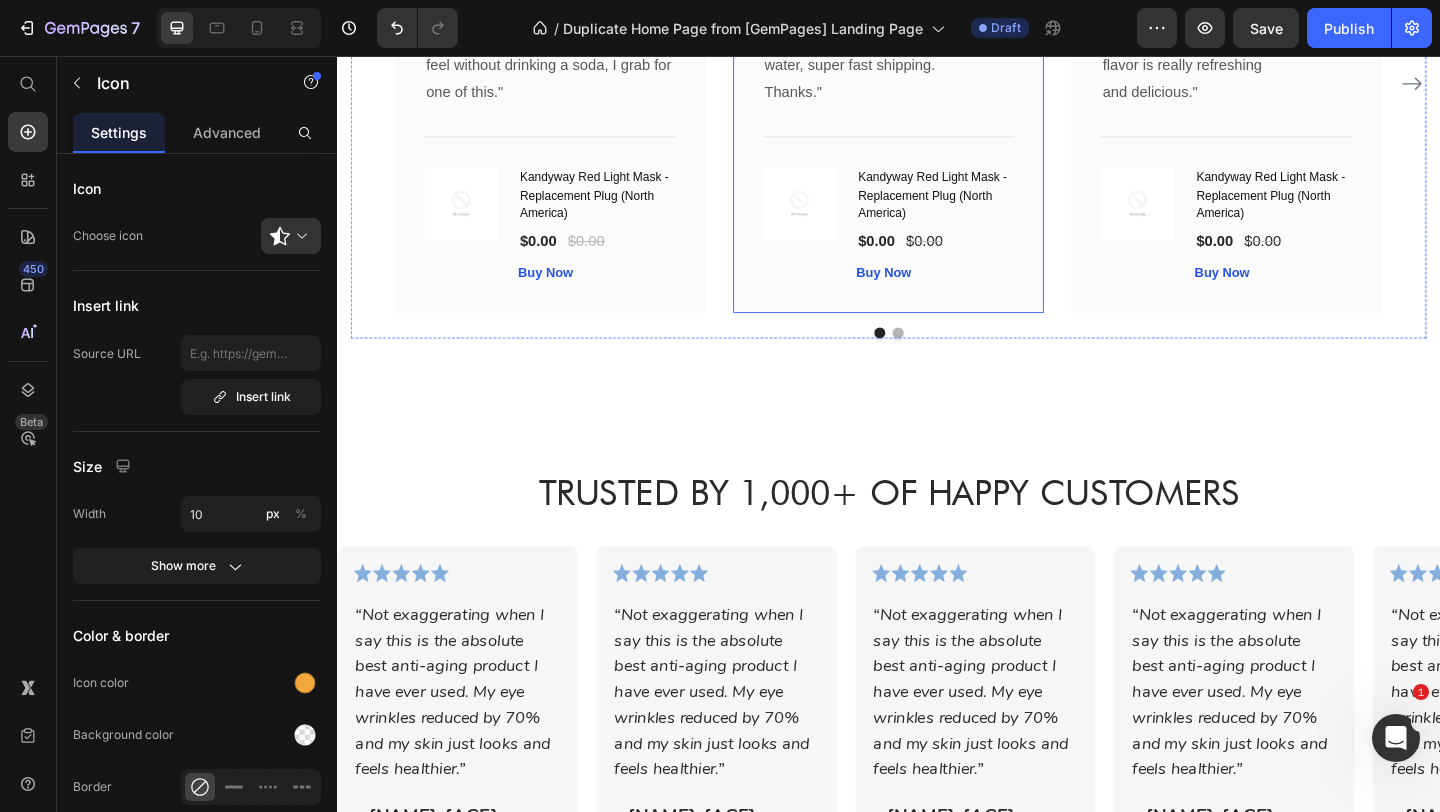 click on "Image
Icon
Icon
Icon
Icon
Icon Row Olivia Rowse Text block Row "I have been looking for this flavor online for like ever and I am so happy that I found it finally! I’m so in love with this, it really is a great tasting water, super fast shipping.  Thanks." Text block                Title Line (P) Images & Gallery Kandyway Red Light Mask - Replacement Plug (North America) (P) Title $0.00 (P) Price $0.00 (P) Price Row Buy Now (P) Cart Button Product Row" at bounding box center (937, 86) 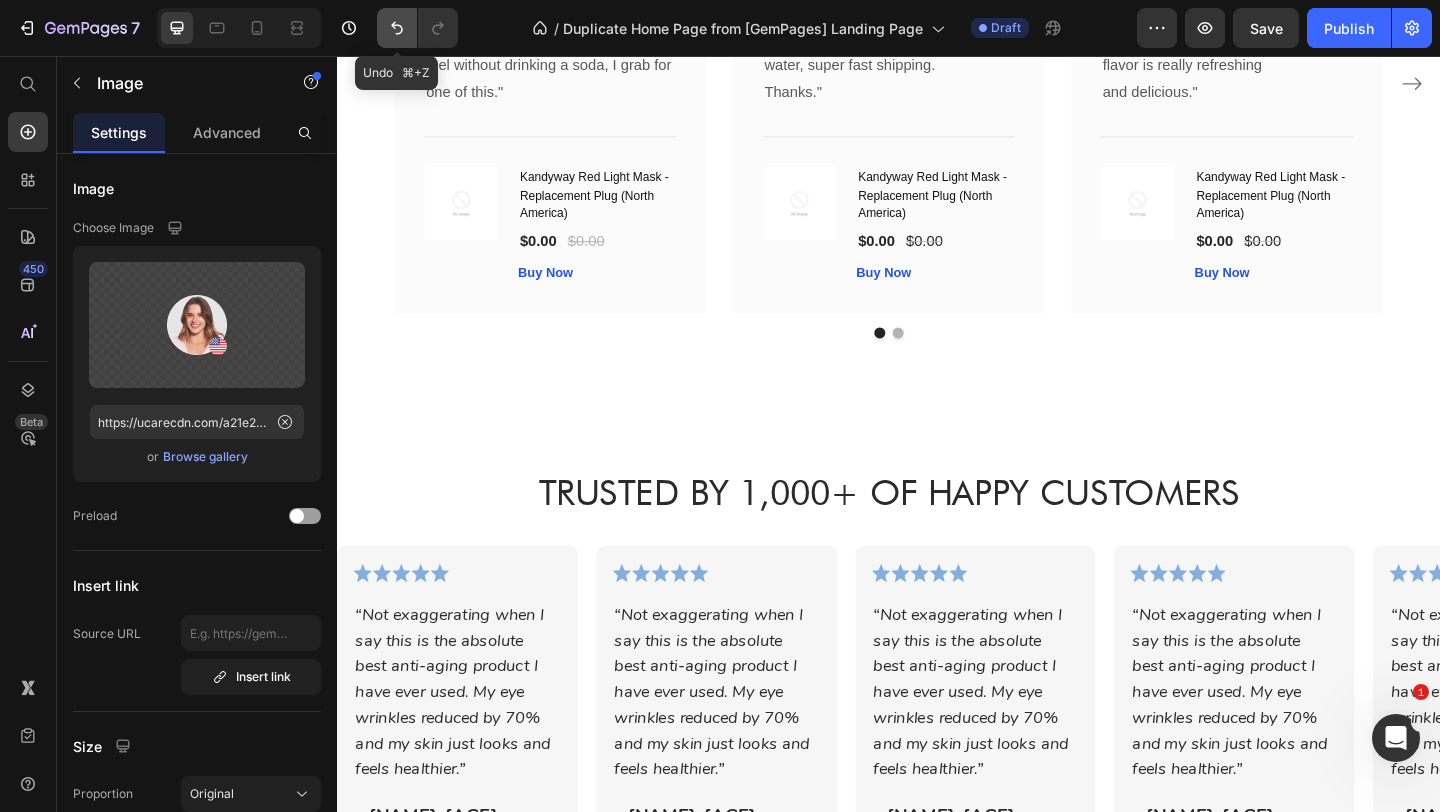 click 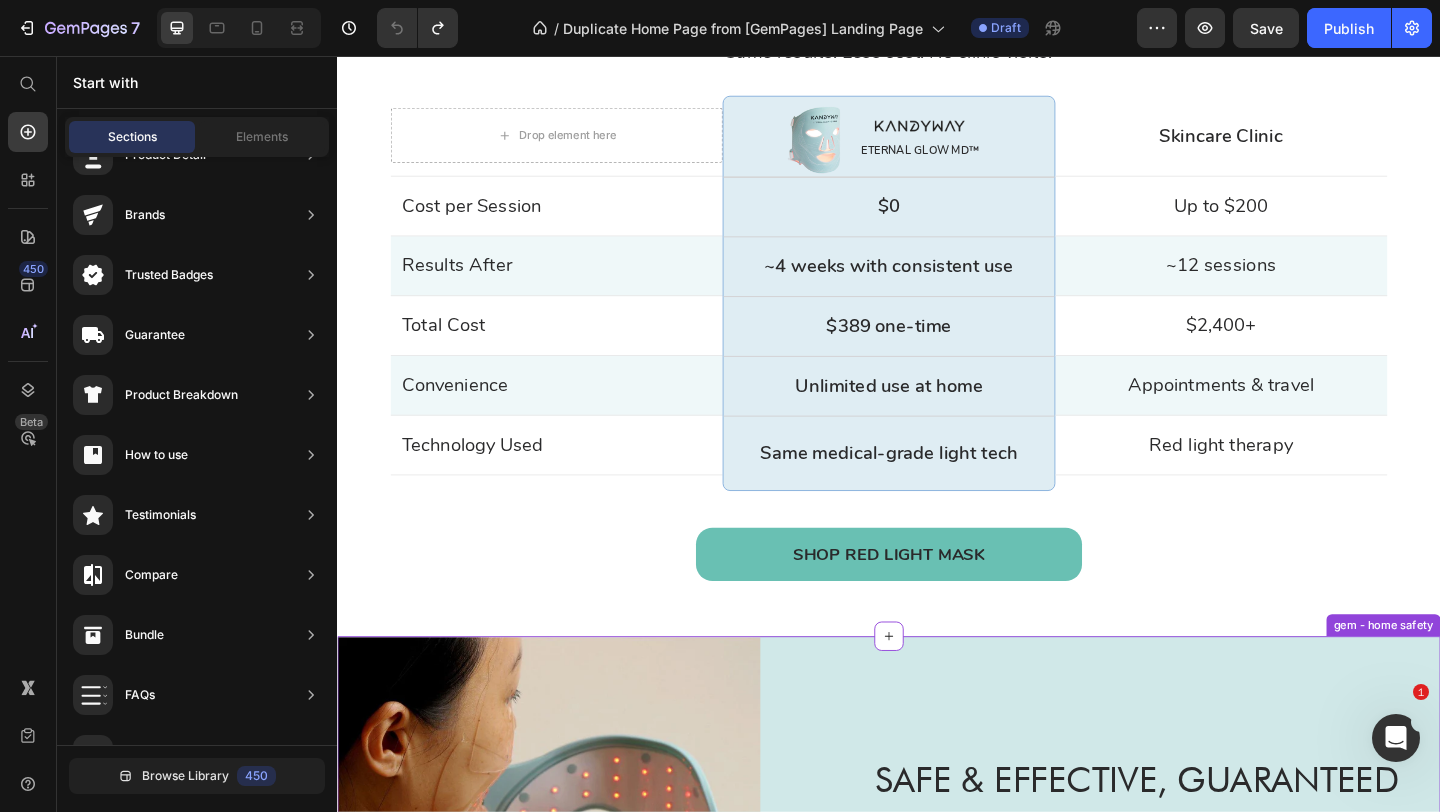 scroll, scrollTop: 4823, scrollLeft: 0, axis: vertical 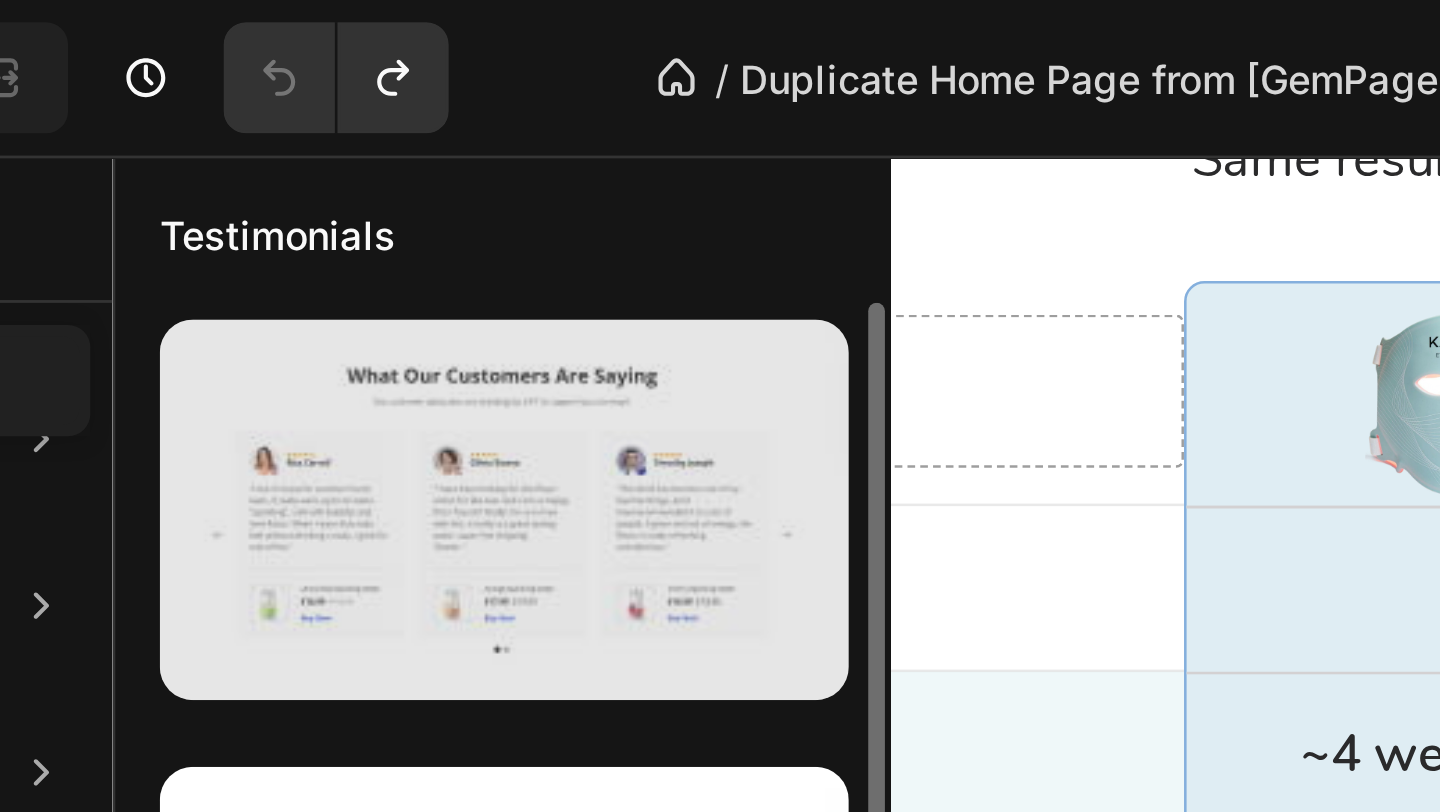 click at bounding box center [478, 183] 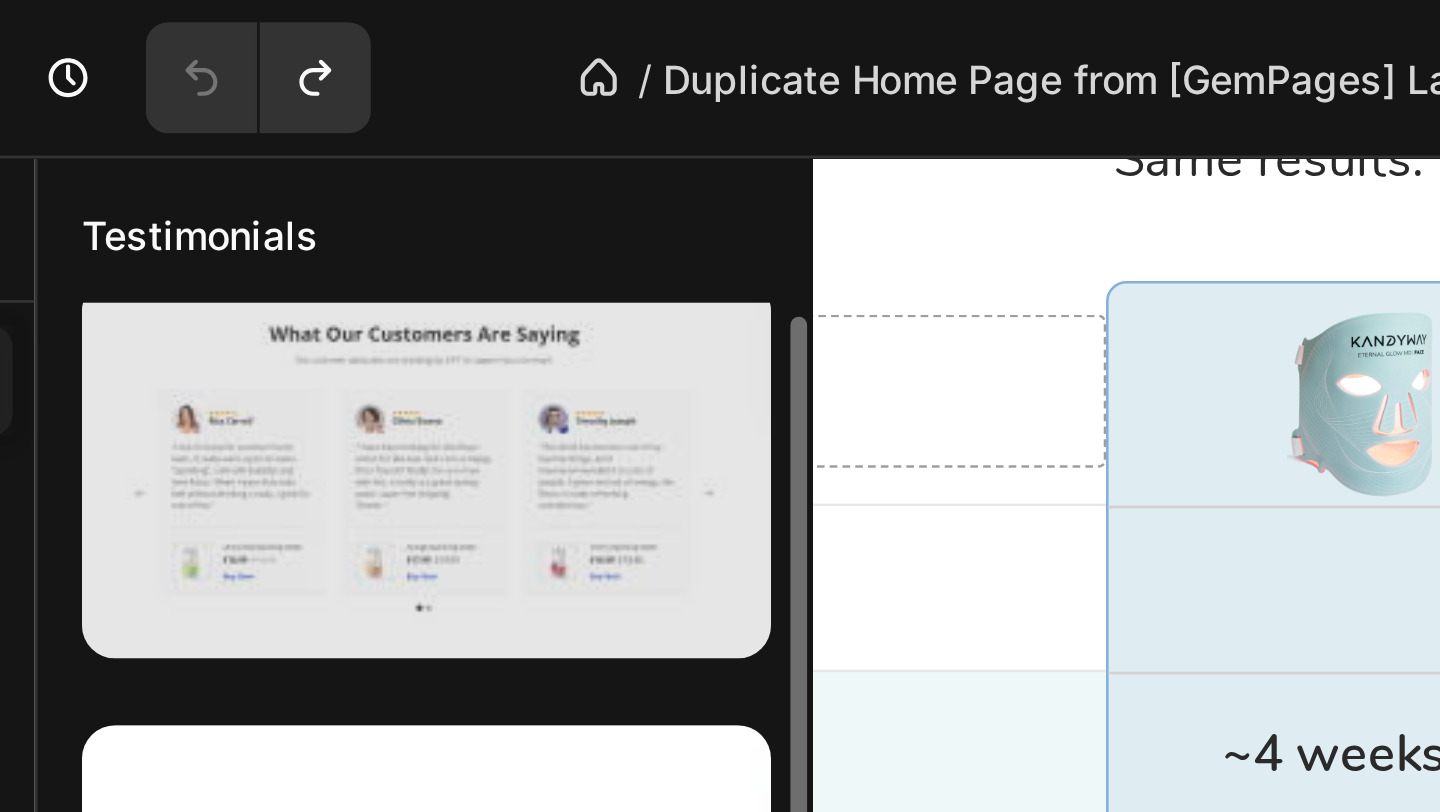 scroll, scrollTop: 0, scrollLeft: 0, axis: both 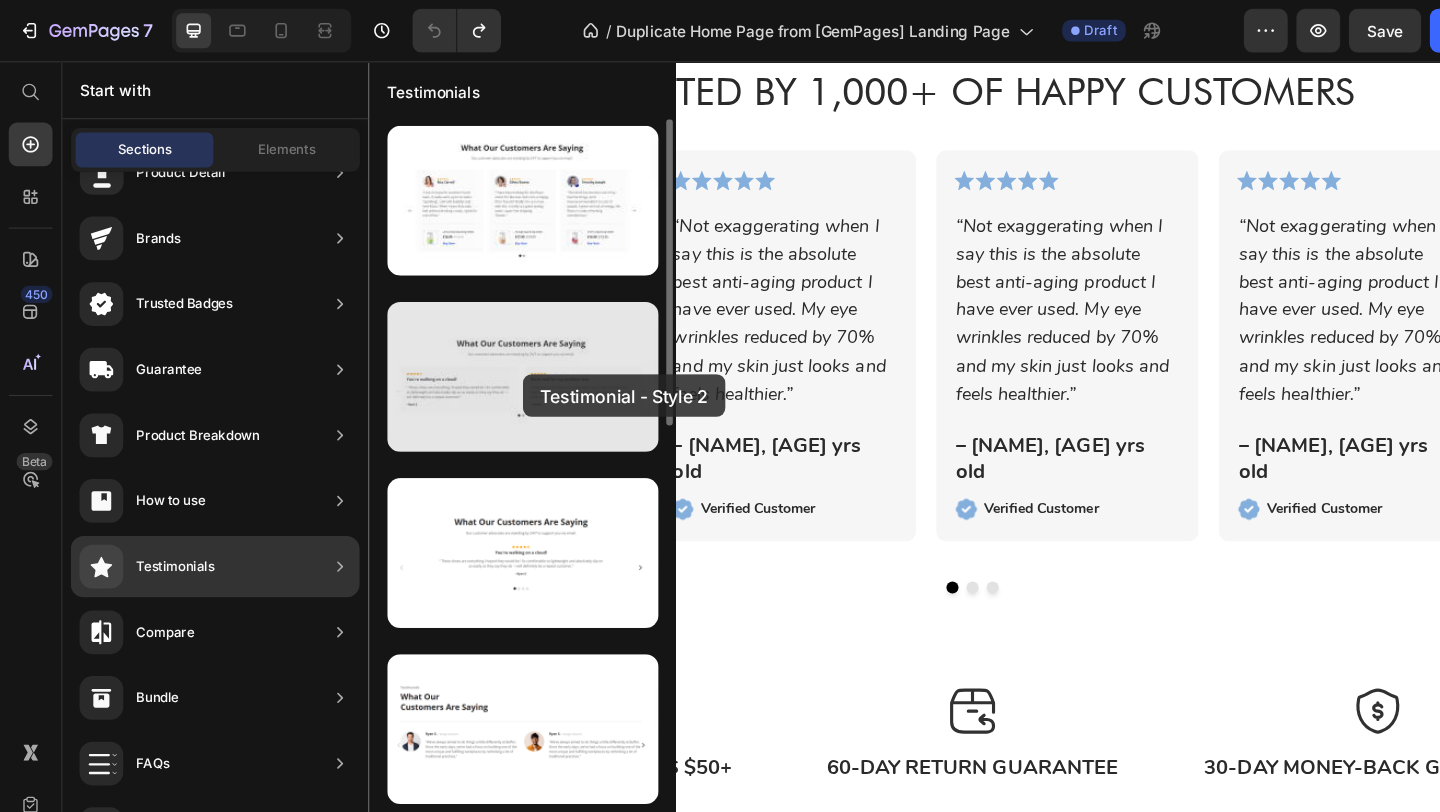 drag, startPoint x: 475, startPoint y: 320, endPoint x: 476, endPoint y: 342, distance: 22.022715 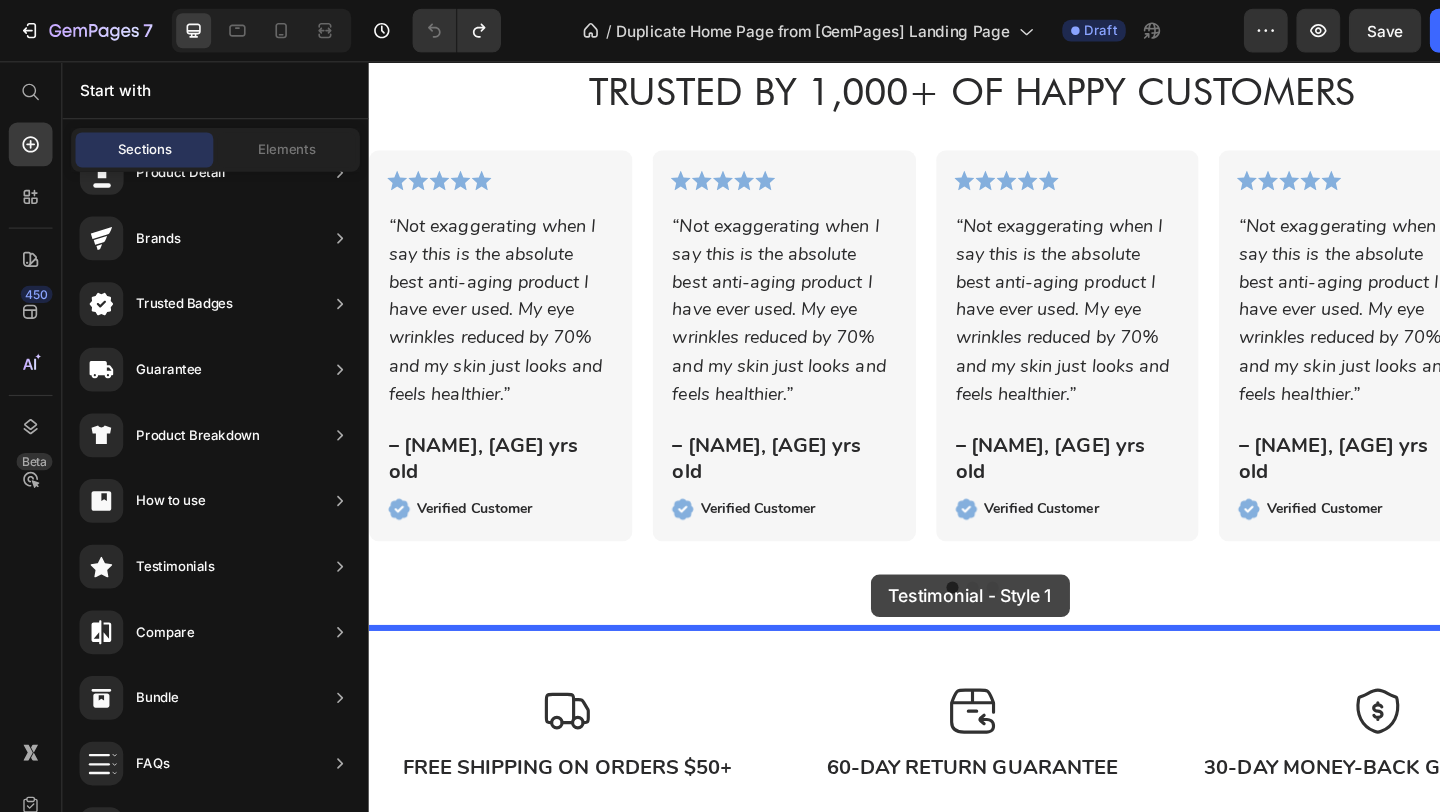 drag, startPoint x: 848, startPoint y: 263, endPoint x: 867, endPoint y: 571, distance: 308.58548 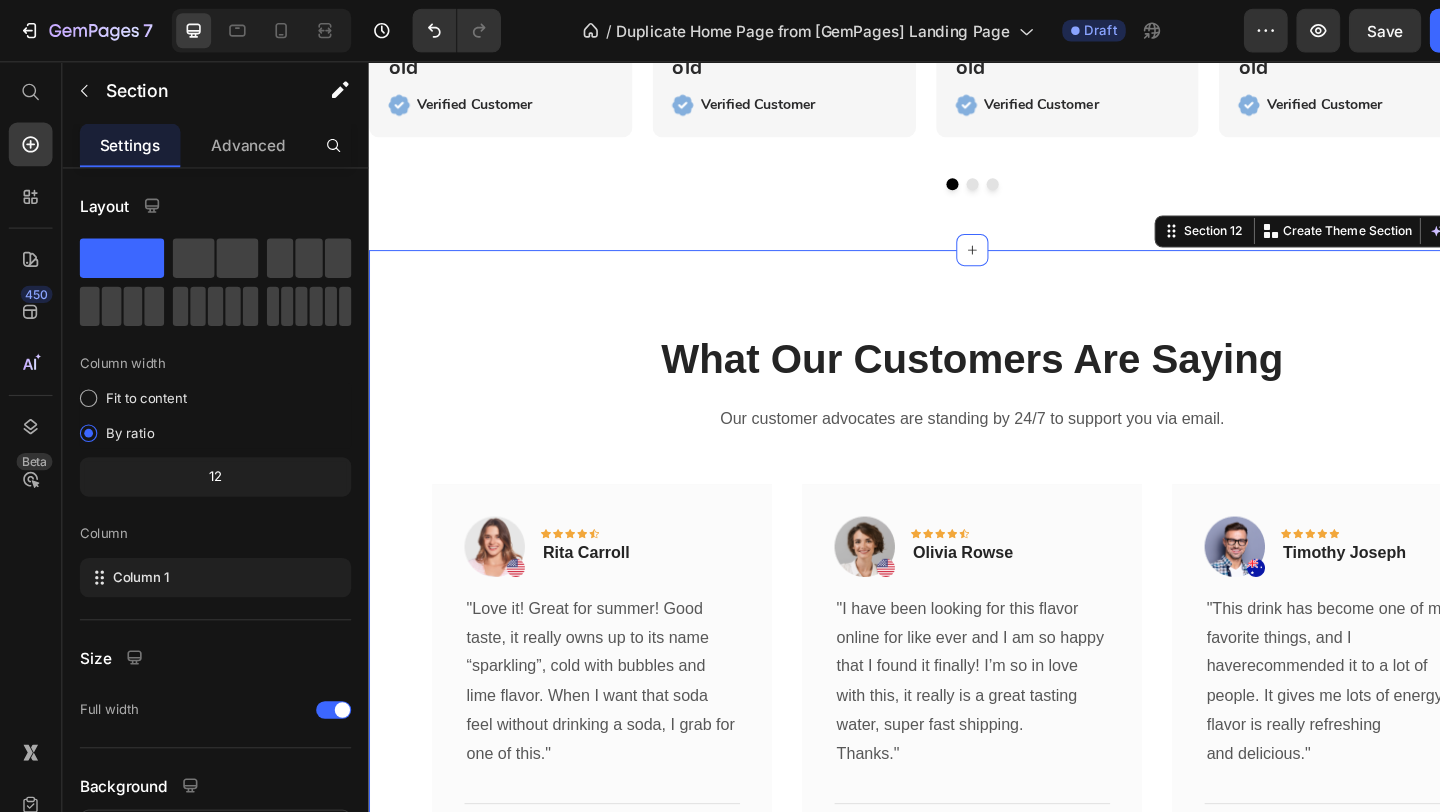 scroll, scrollTop: 6537, scrollLeft: 0, axis: vertical 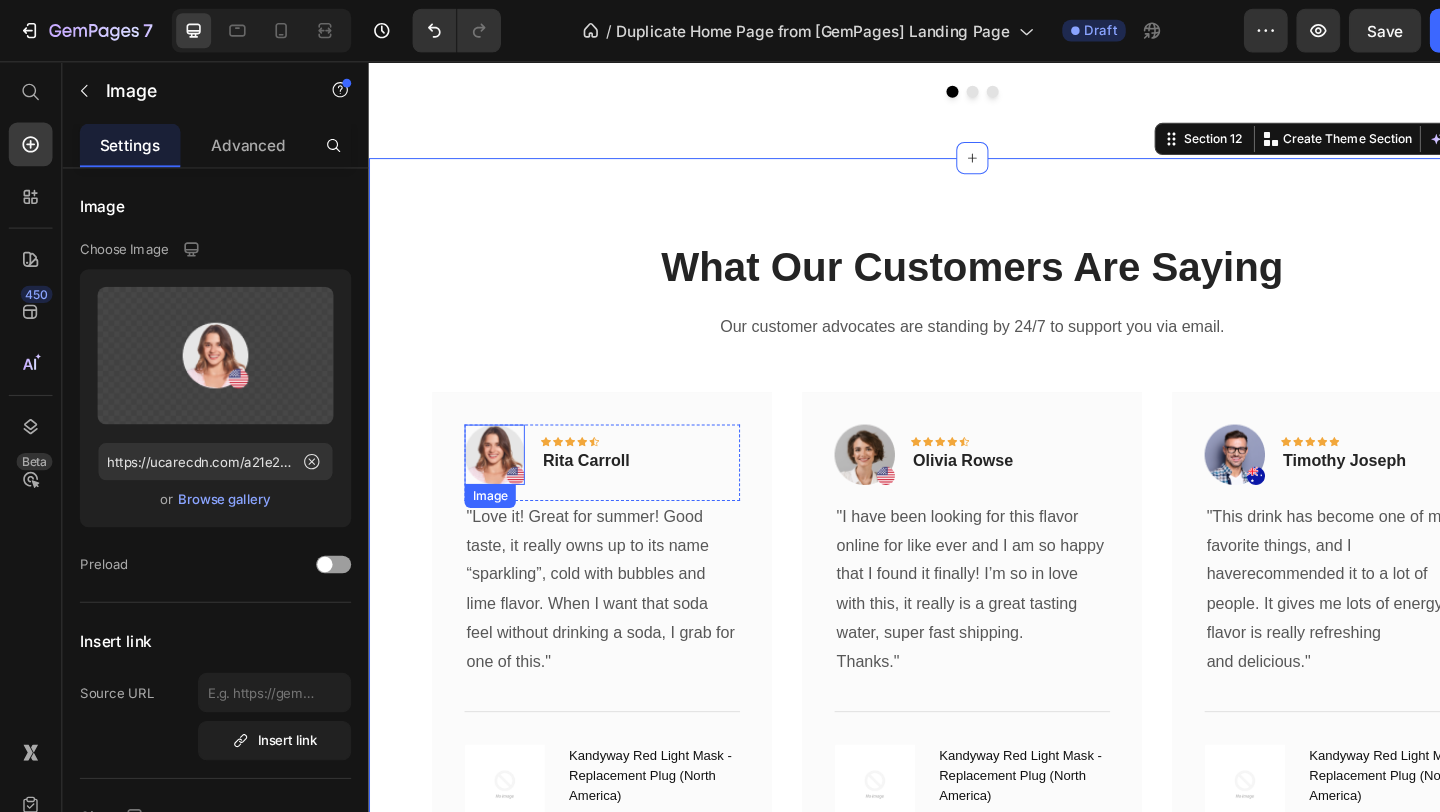 click at bounding box center (493, 452) 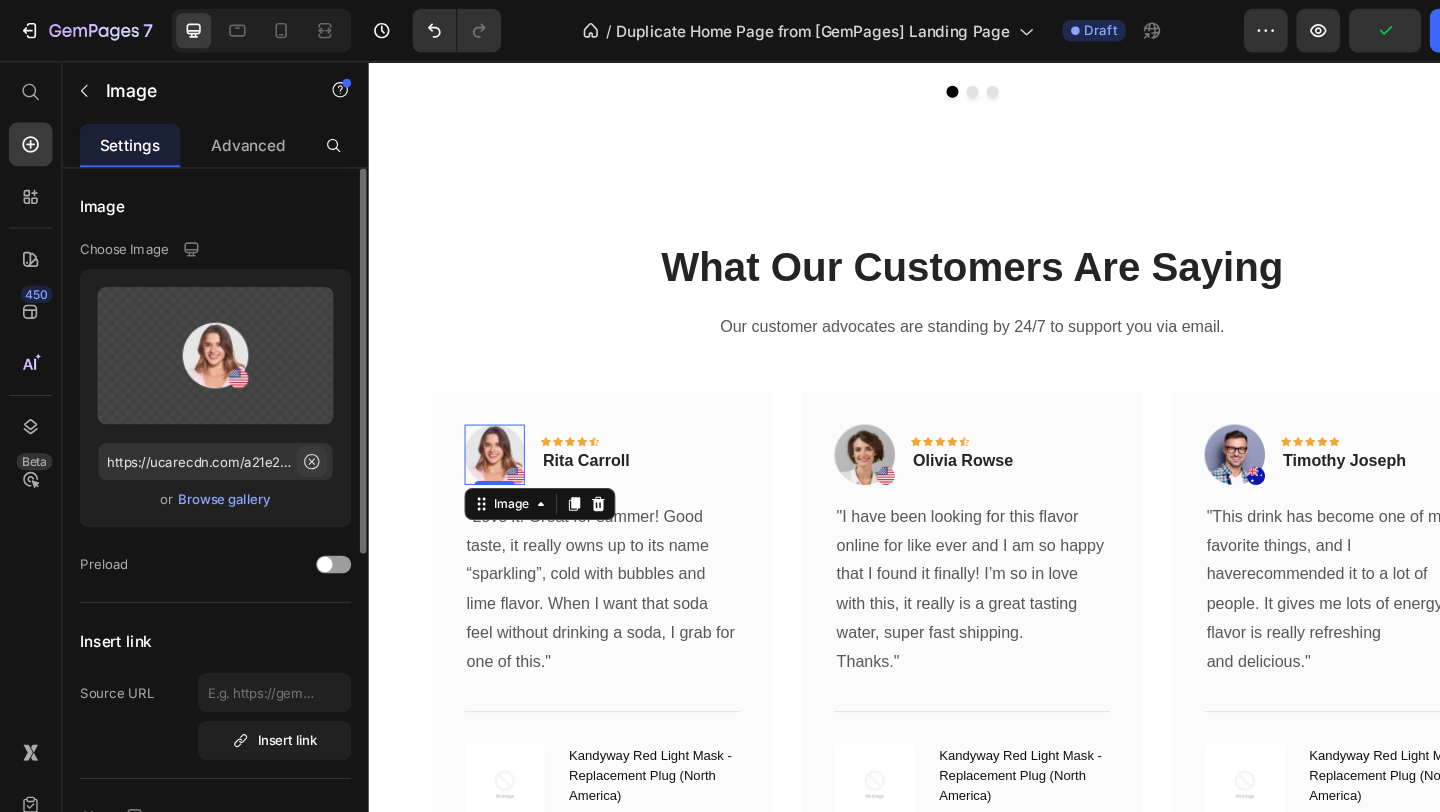 click 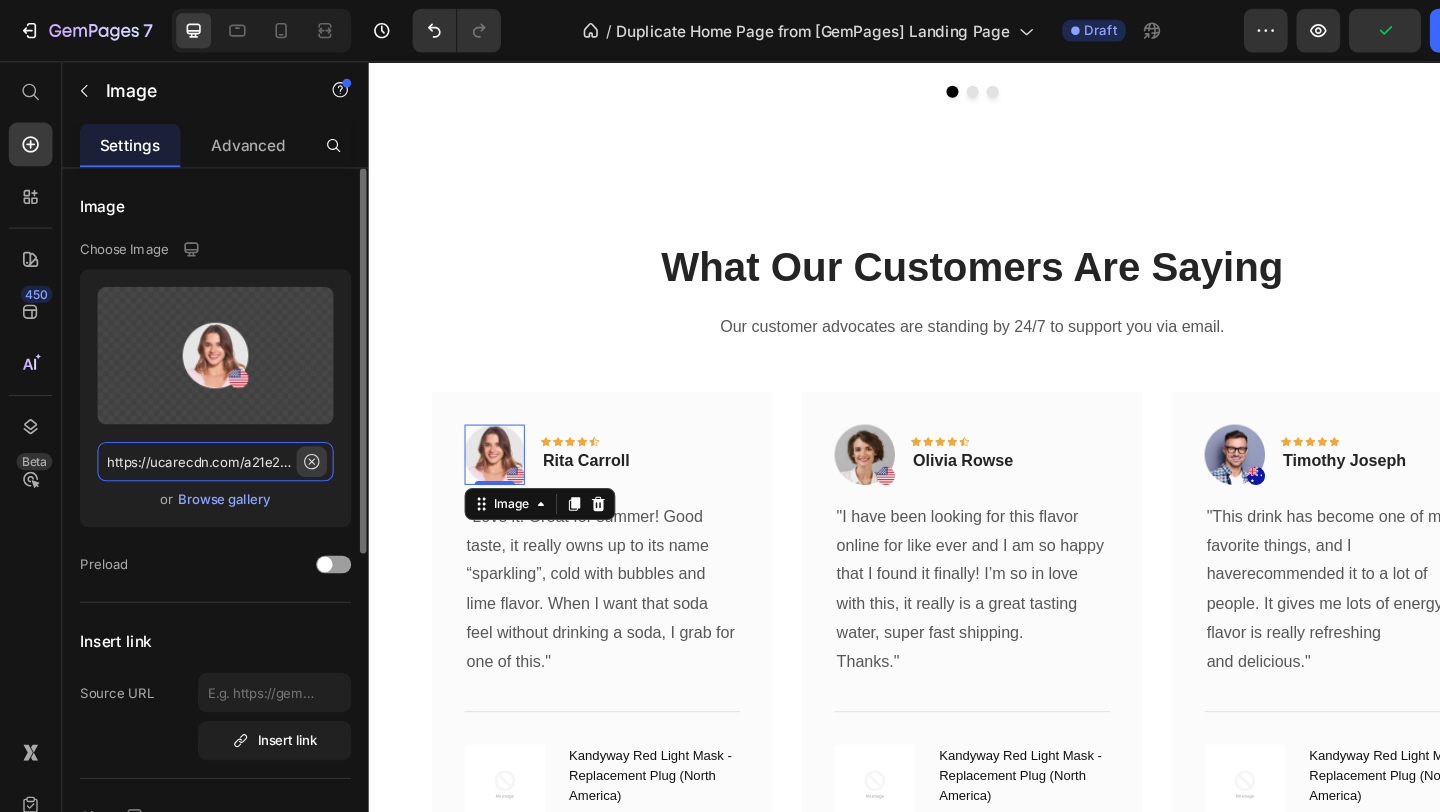 type 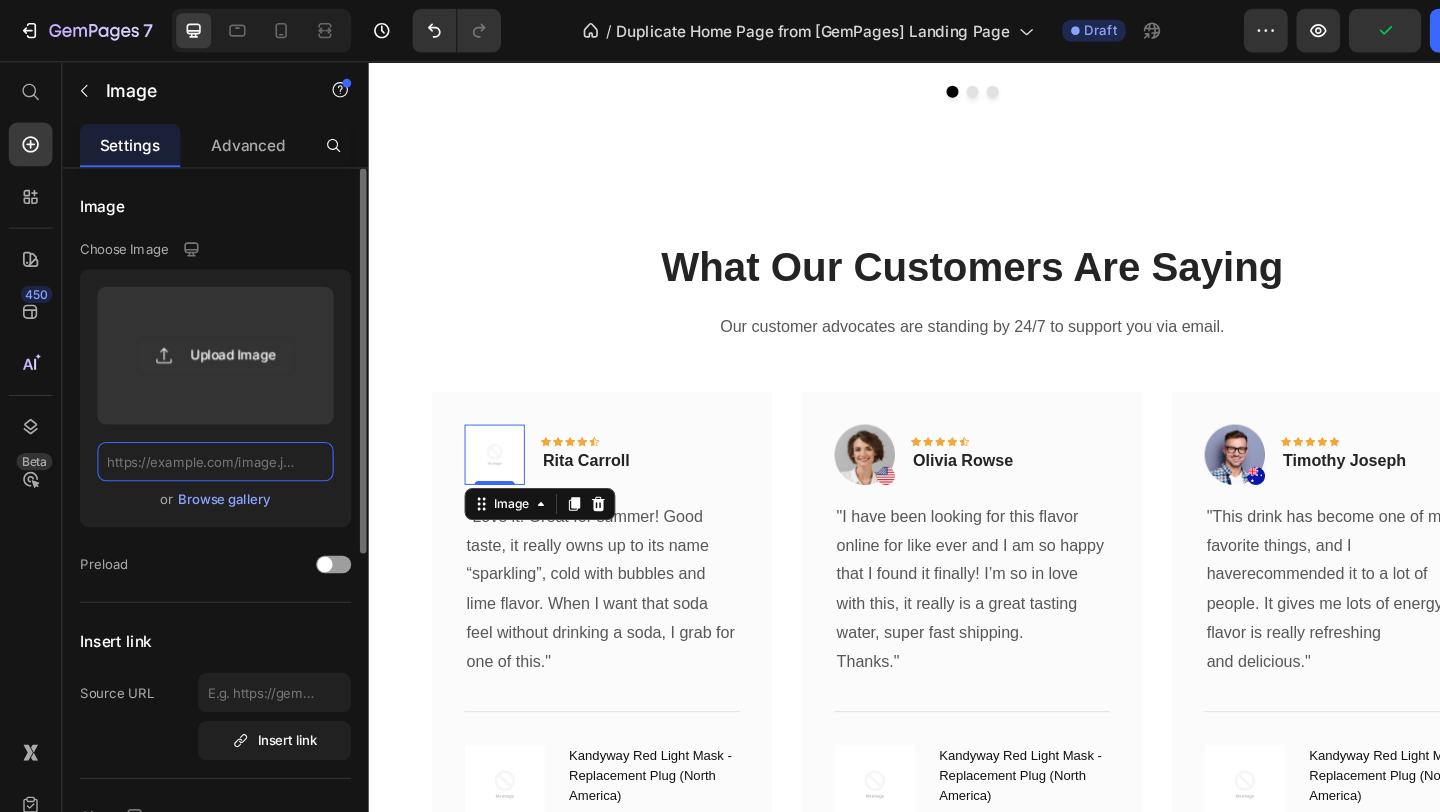 scroll, scrollTop: 0, scrollLeft: 0, axis: both 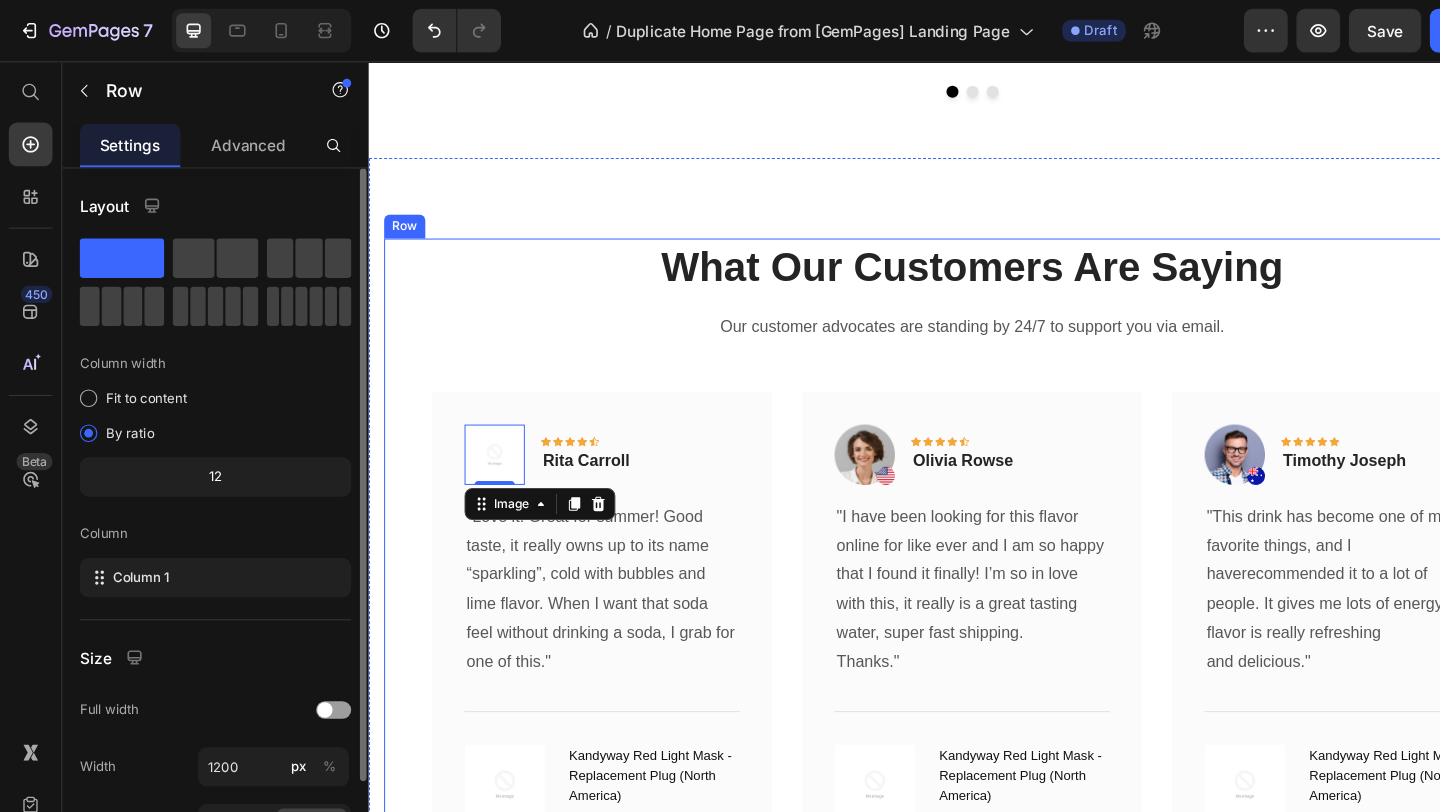 click on "What Our Customers Are Saying Heading Our customer advocates are standing by 24/7 to support you via email. Text block
Image   0
Icon
Icon
Icon
Icon
Icon Row Rita Carroll Text block Row "Love it! Great for summer! Good taste, it really owns up to its name “sparkling”, cold with bubbles and lime flavor. When I want that soda feel without drinking a soda, I grab for one of this." Text block                Title Line (P) Images & Gallery Kandyway Red Light Mask - Replacement Plug (North America) (P) Title $0.00 (P) Price $0.00 (P) Price Row Buy Now (P) Cart Button Product Row Image
Icon
Icon
Icon
Icon
Icon Row Olivia Rowse Text block Row "I have been looking for this flavor online for like ever and I am so happy that I found it finally! I’m so in love with this, it really is a great tasting water, super fast shipping.  Thanks." Row" at bounding box center [968, 581] 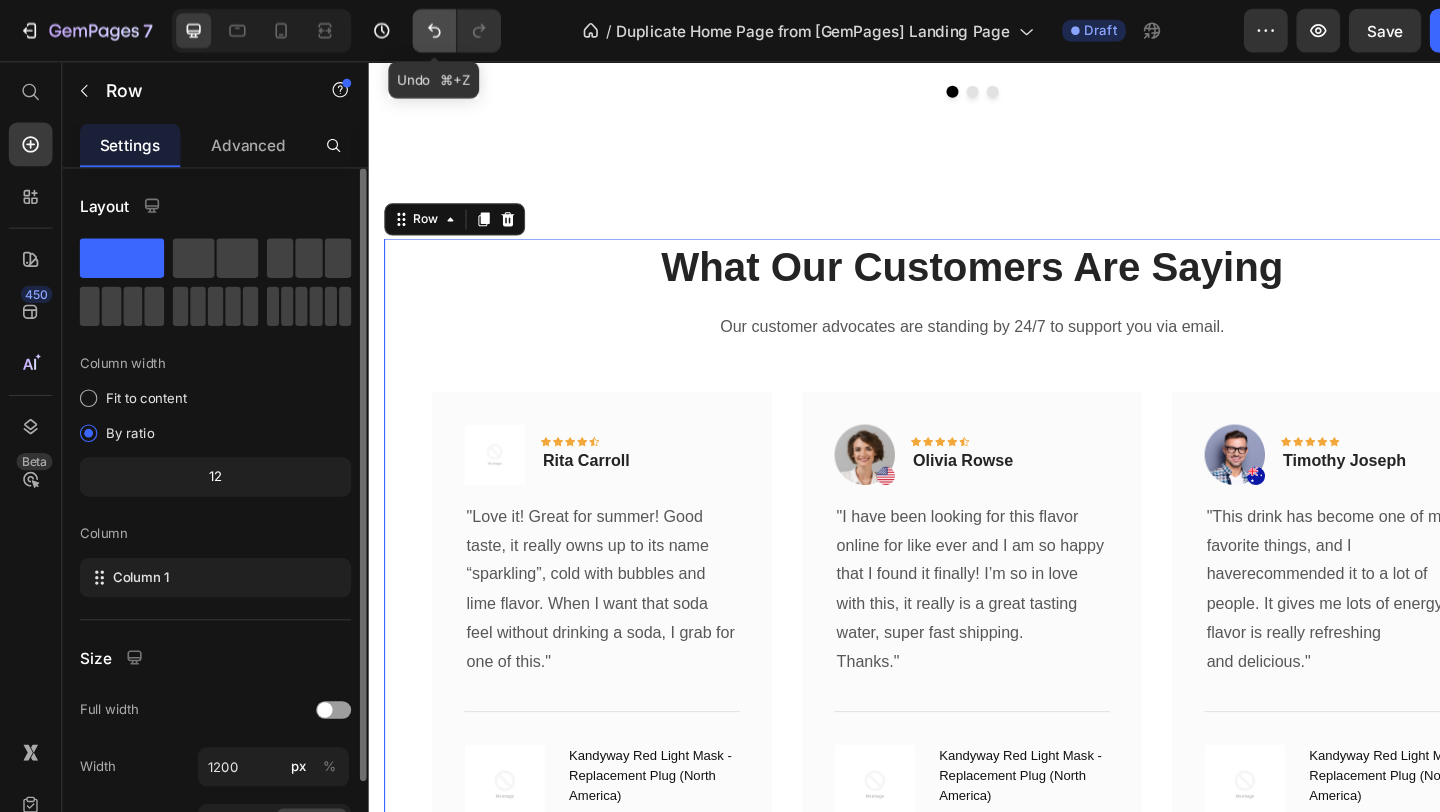 click 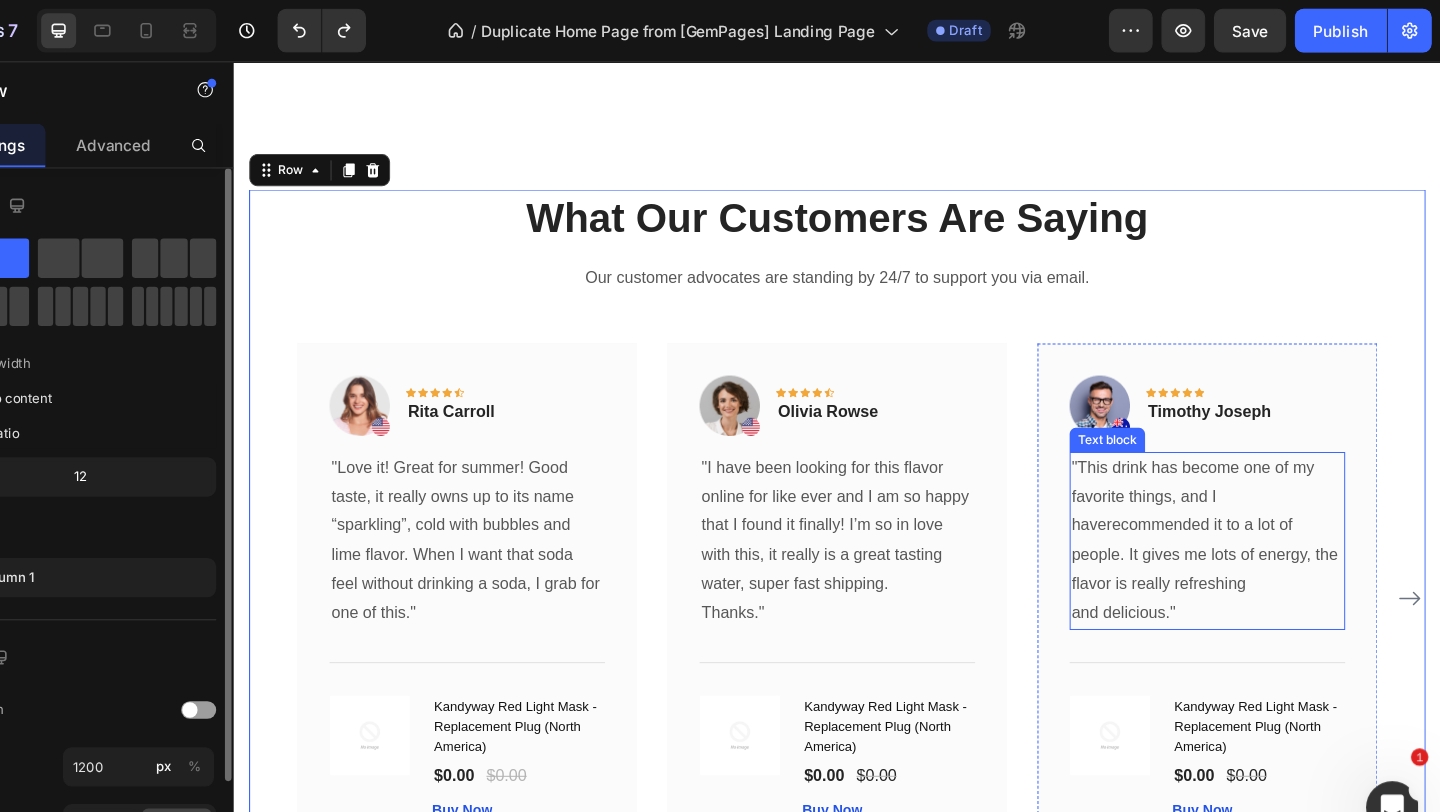 scroll, scrollTop: 6588, scrollLeft: 0, axis: vertical 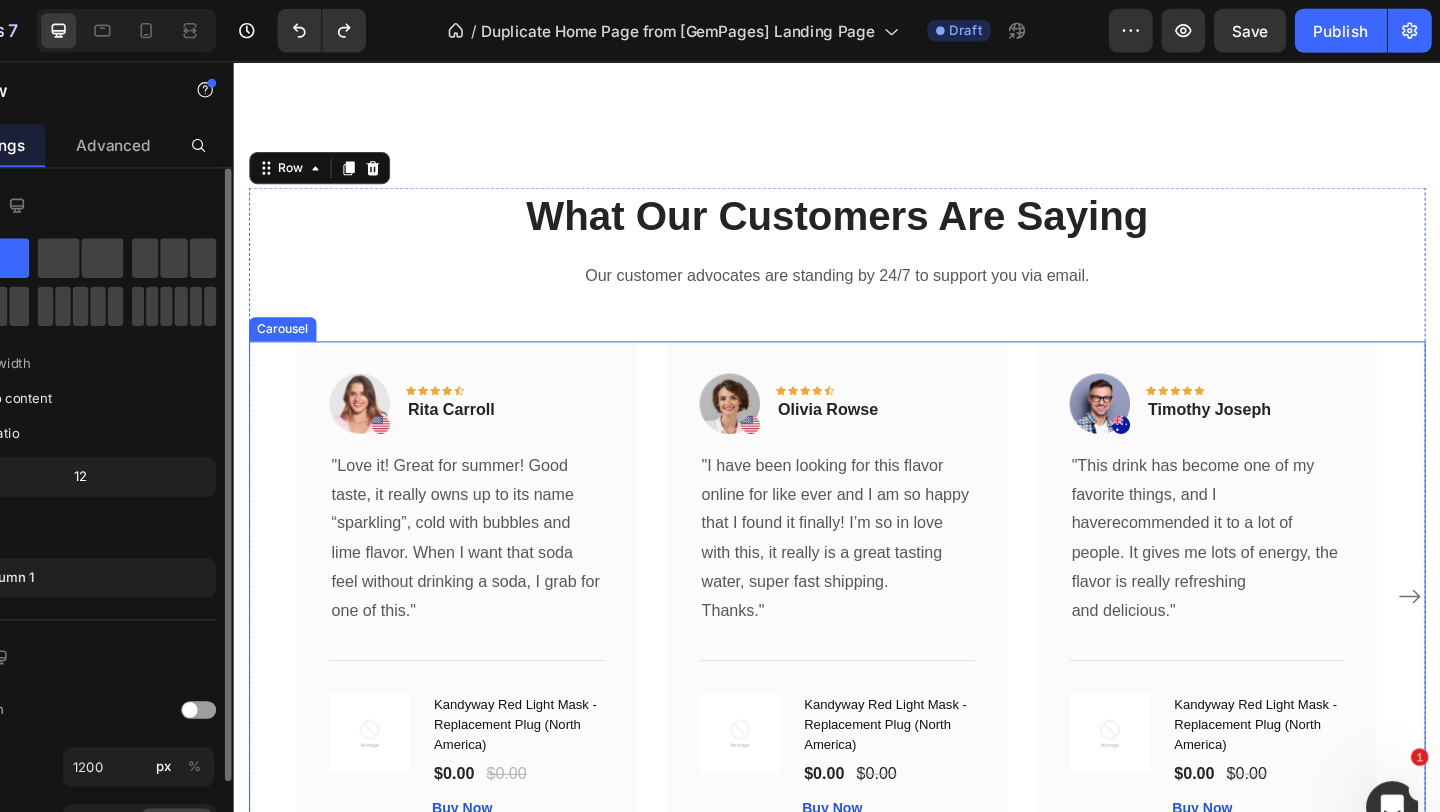 click 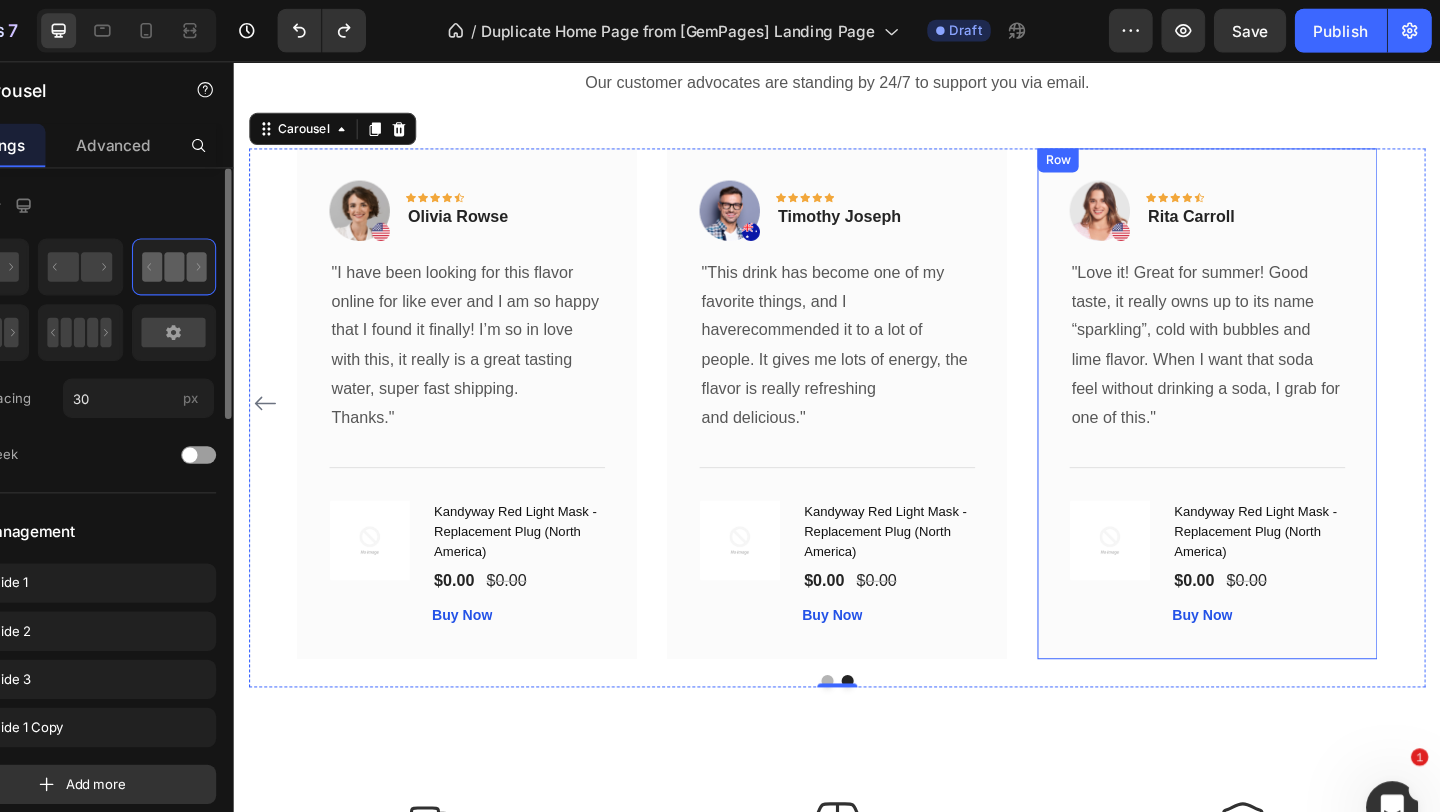 scroll, scrollTop: 6781, scrollLeft: 0, axis: vertical 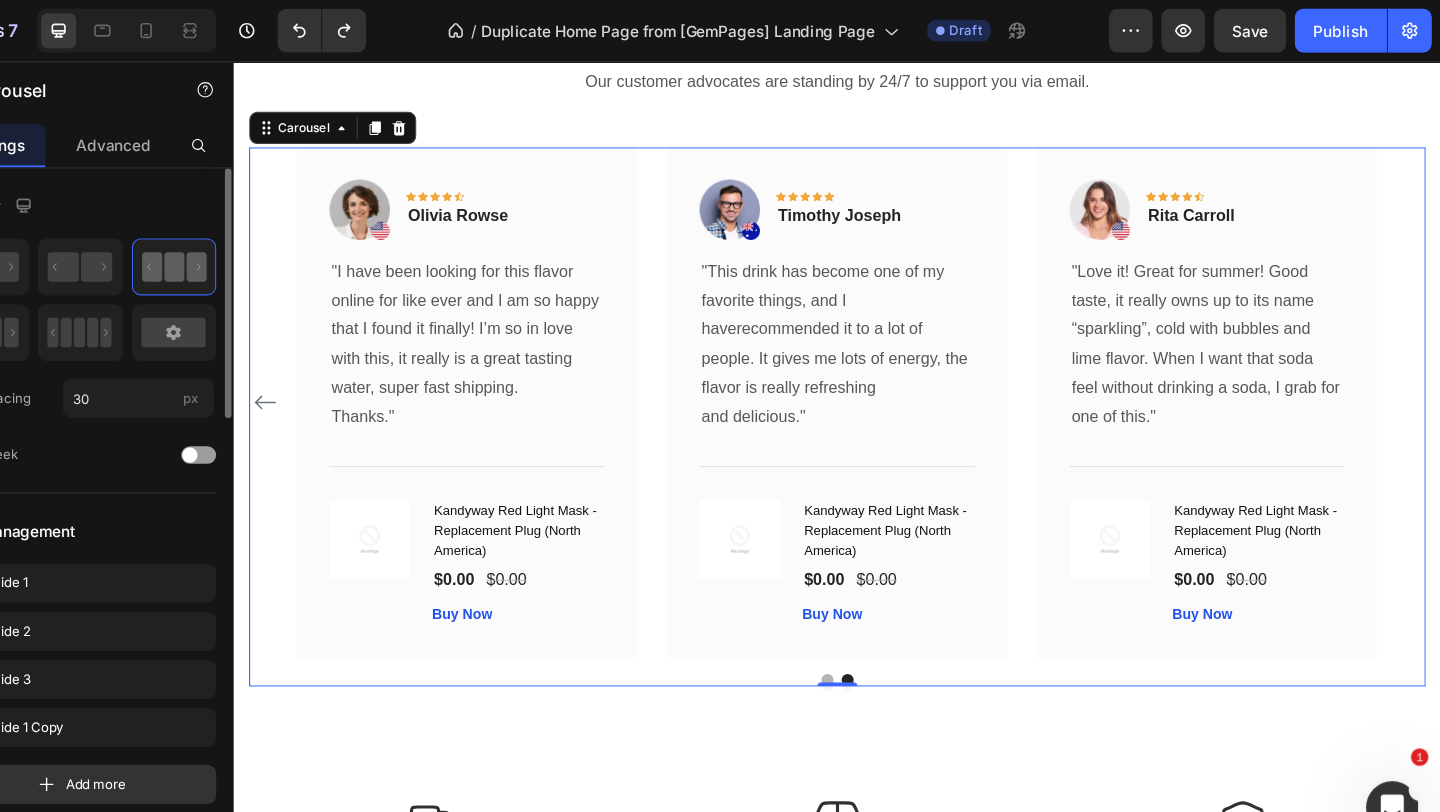 click 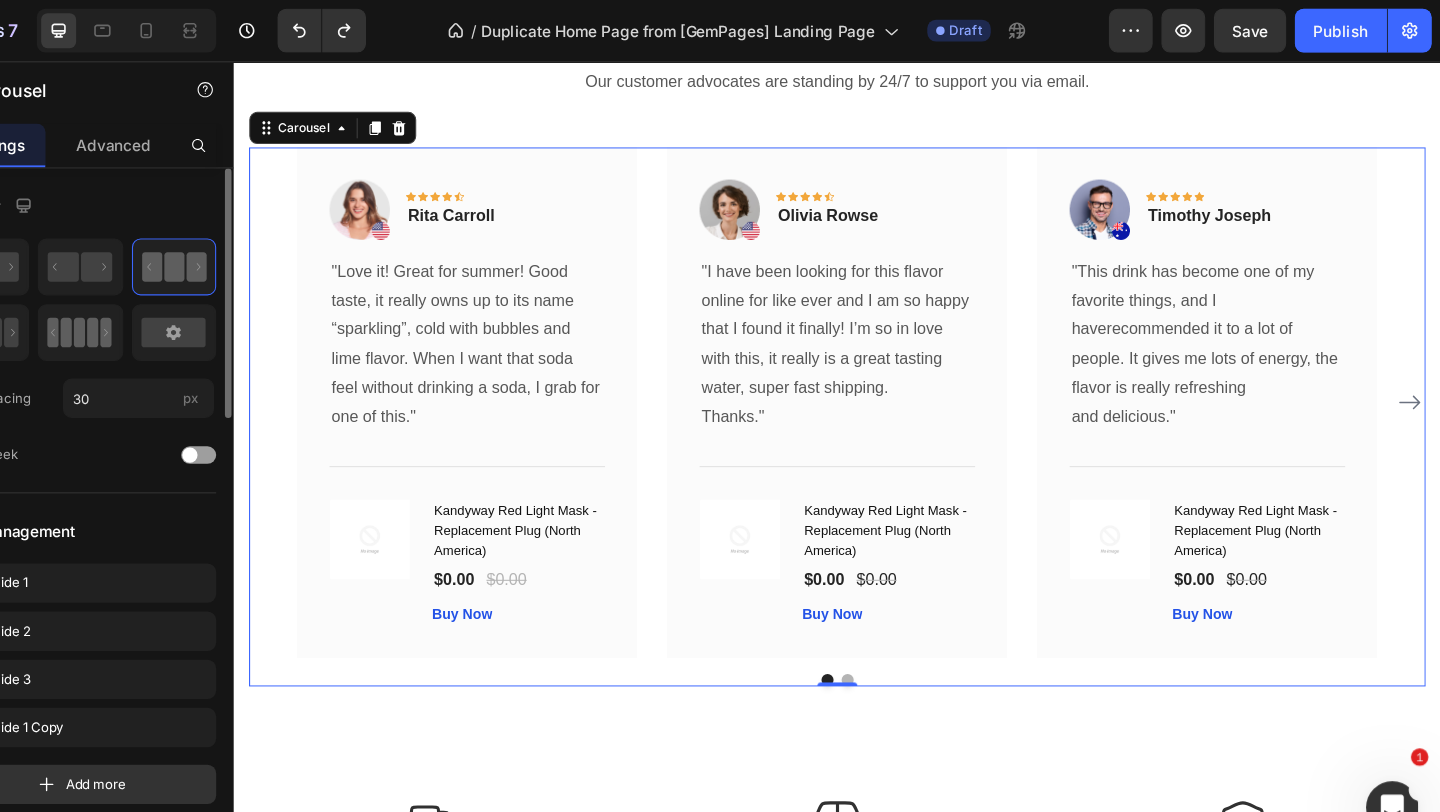 click 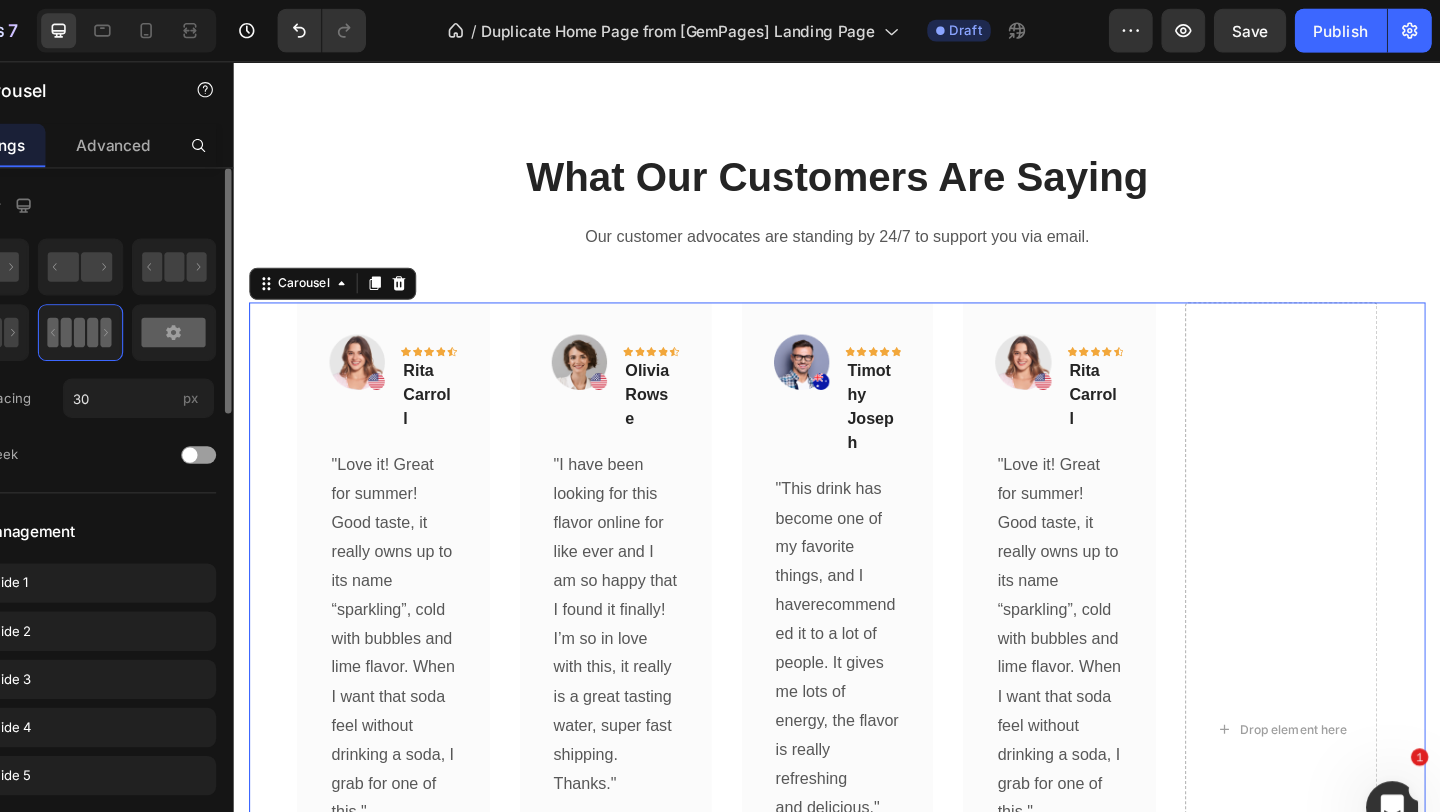 scroll, scrollTop: 0, scrollLeft: 0, axis: both 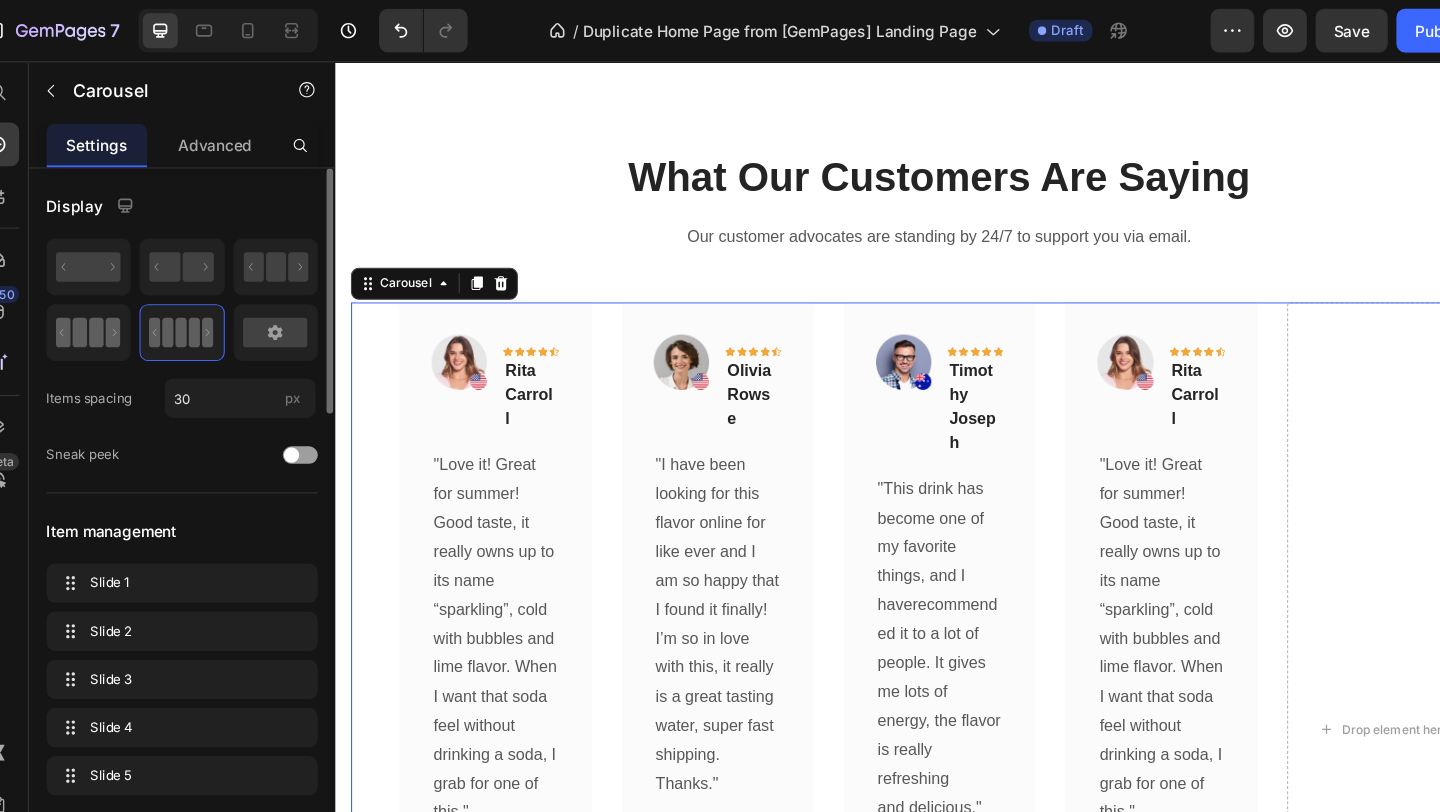 click 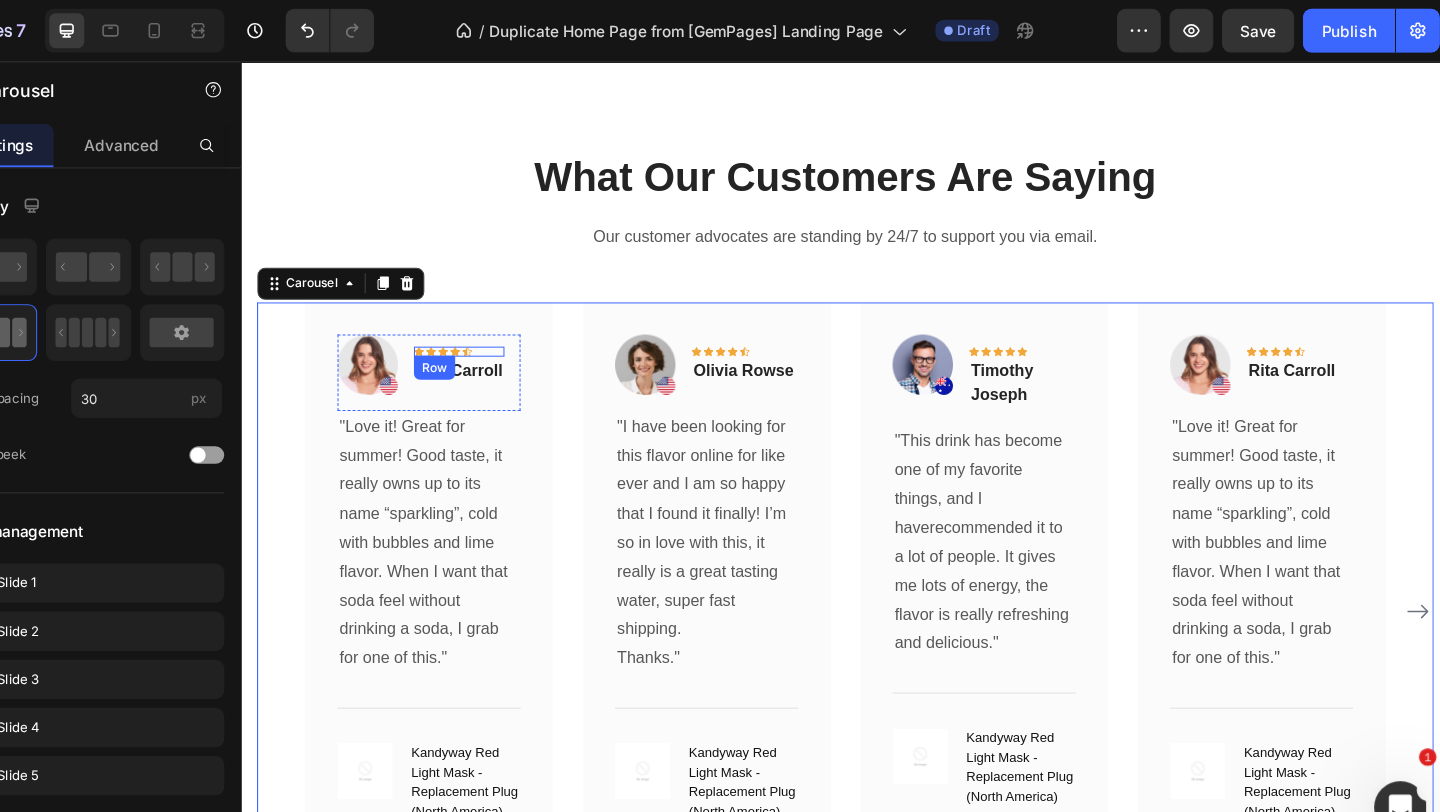 scroll, scrollTop: 0, scrollLeft: 0, axis: both 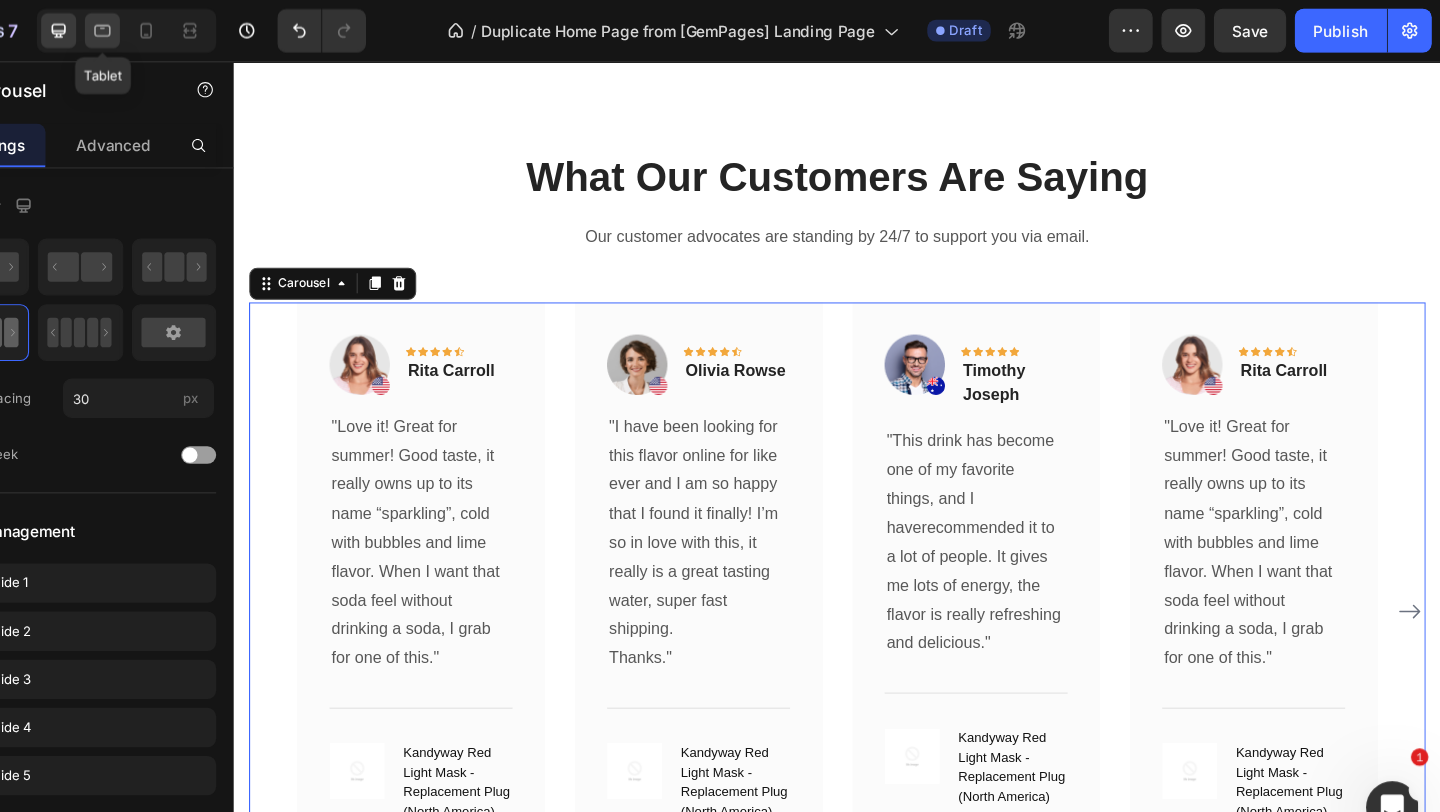 click 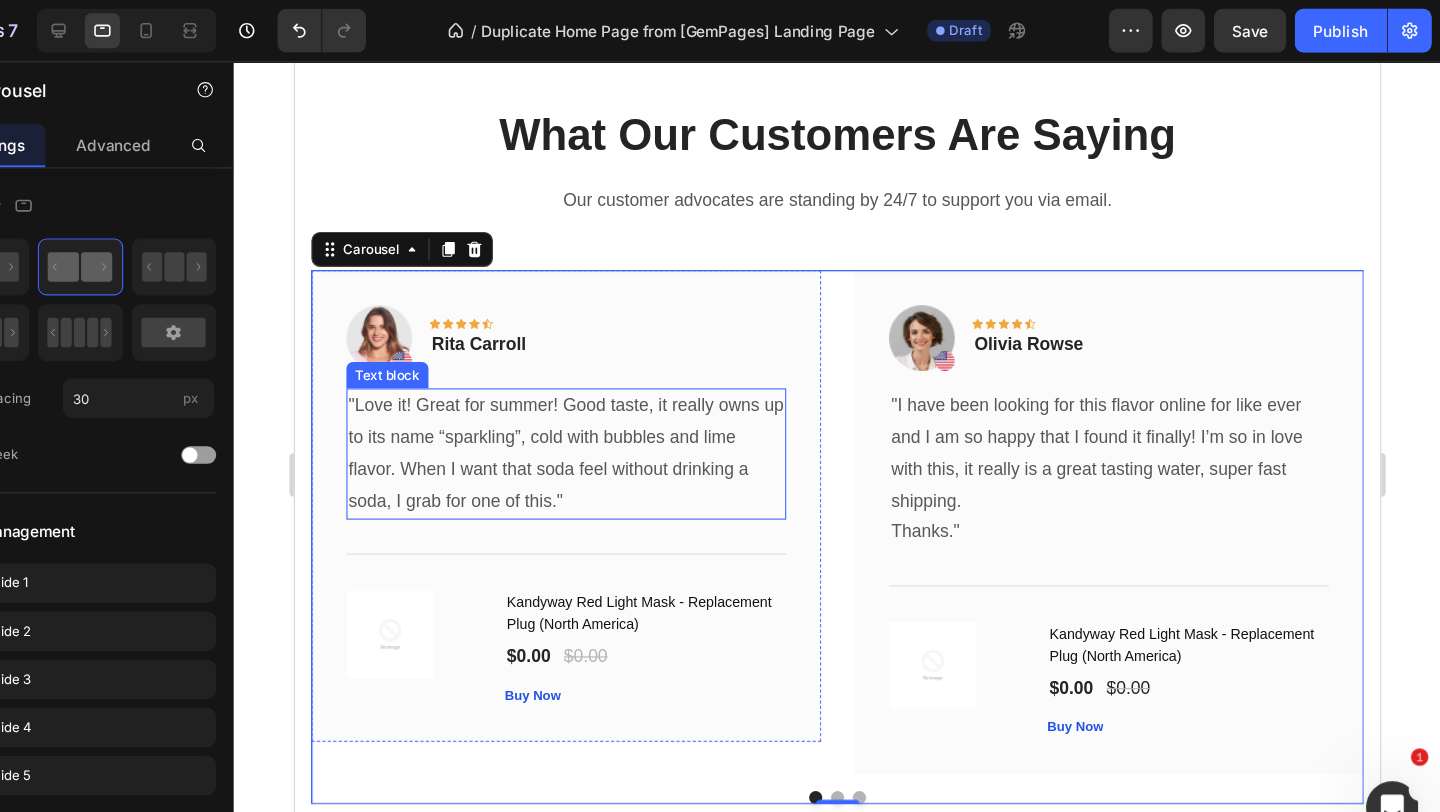 scroll, scrollTop: 6379, scrollLeft: 0, axis: vertical 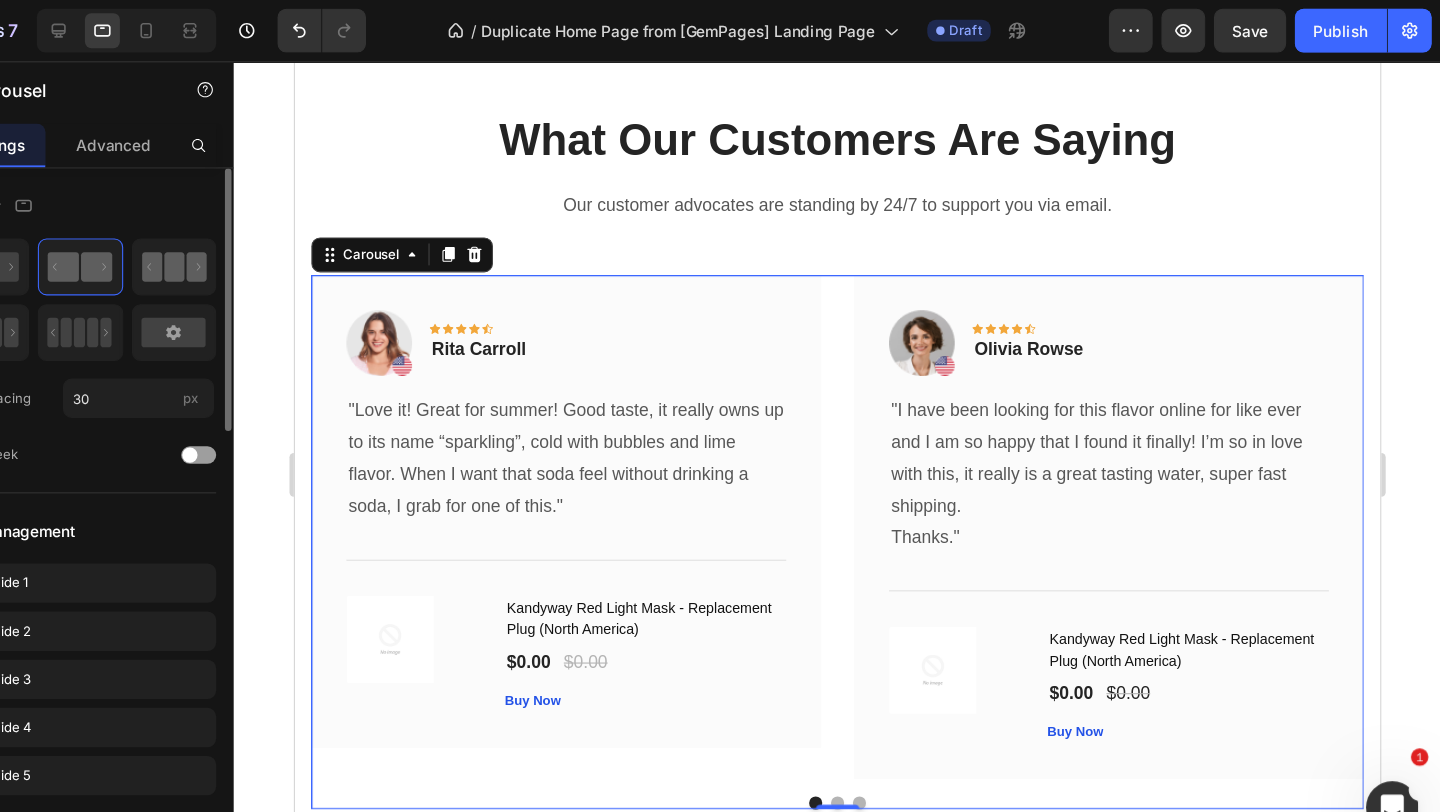 click 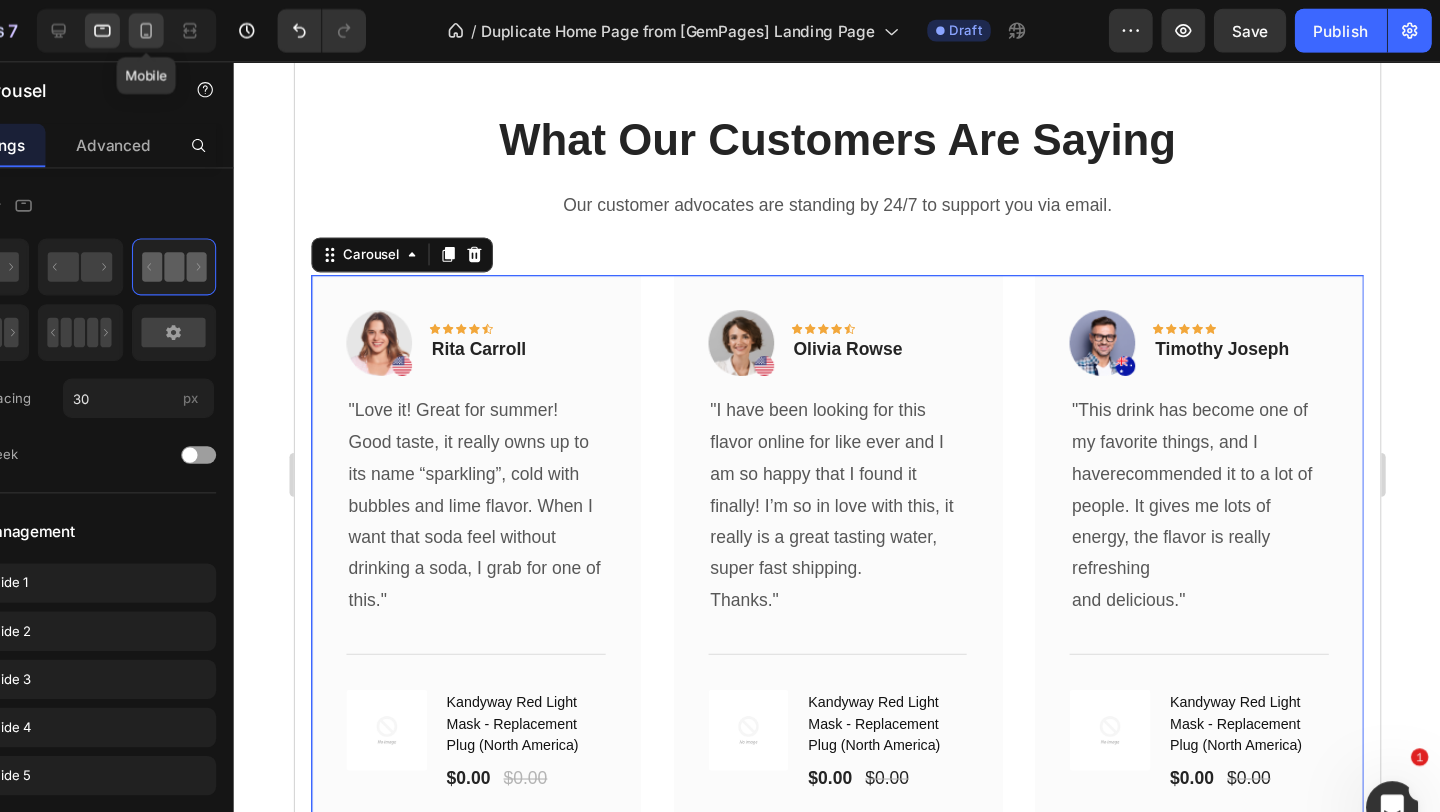 click 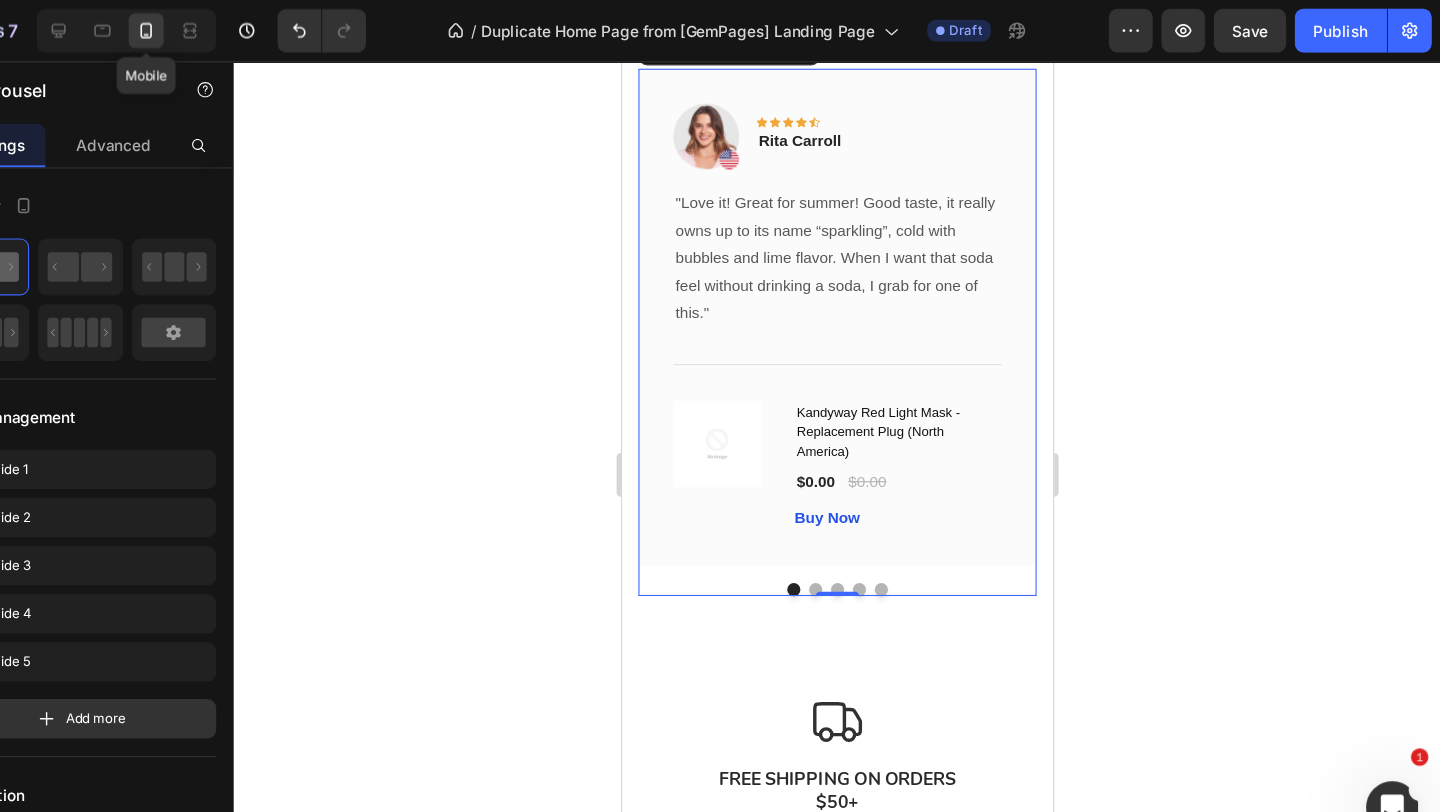 scroll, scrollTop: 6170, scrollLeft: 0, axis: vertical 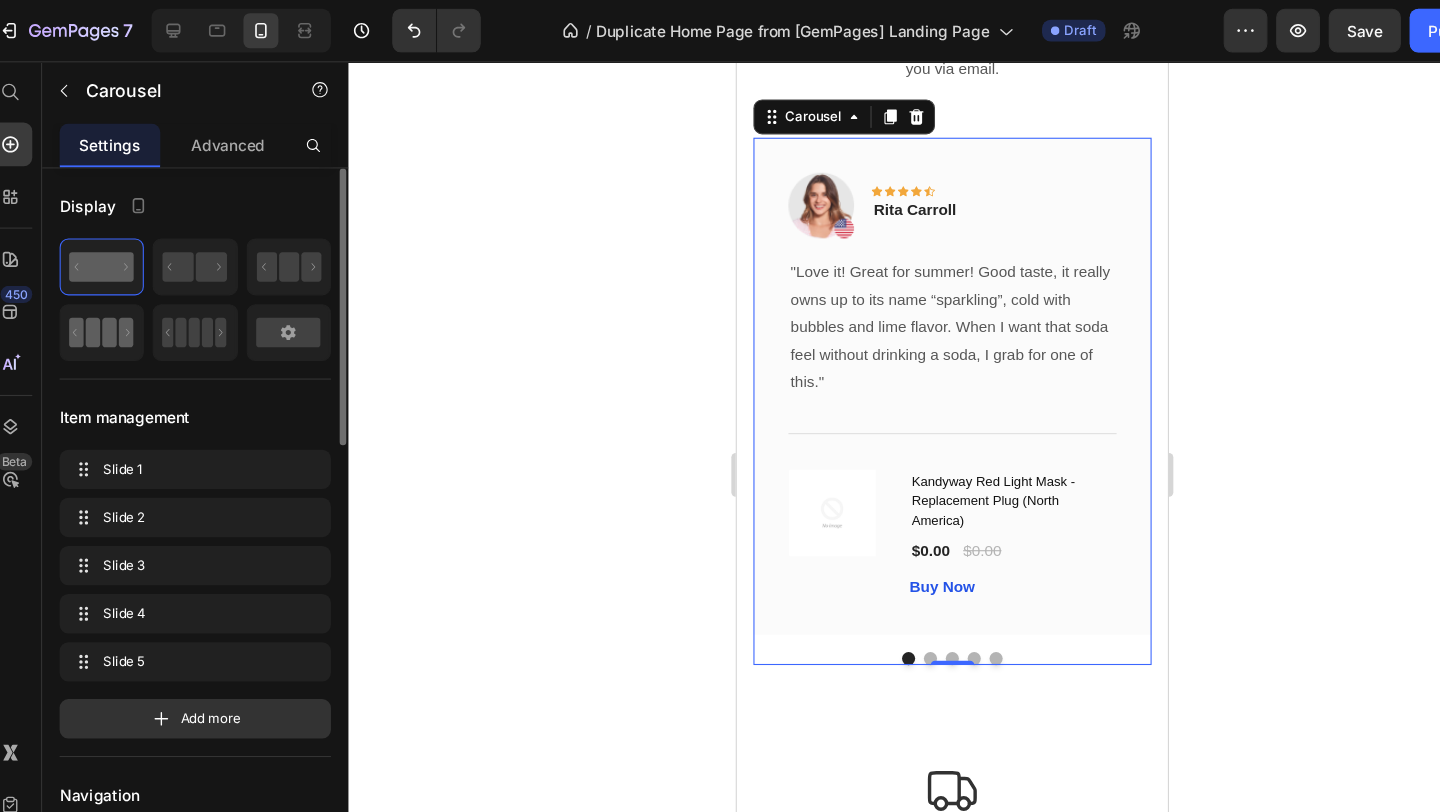 click 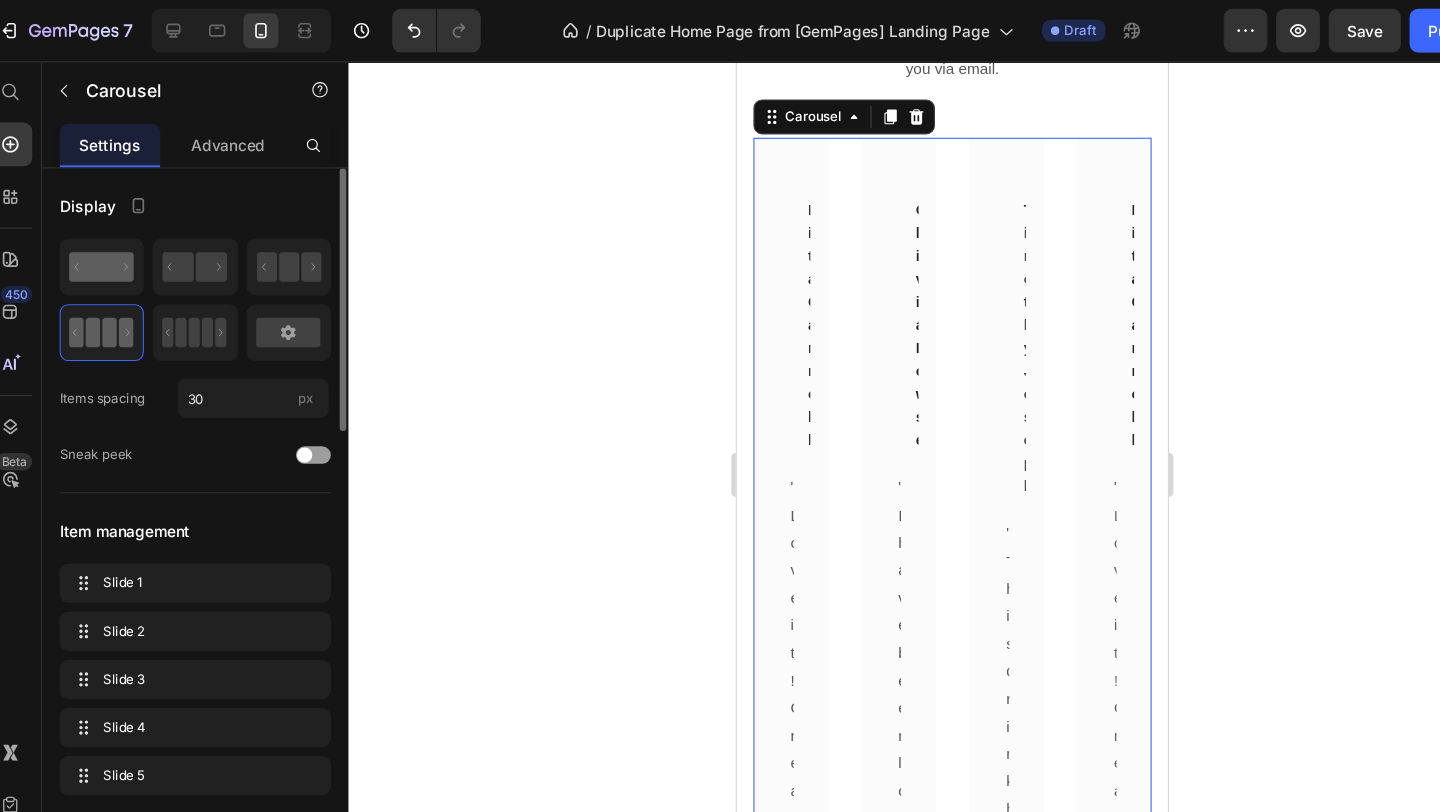 click 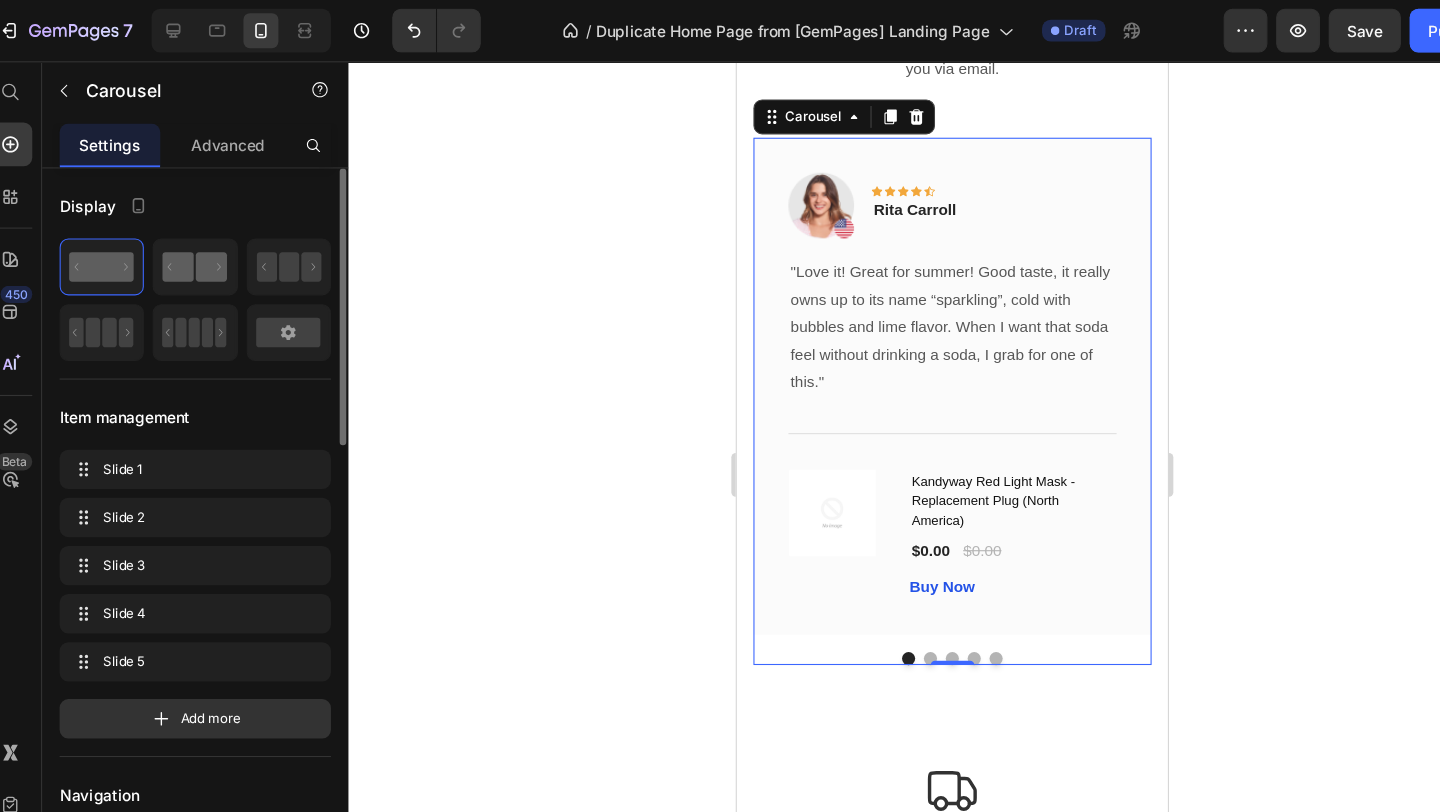 click 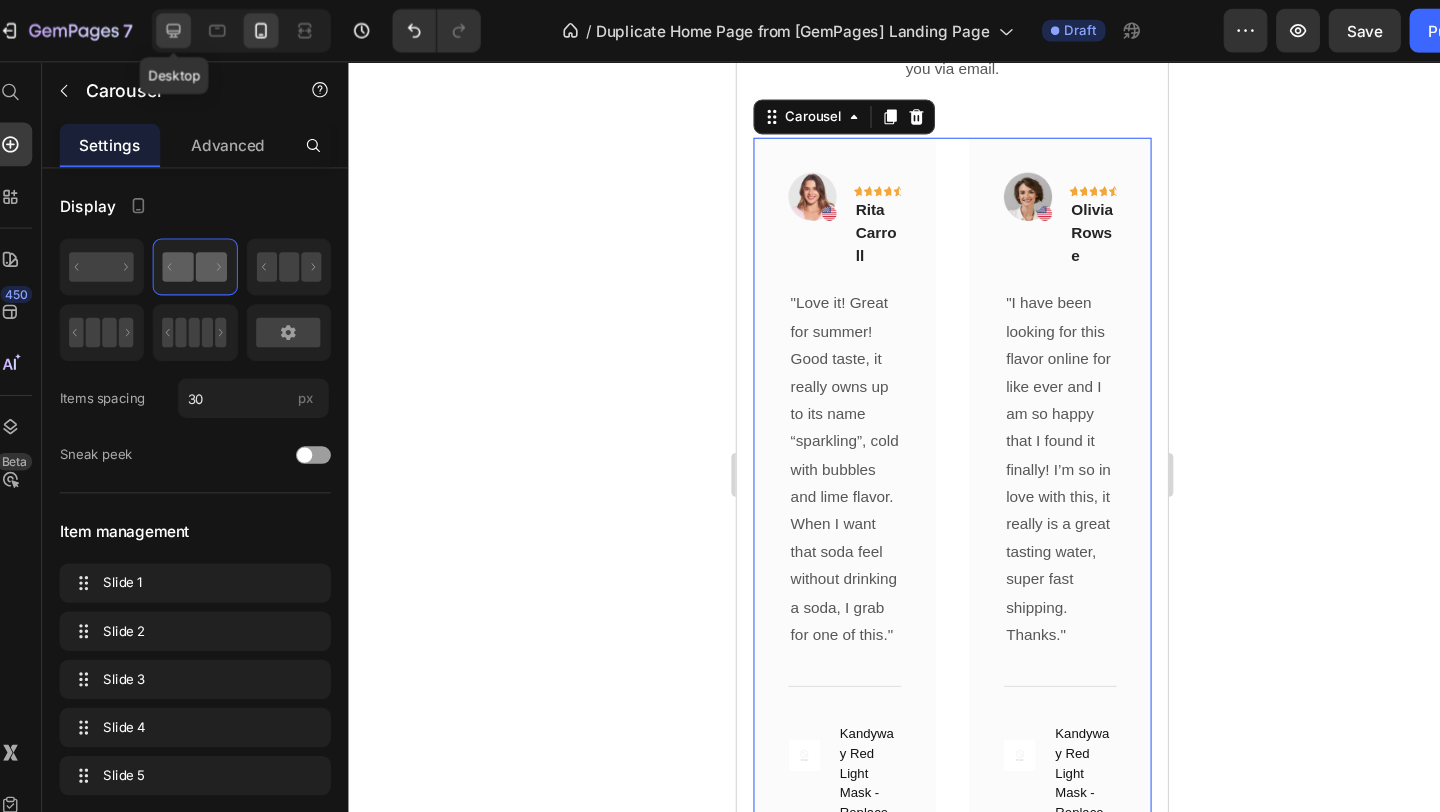 click 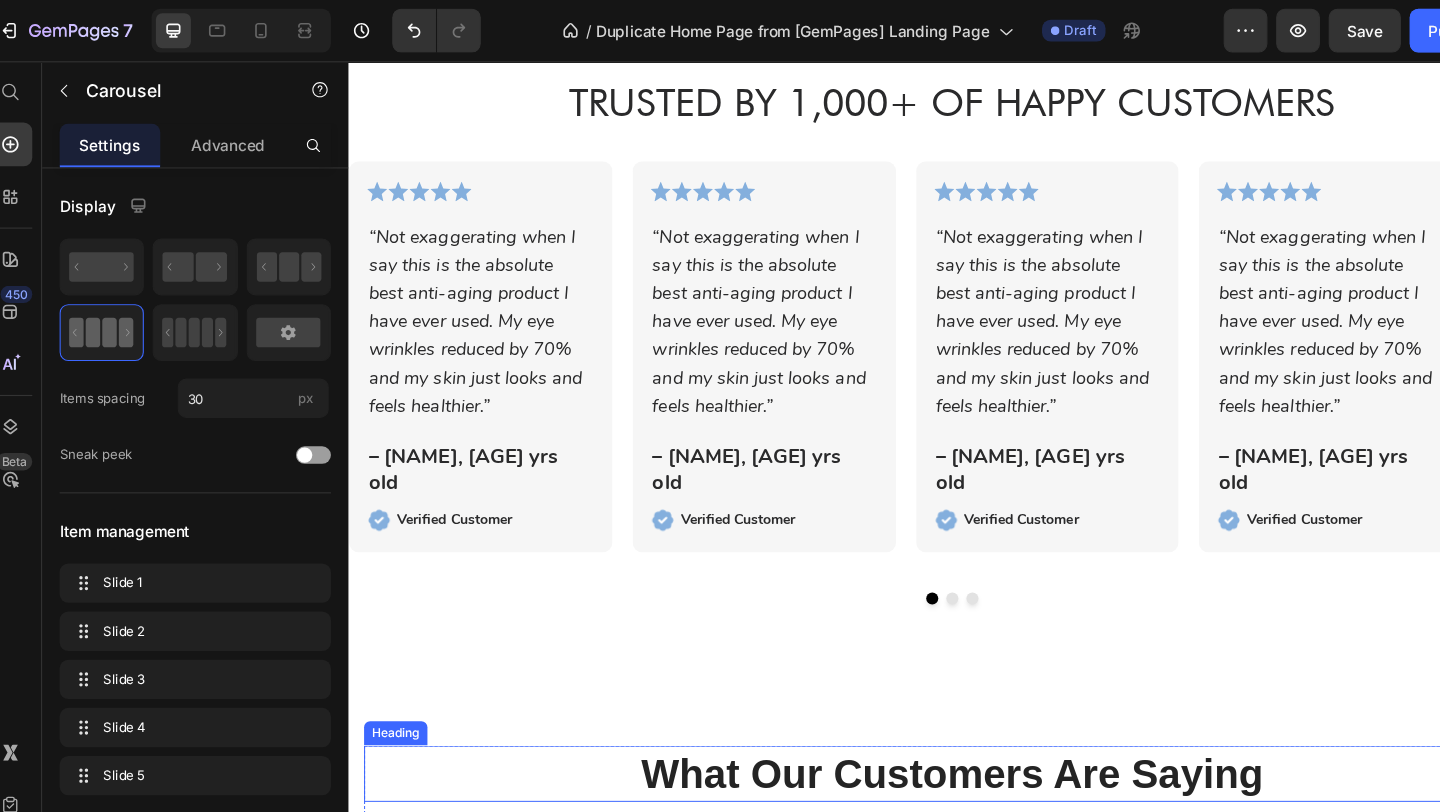 scroll, scrollTop: 6030, scrollLeft: 0, axis: vertical 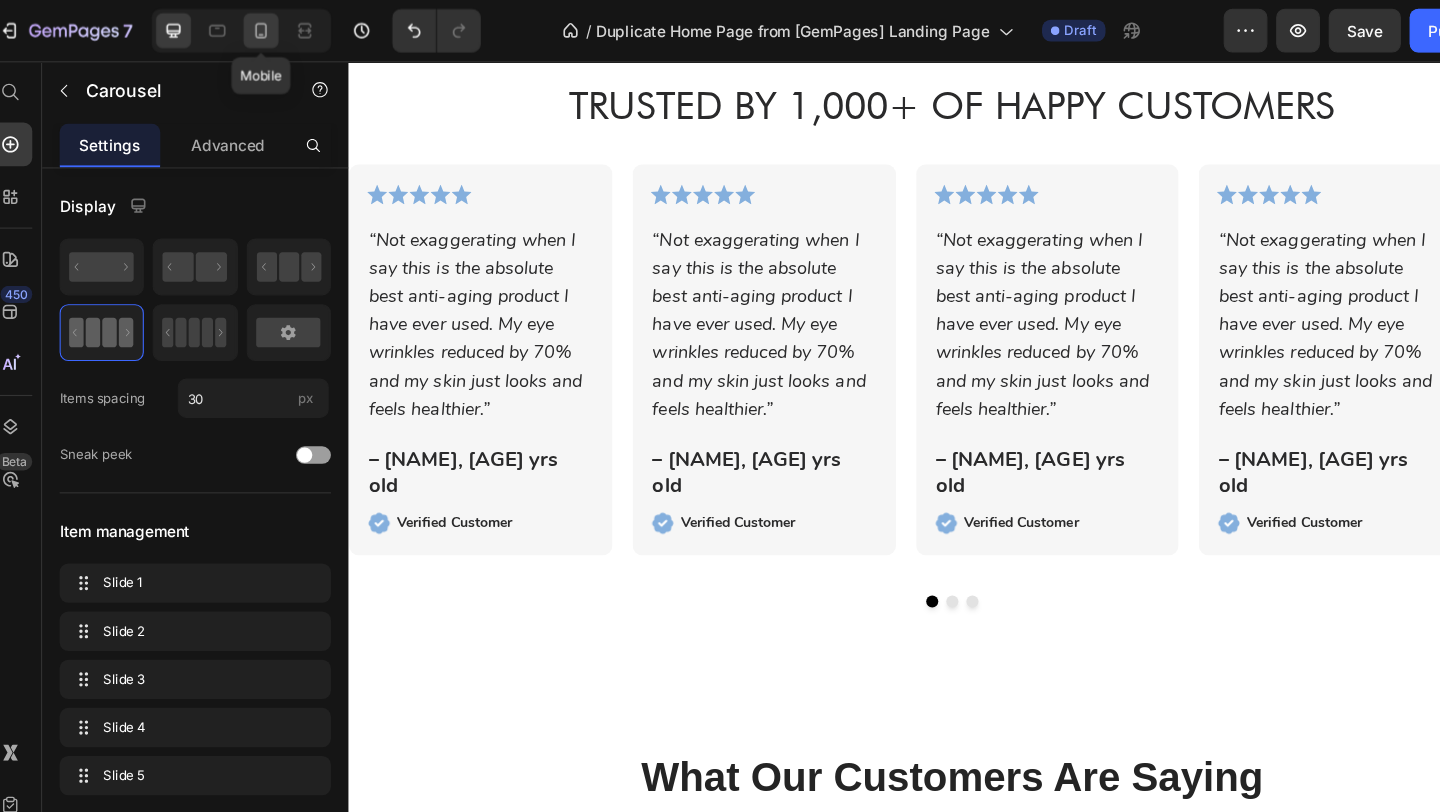 click 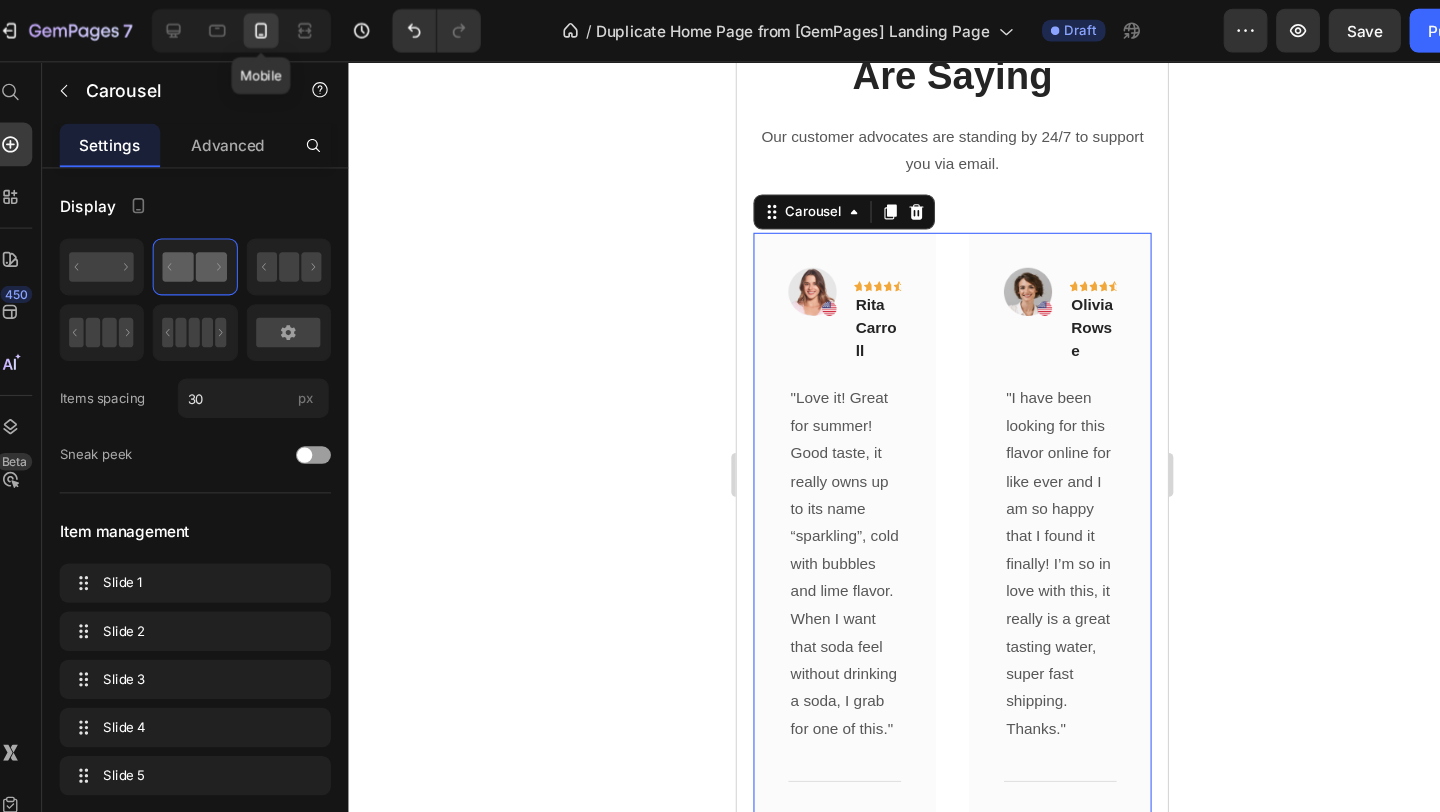 scroll, scrollTop: 6363, scrollLeft: 0, axis: vertical 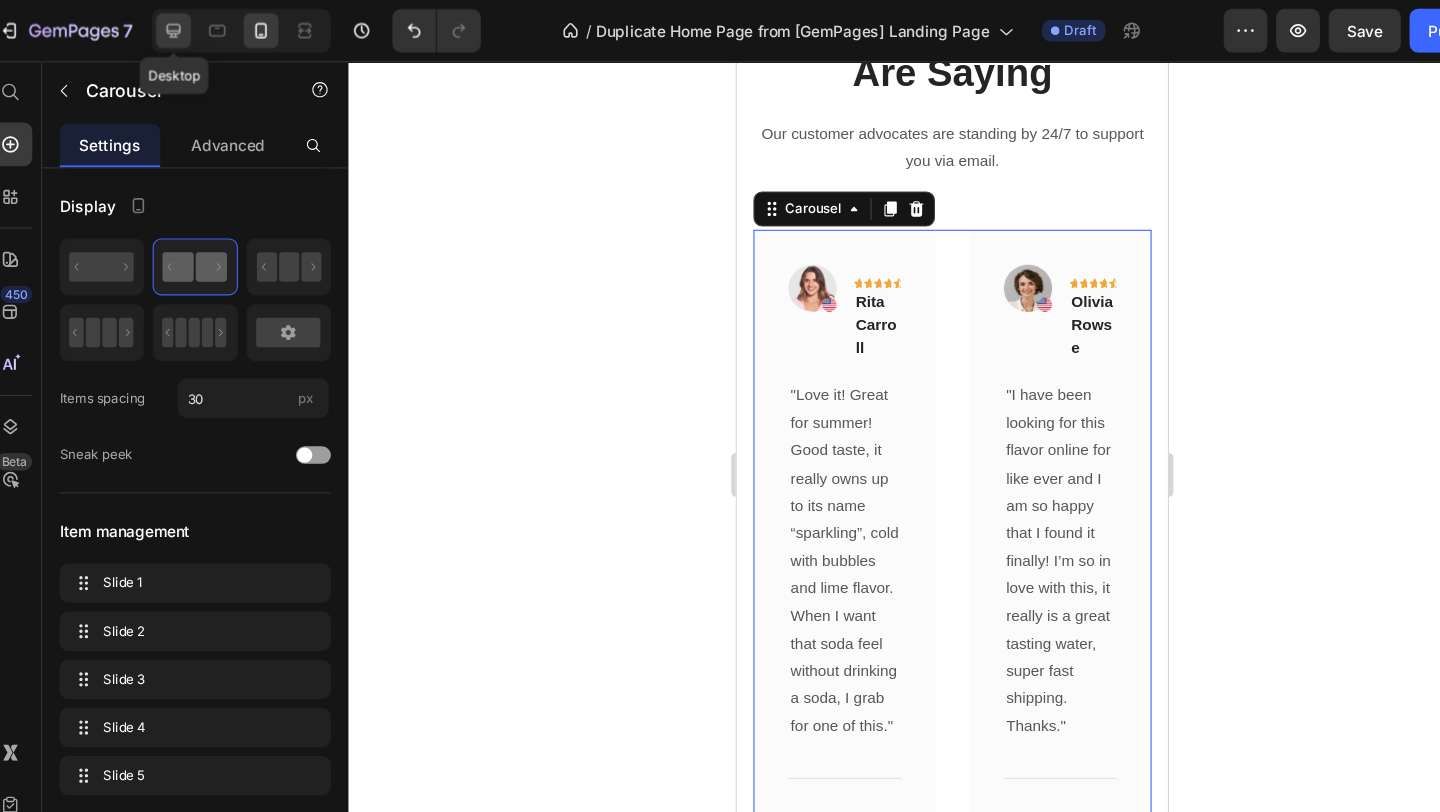 click 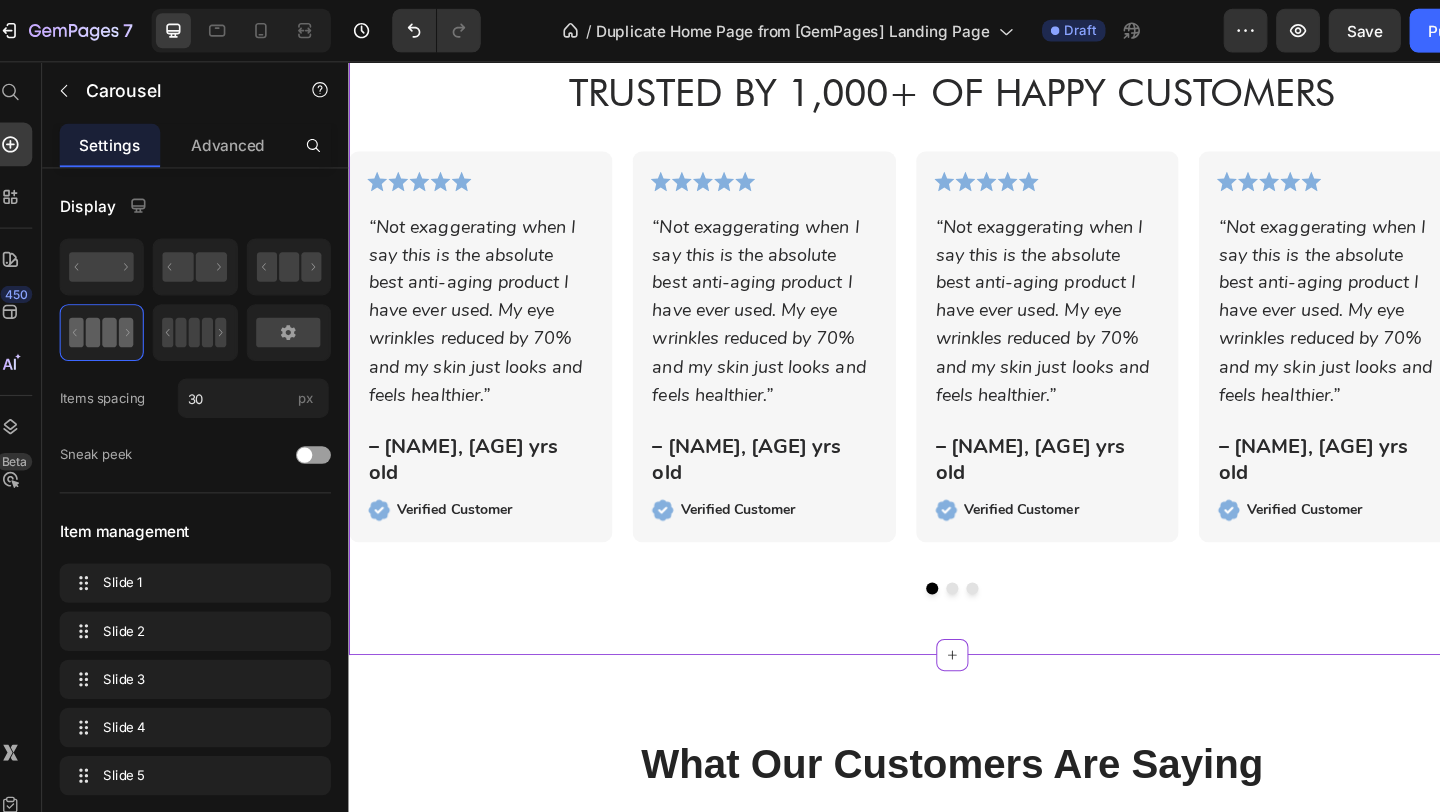 scroll, scrollTop: 5949, scrollLeft: 0, axis: vertical 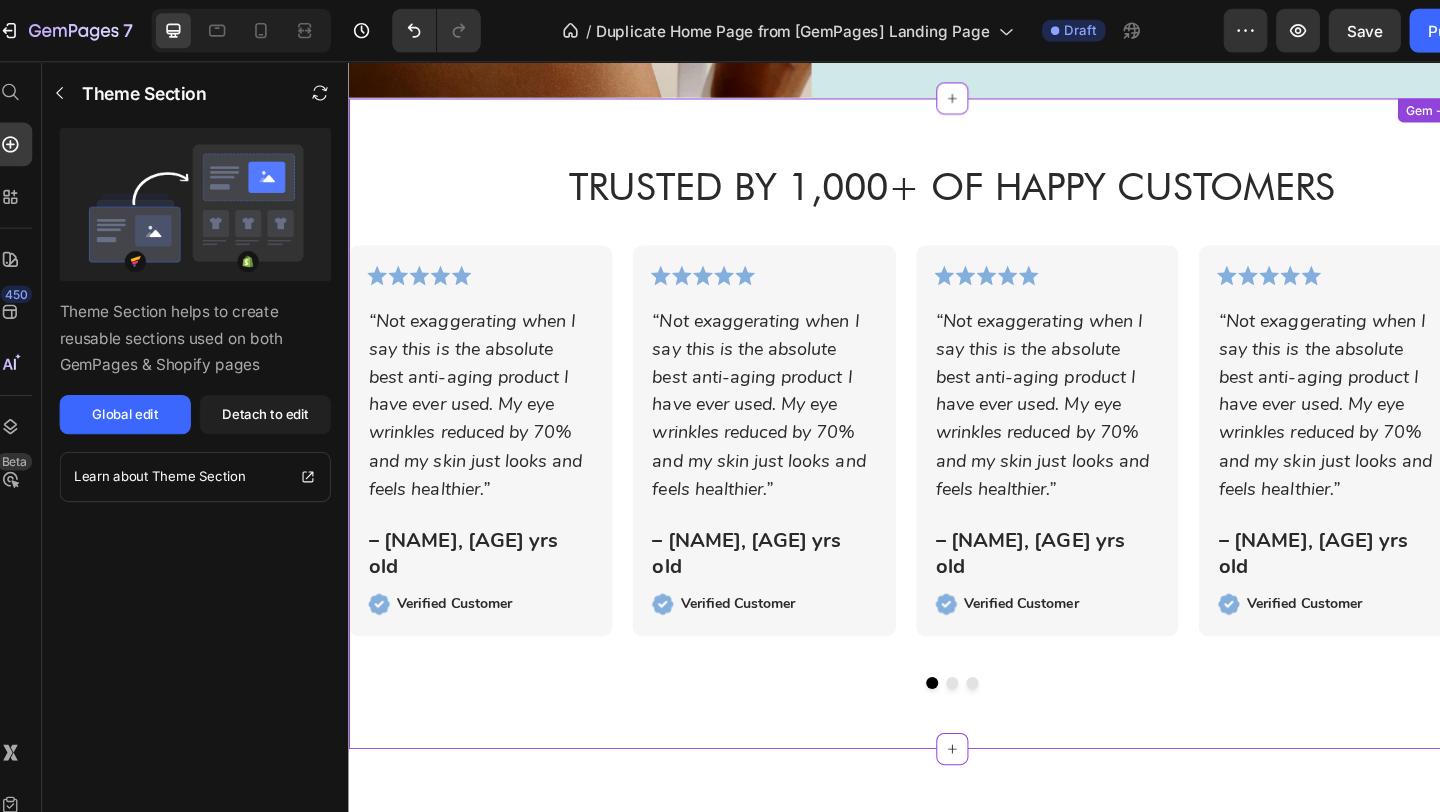 click on "“Not exaggerating when I say this is the absolute best anti-aging product I have ever used. My eye wrinkles reduced by 70% and my skin just looks and feels healthier.”" at bounding box center (479, 403) 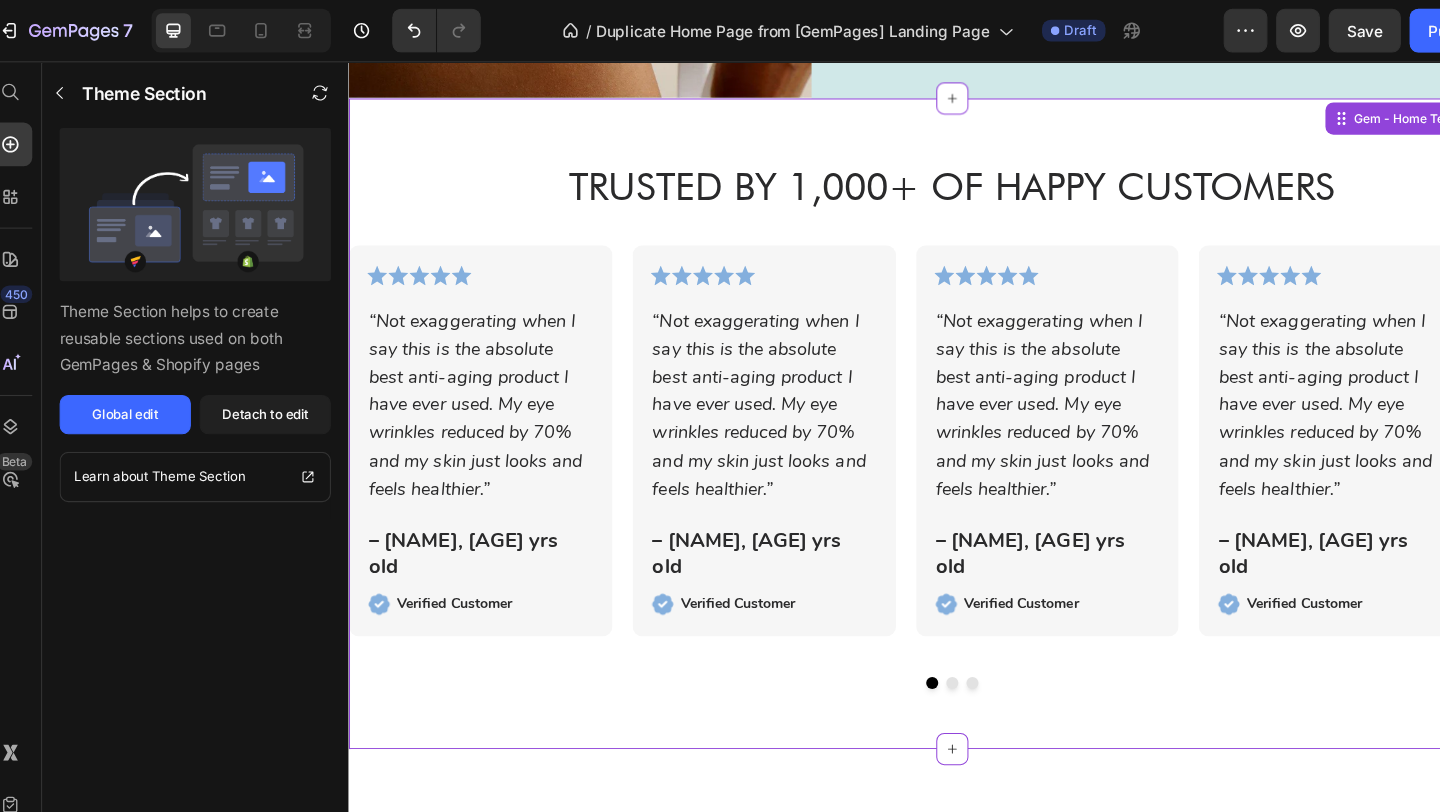 click on "“Not exaggerating when I say this is the absolute best anti-aging product I have ever used. My eye wrinkles reduced by 70% and my skin just looks and feels healthier.”" at bounding box center (479, 403) 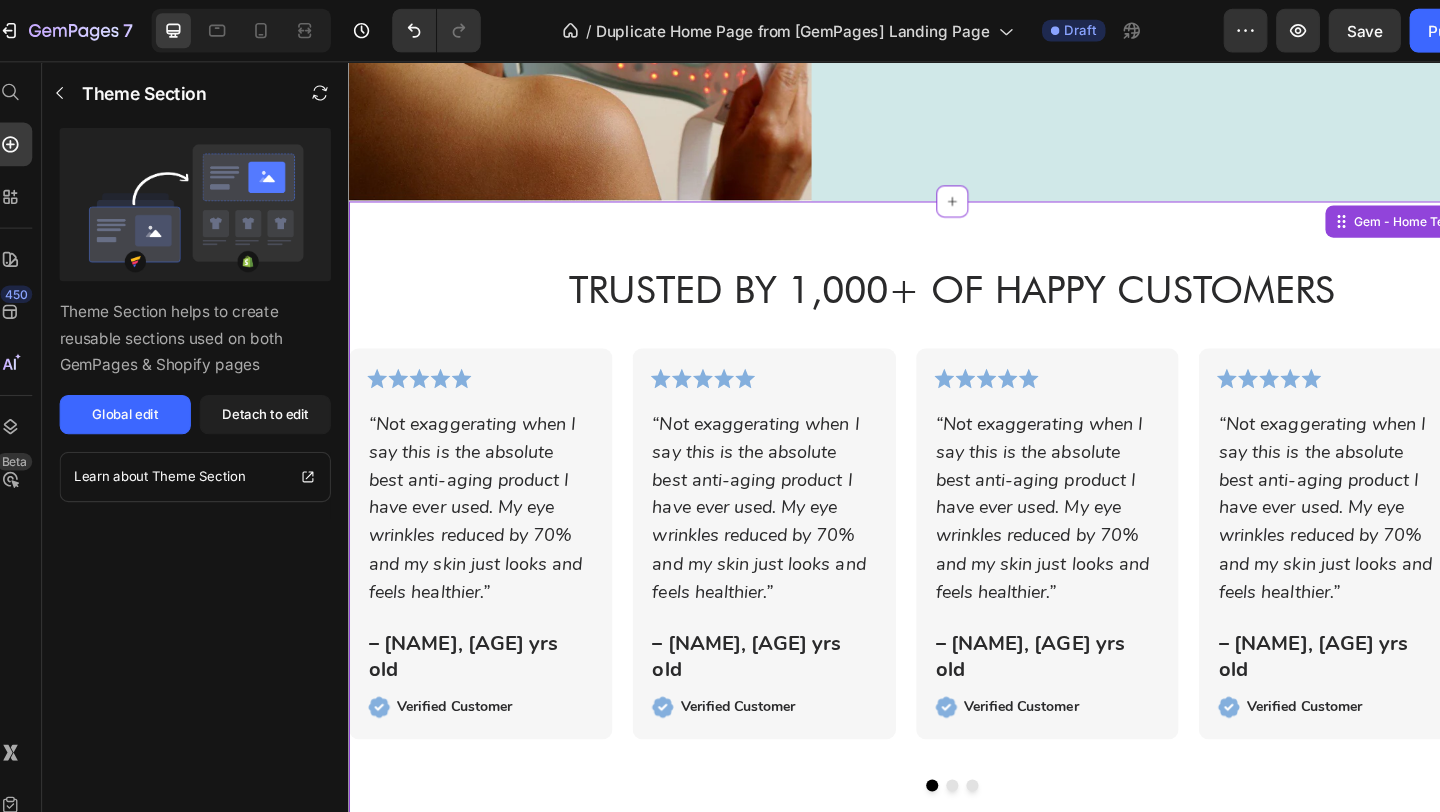 scroll, scrollTop: 5835, scrollLeft: 0, axis: vertical 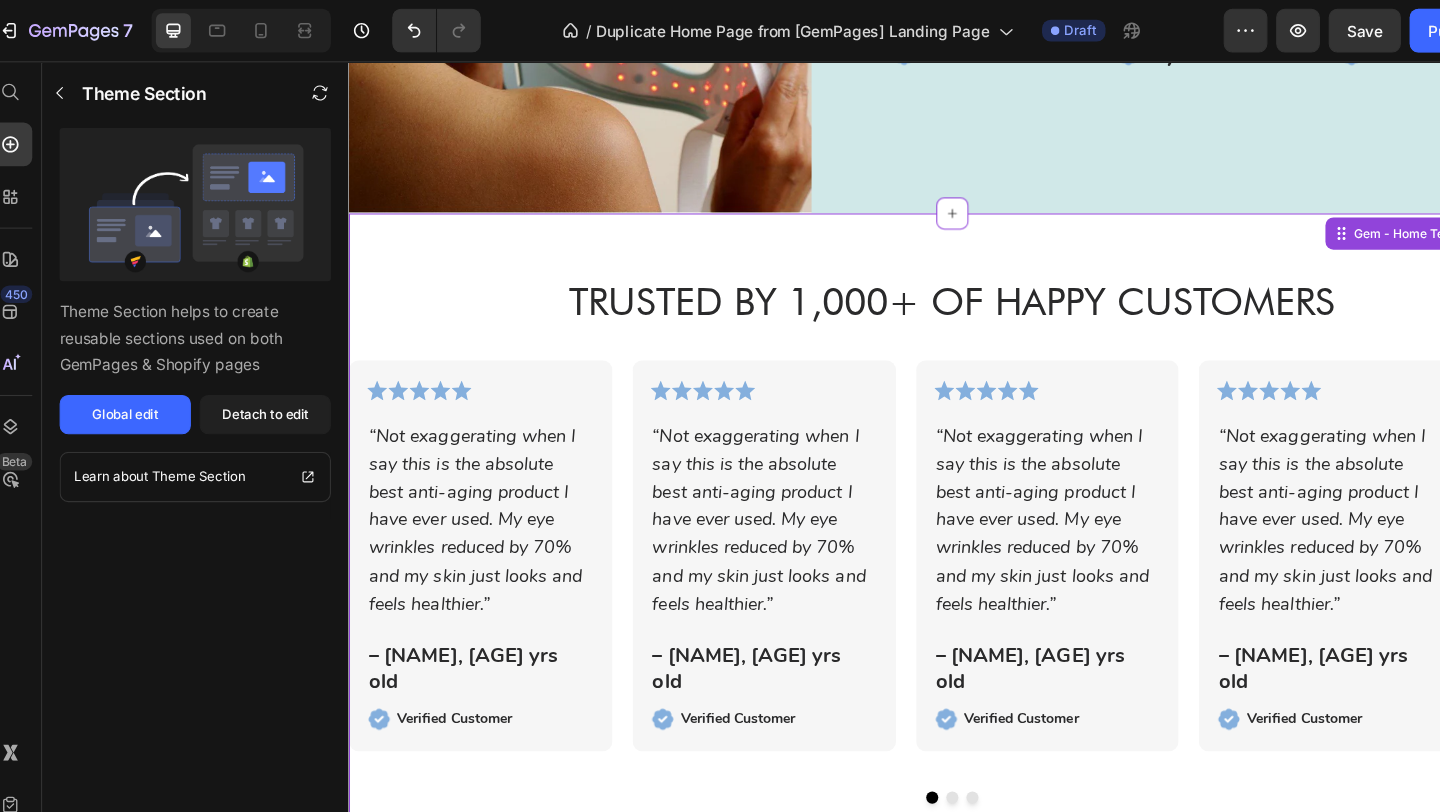 click on "Trusted by 1,000+ of Happy Customers" at bounding box center (948, 299) 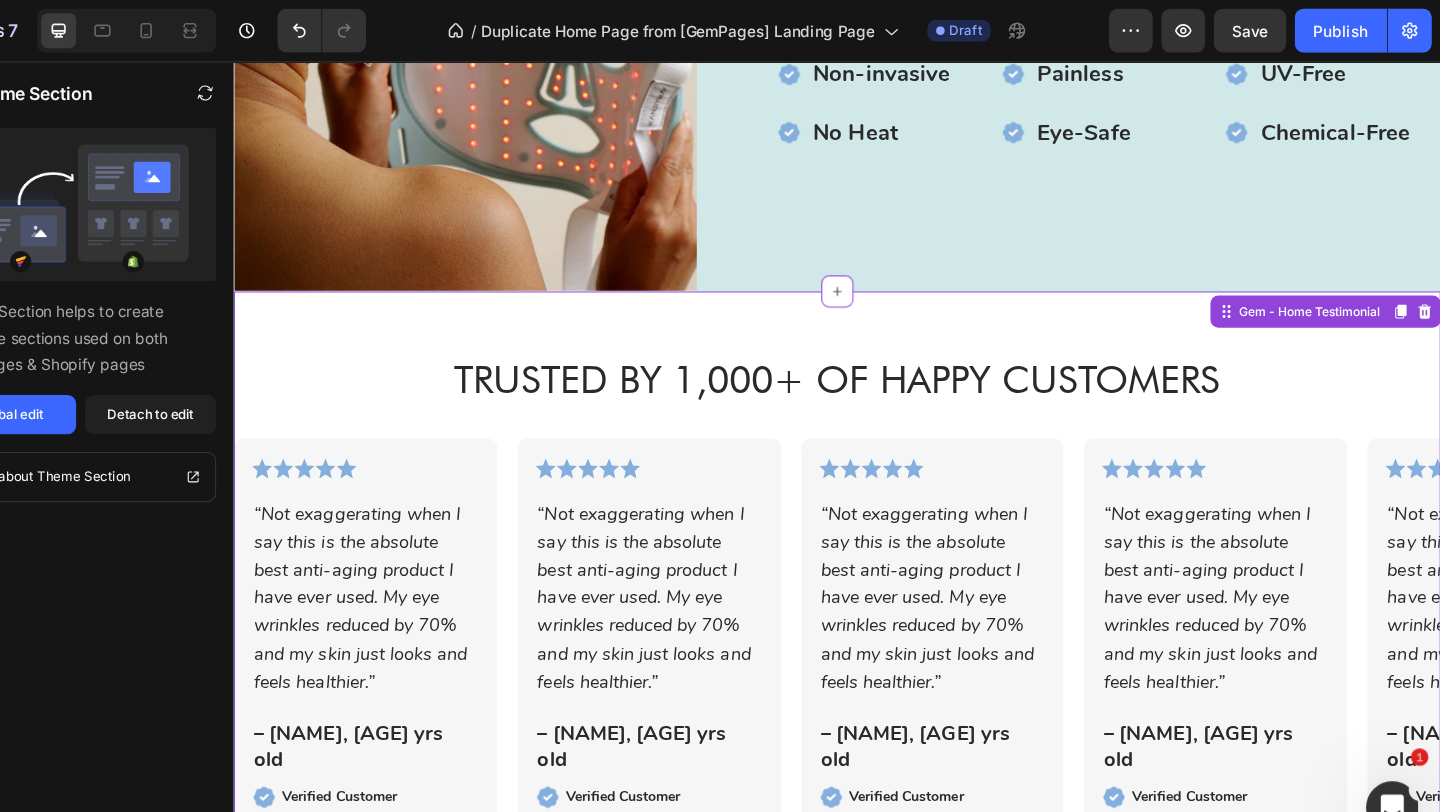 scroll, scrollTop: 0, scrollLeft: 0, axis: both 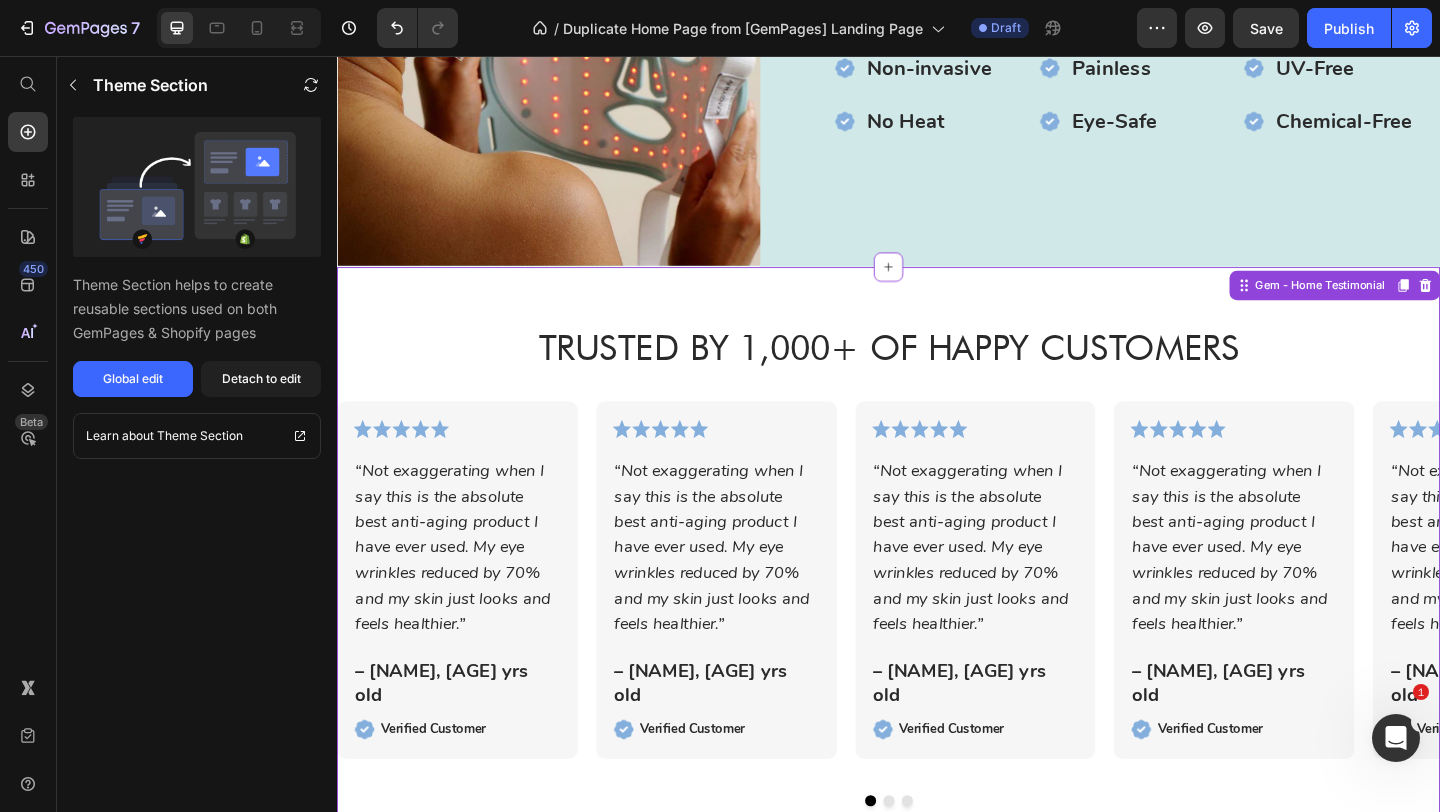 click on "“Not exaggerating when I say this is the absolute best anti-aging product I have ever used. My eye wrinkles reduced by 70% and my skin just looks and feels healthier.”" at bounding box center [468, 590] 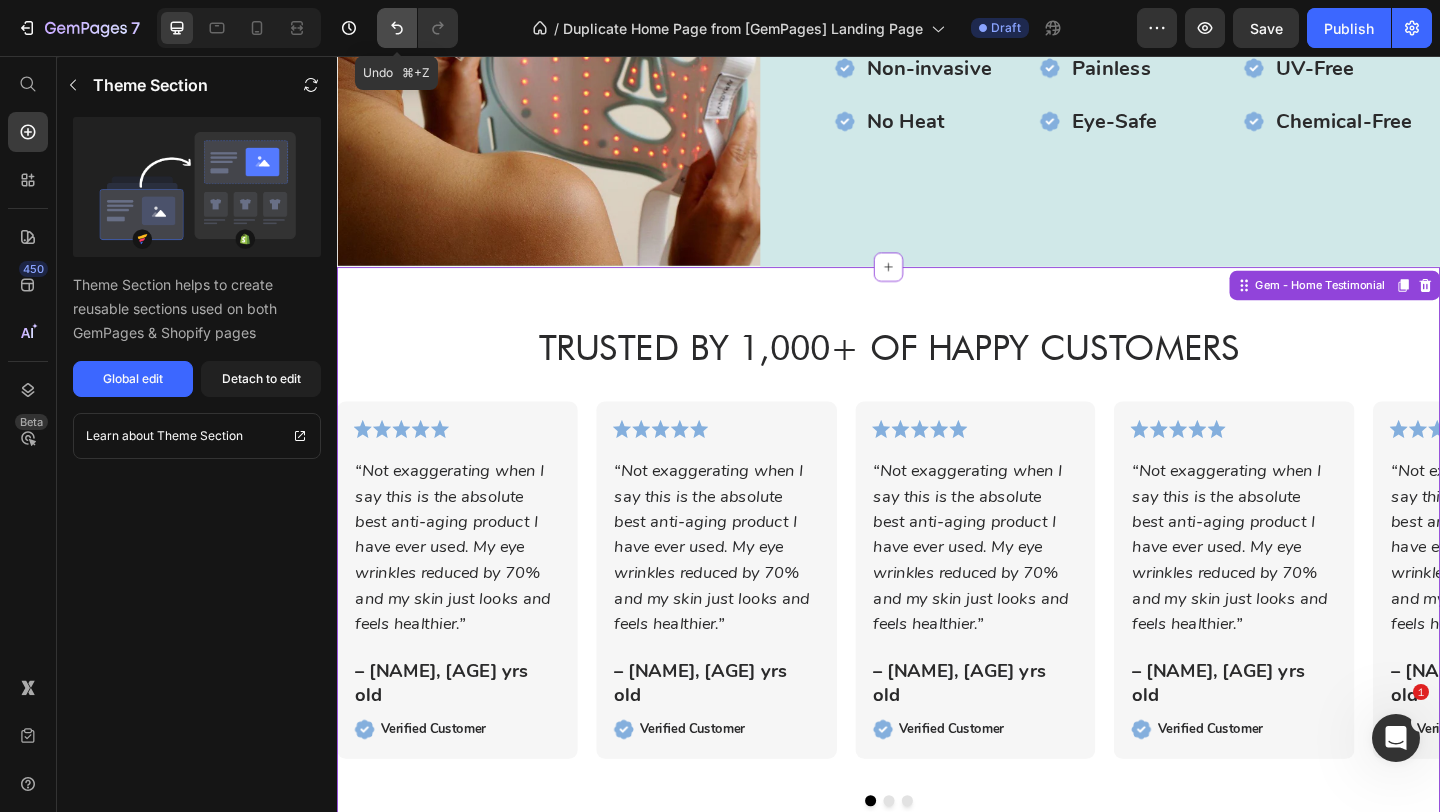 click 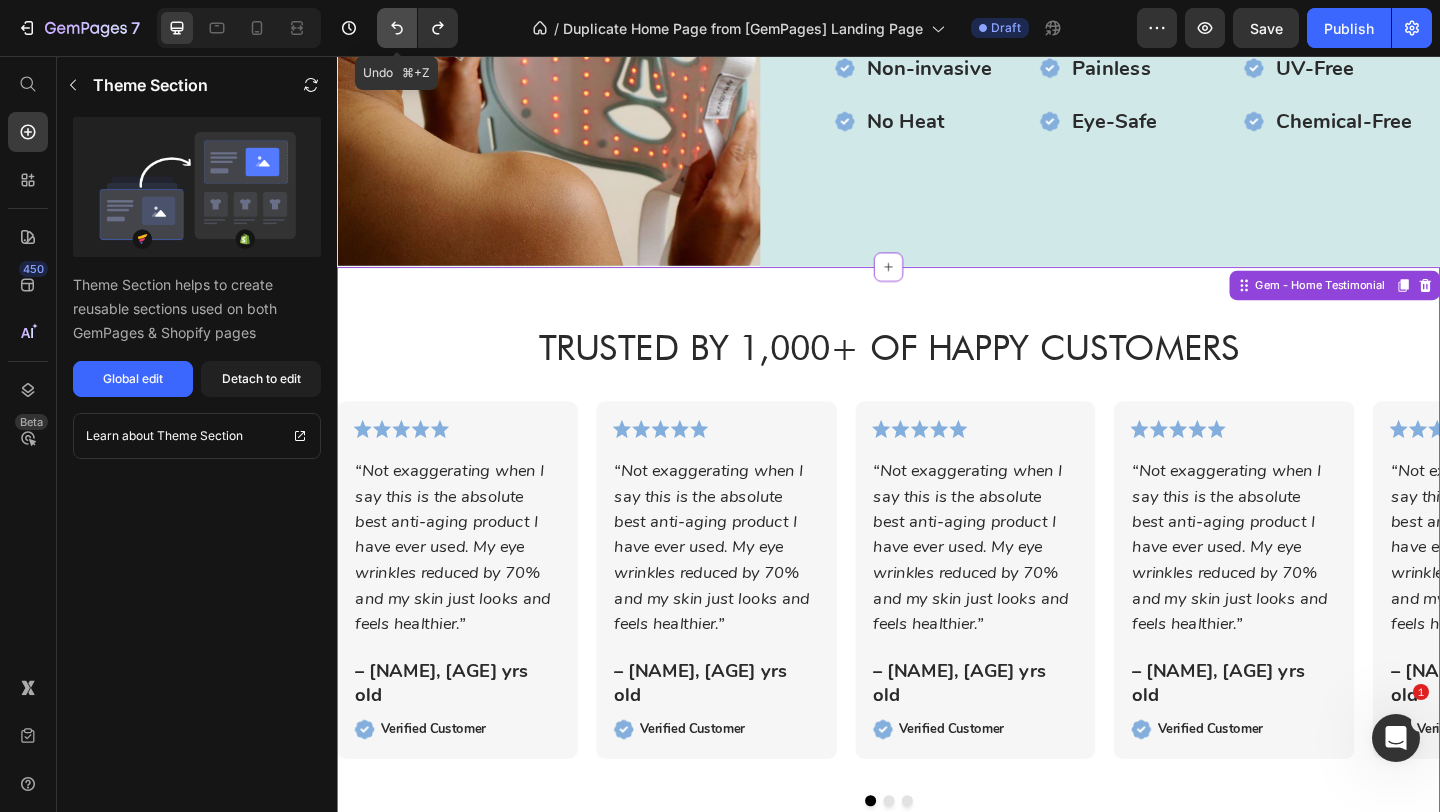 click 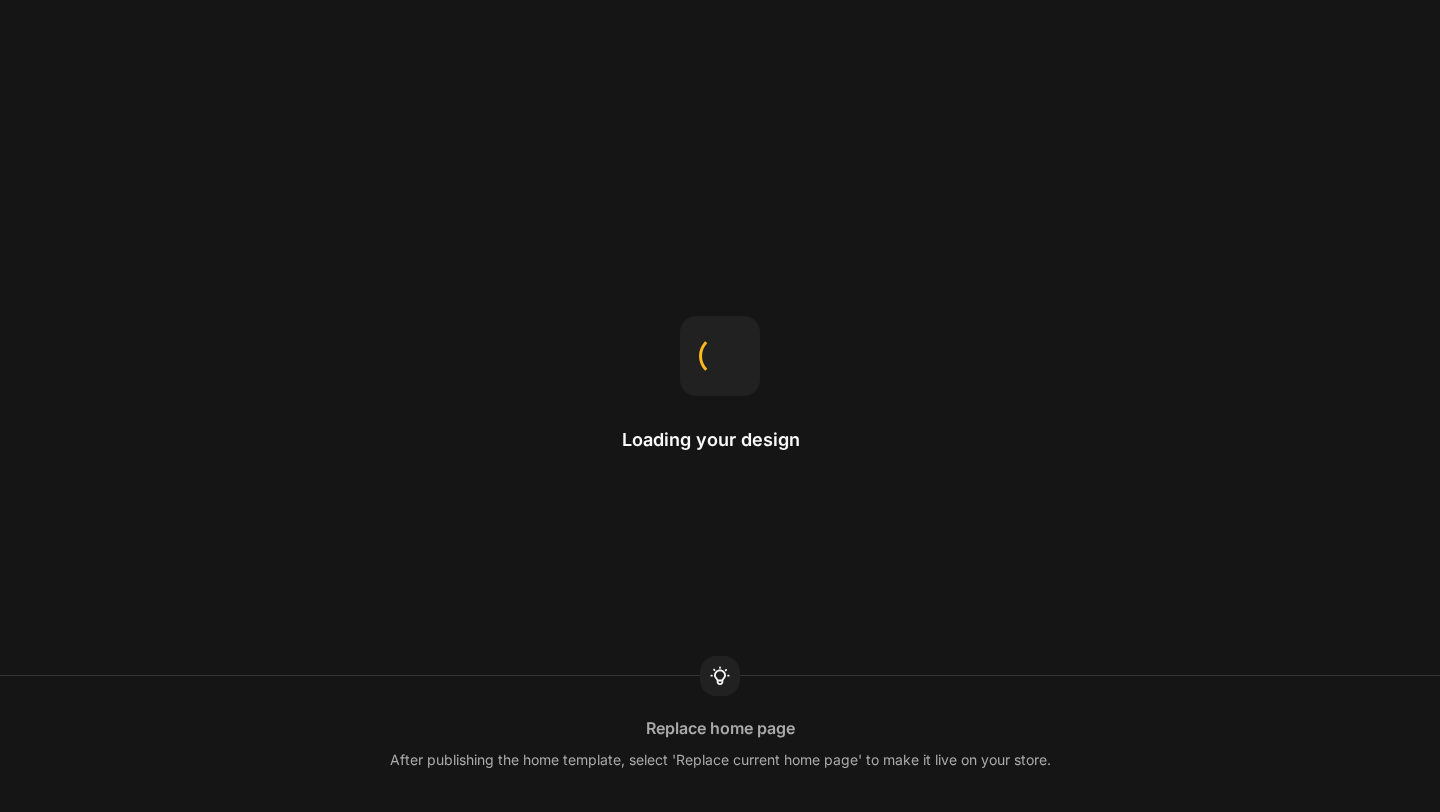 scroll, scrollTop: 0, scrollLeft: 0, axis: both 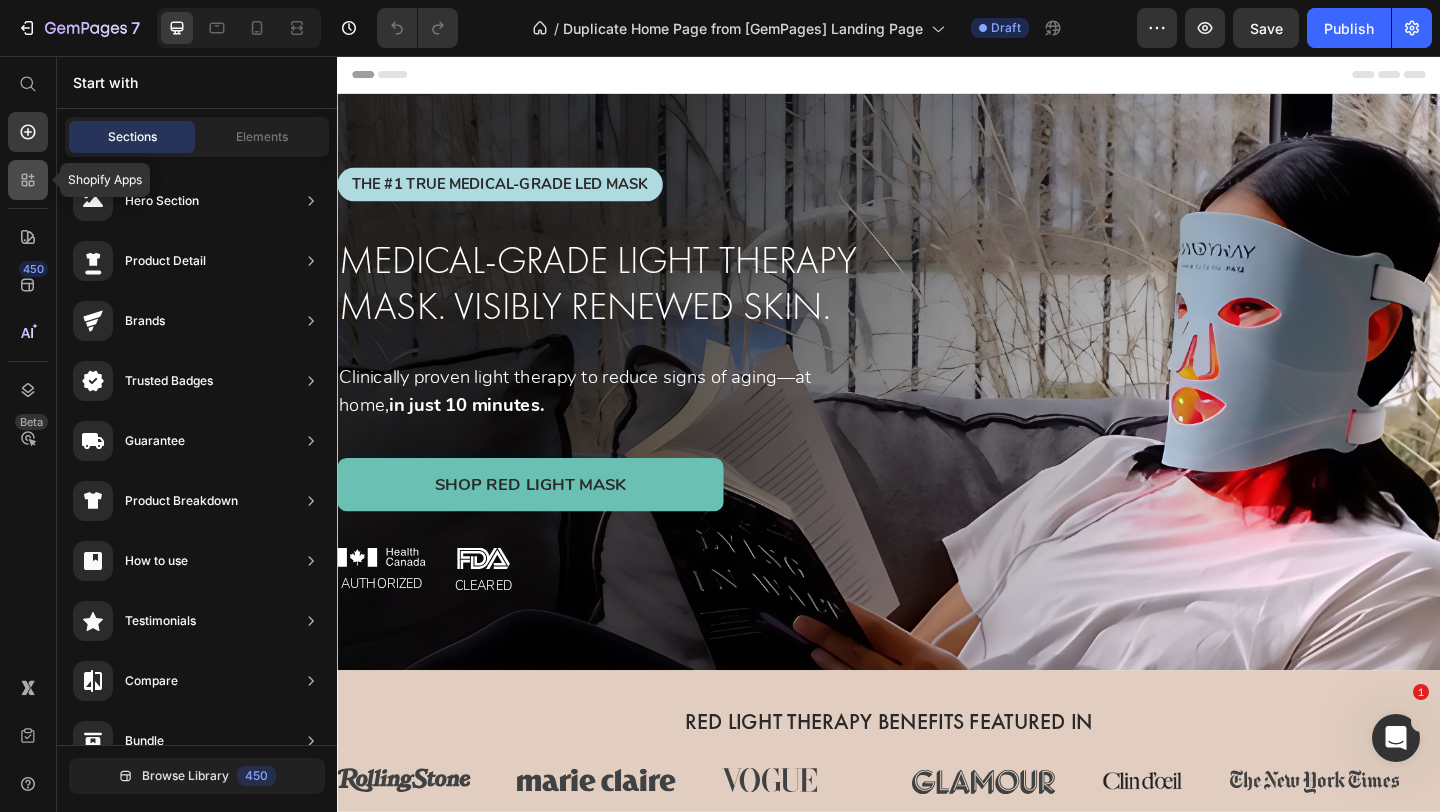 click 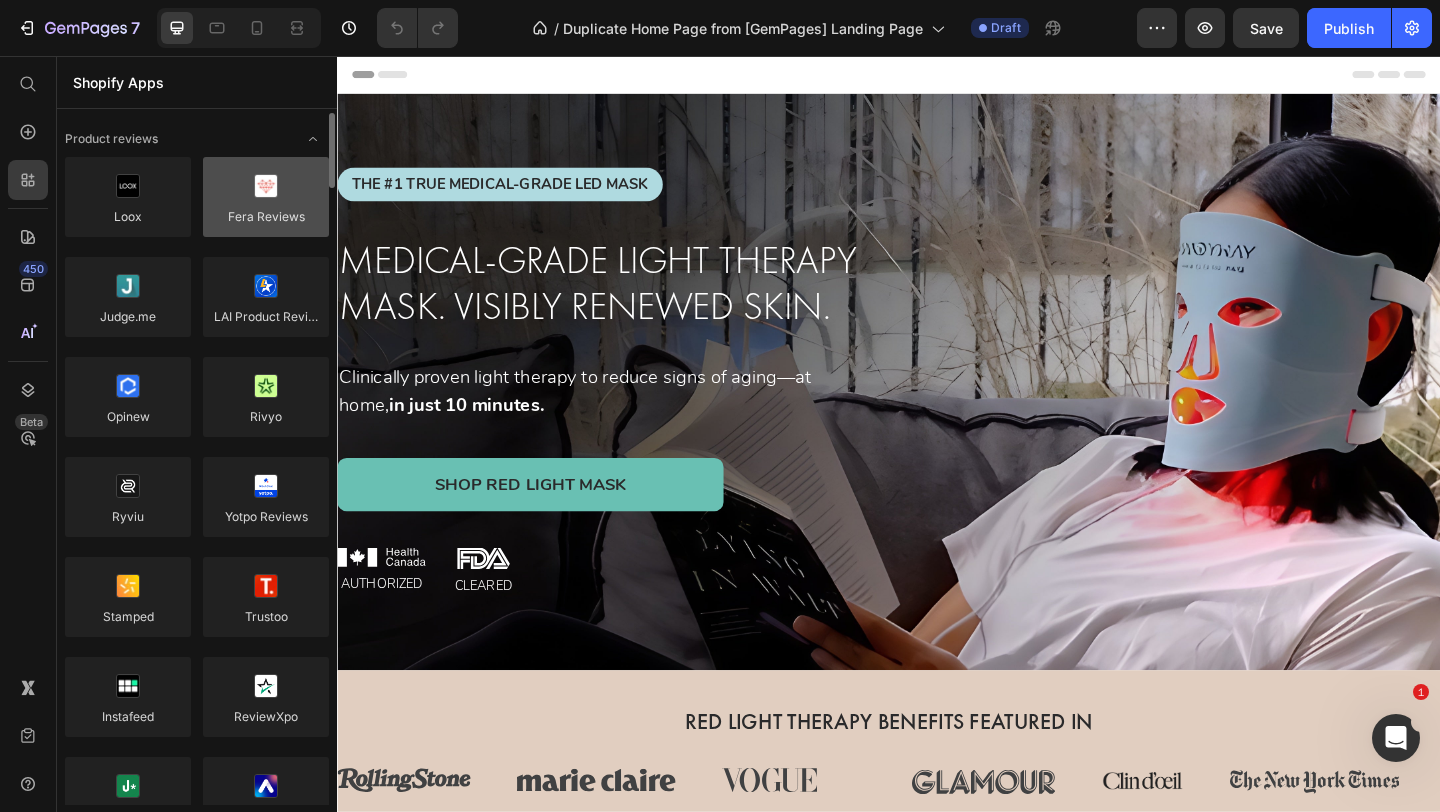 click at bounding box center [266, 197] 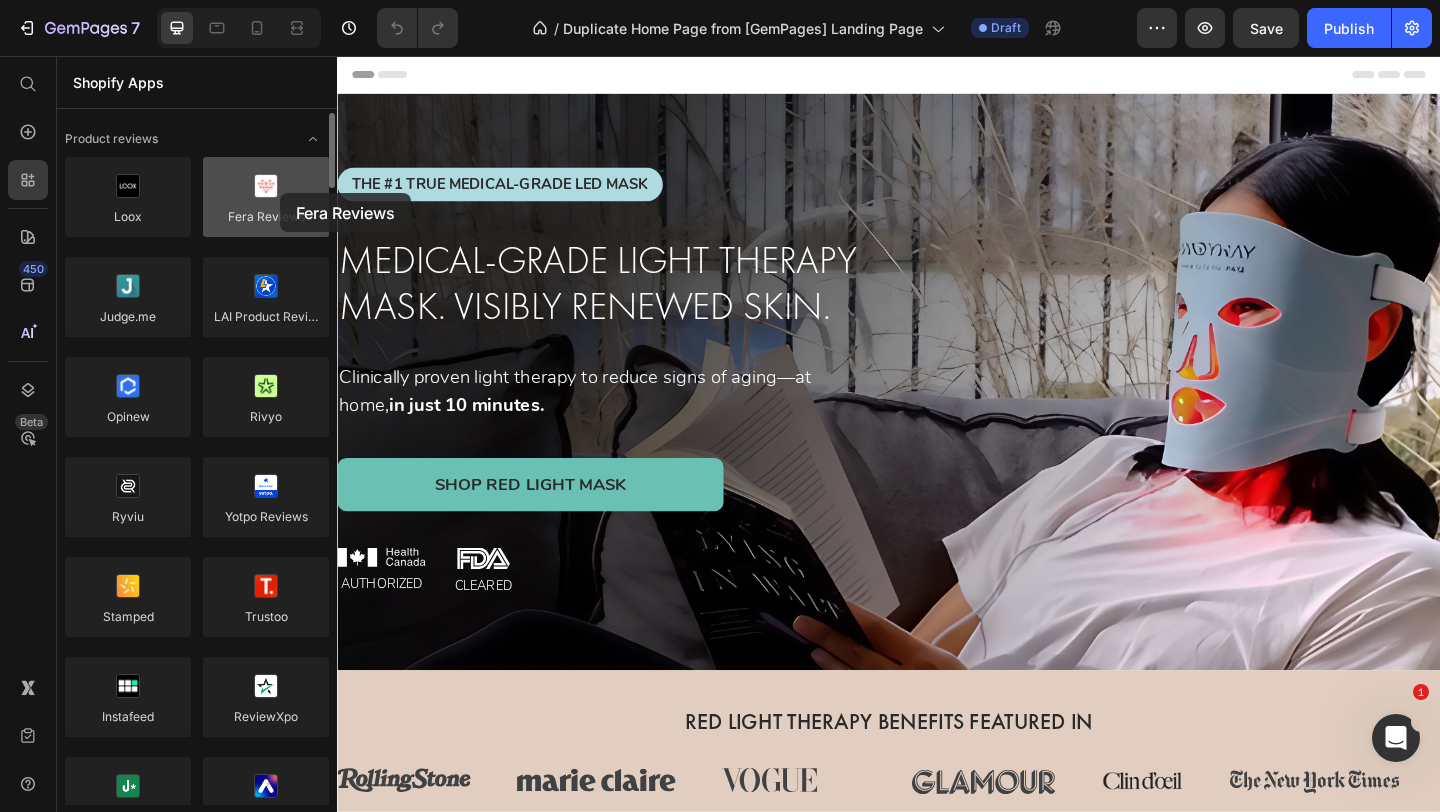 click at bounding box center (266, 197) 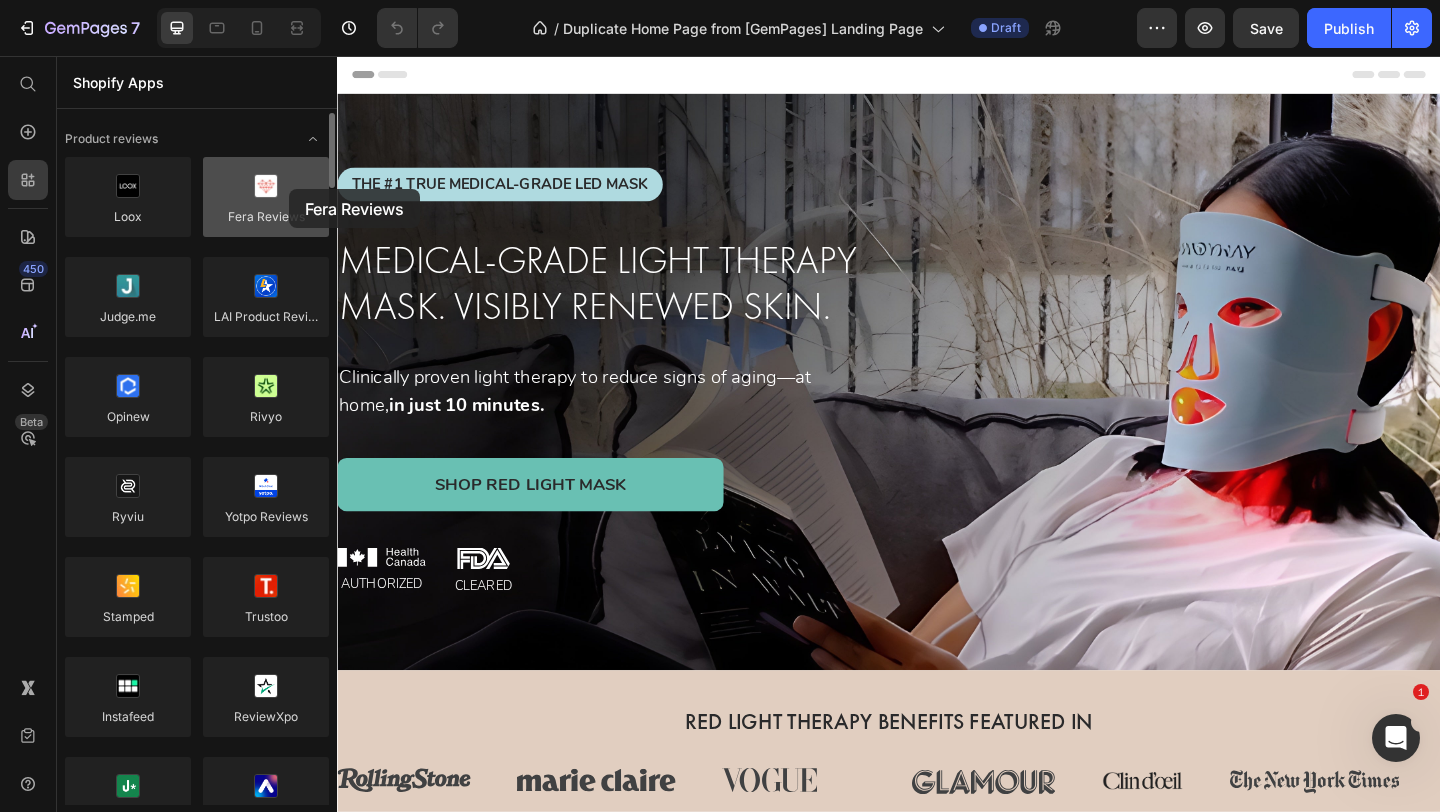 drag, startPoint x: 269, startPoint y: 204, endPoint x: 288, endPoint y: 189, distance: 24.207438 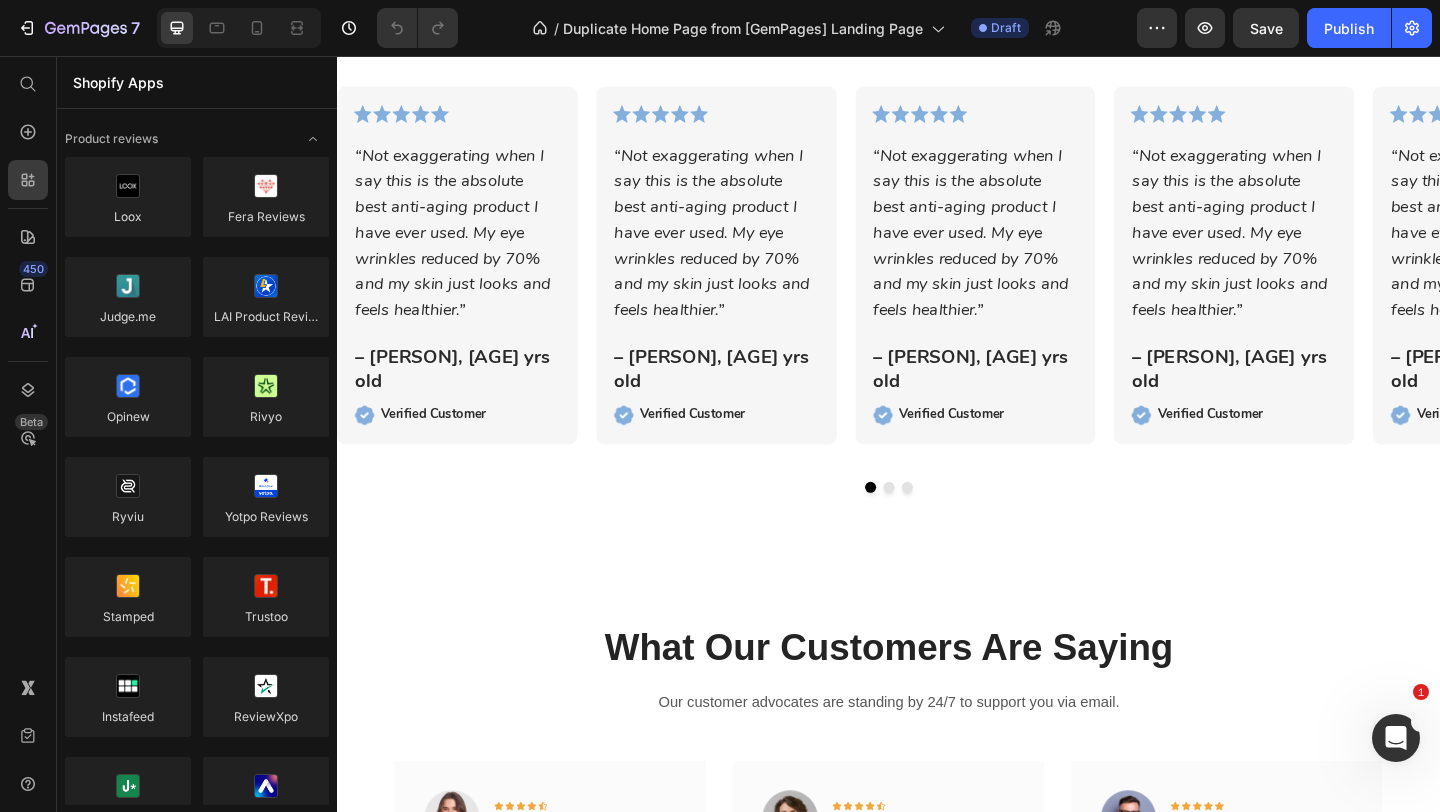 scroll, scrollTop: 5842, scrollLeft: 0, axis: vertical 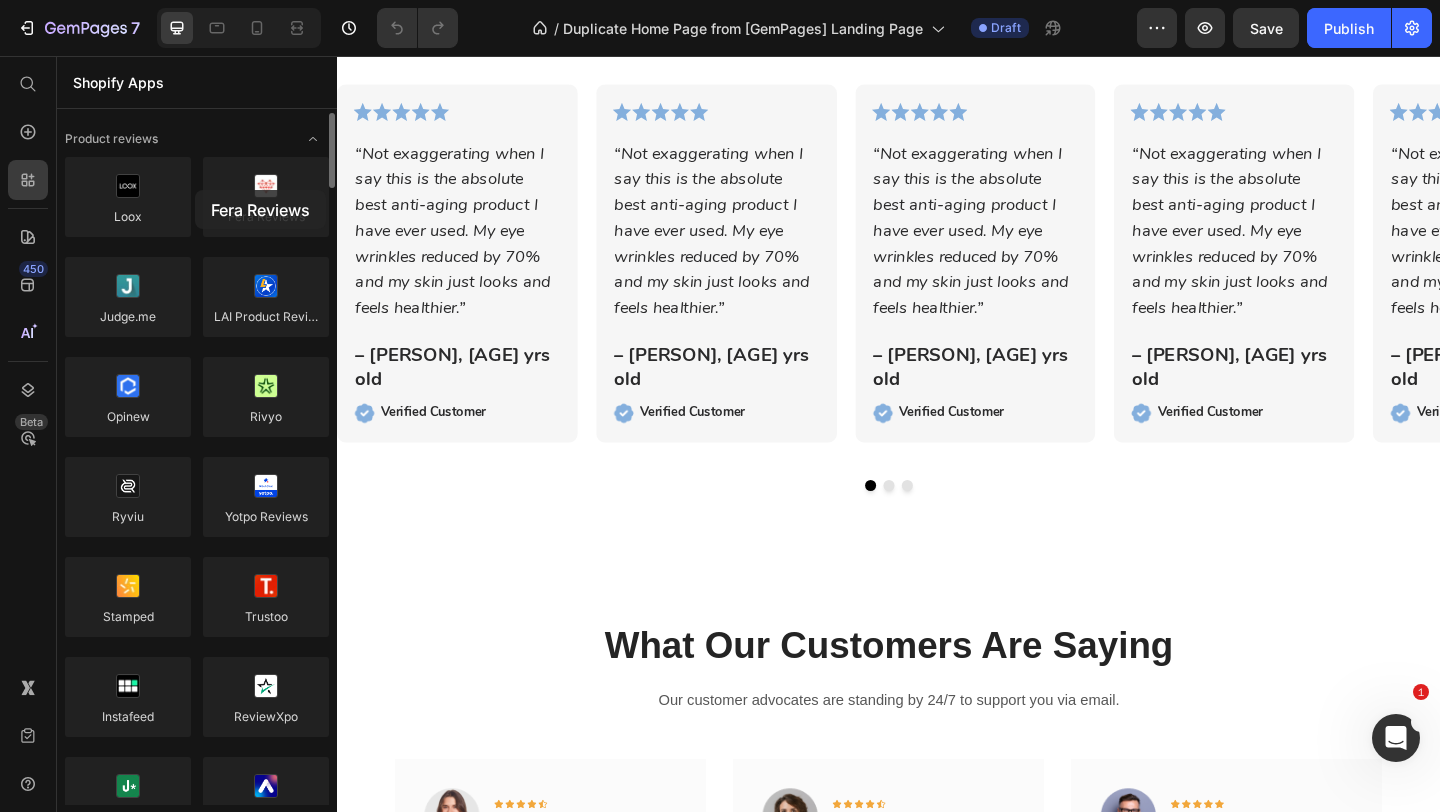 drag, startPoint x: 252, startPoint y: 193, endPoint x: 201, endPoint y: 190, distance: 51.088158 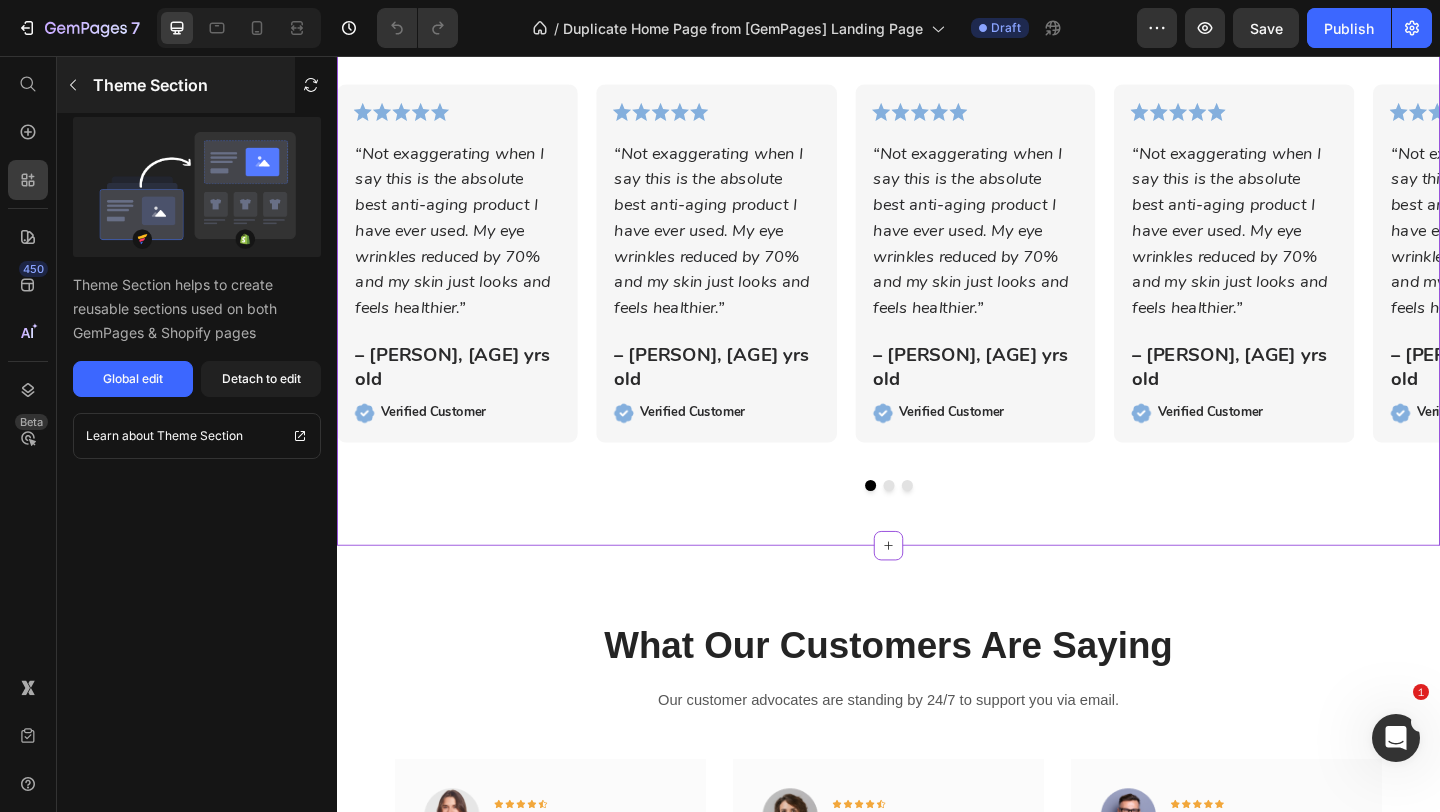 click 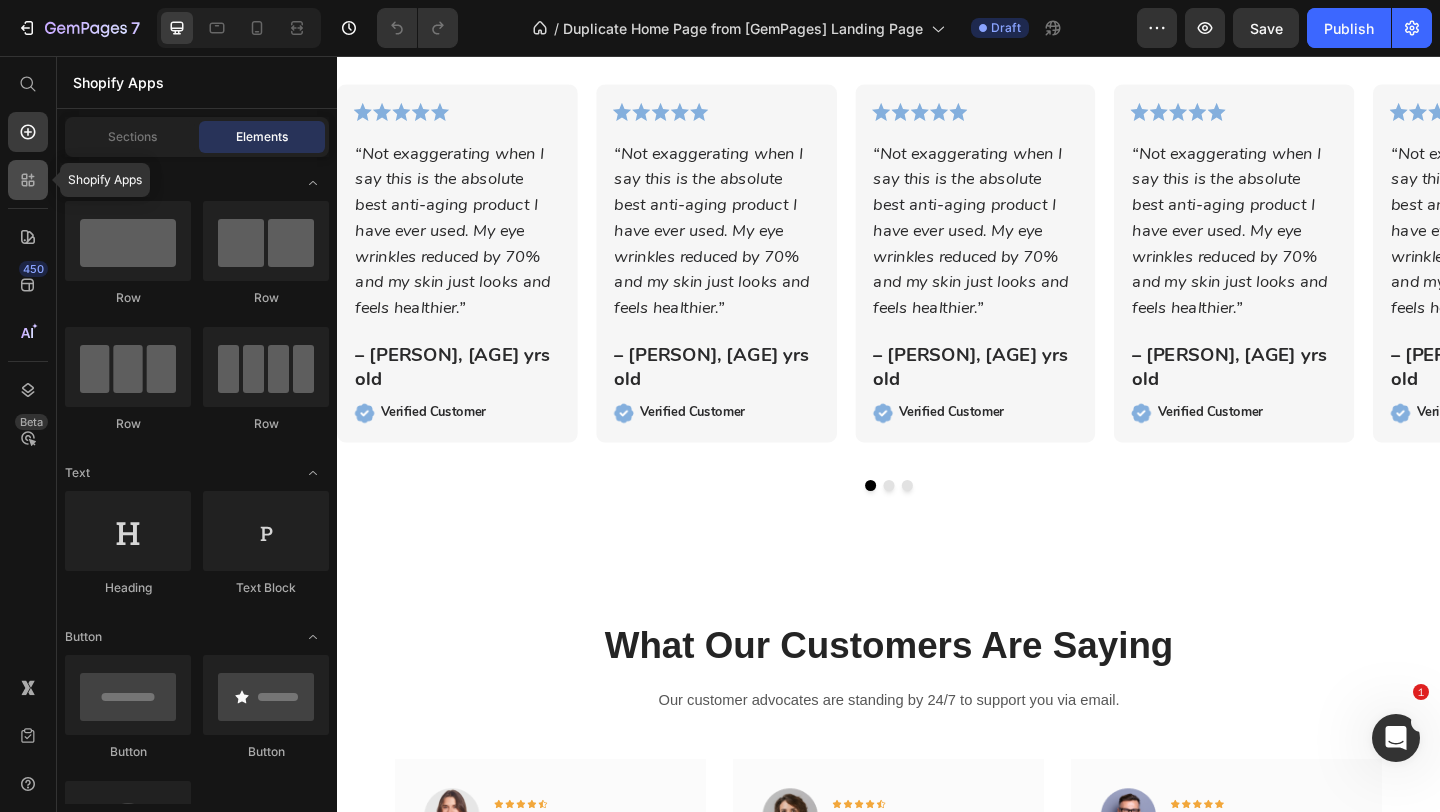 click 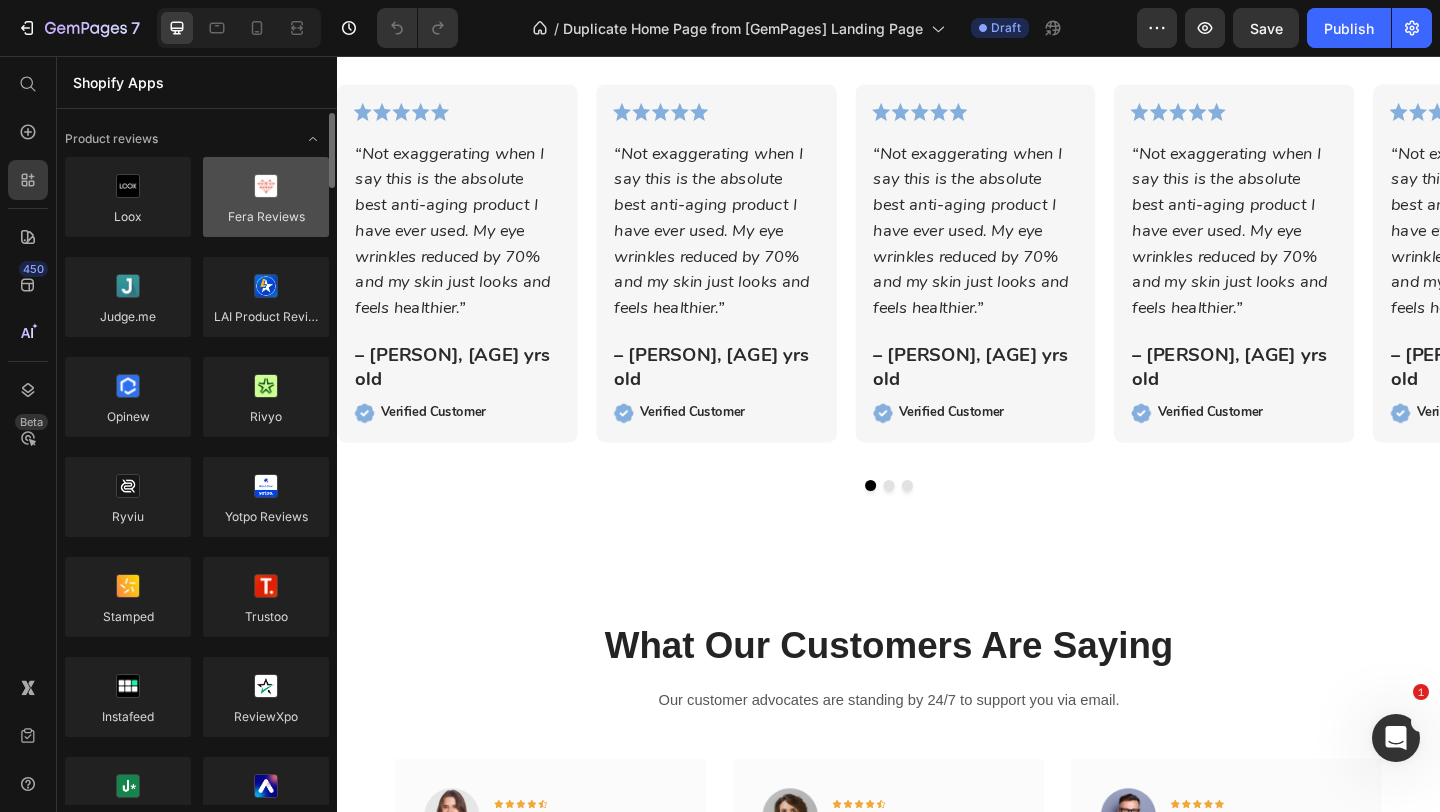 click at bounding box center [266, 197] 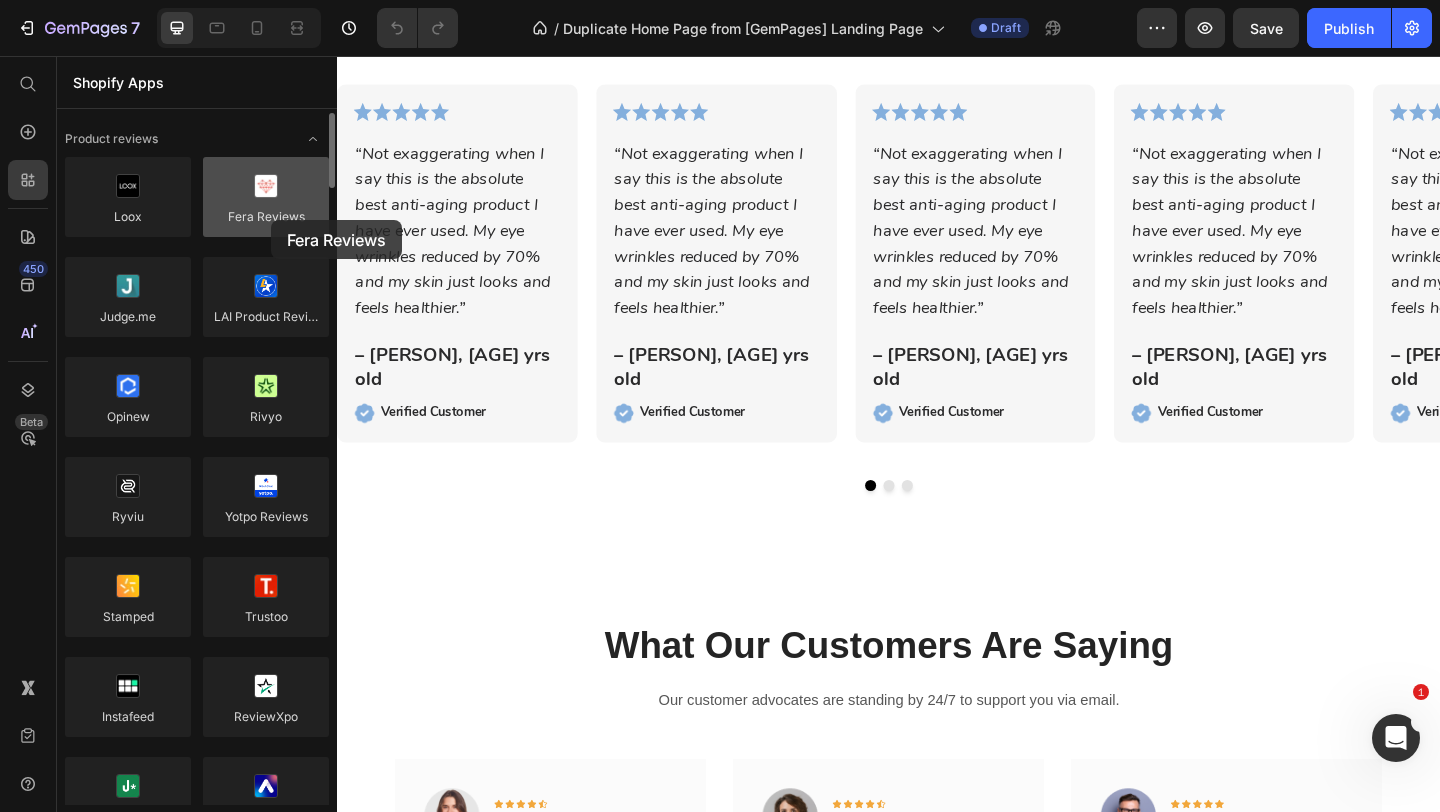 click at bounding box center (266, 197) 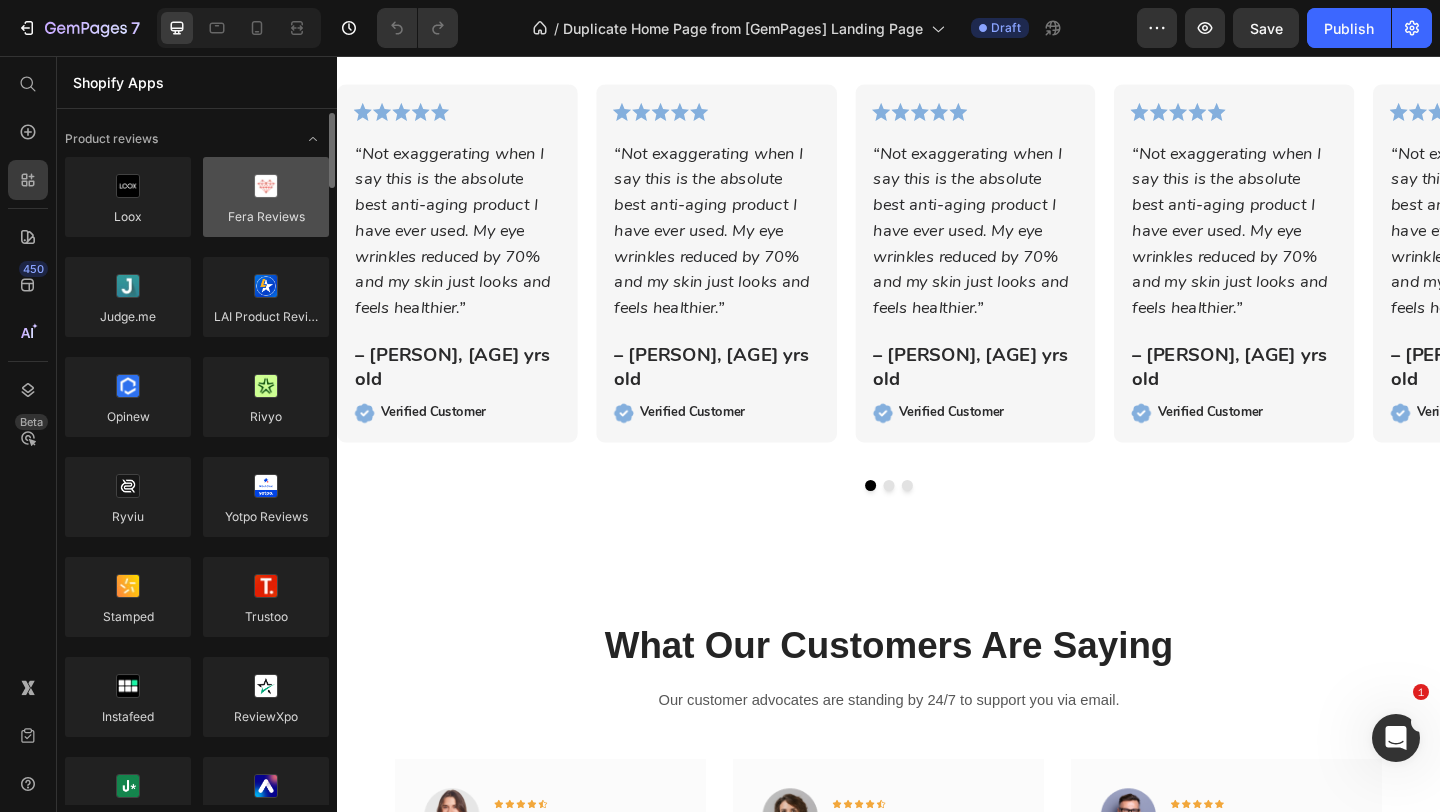 click at bounding box center [266, 197] 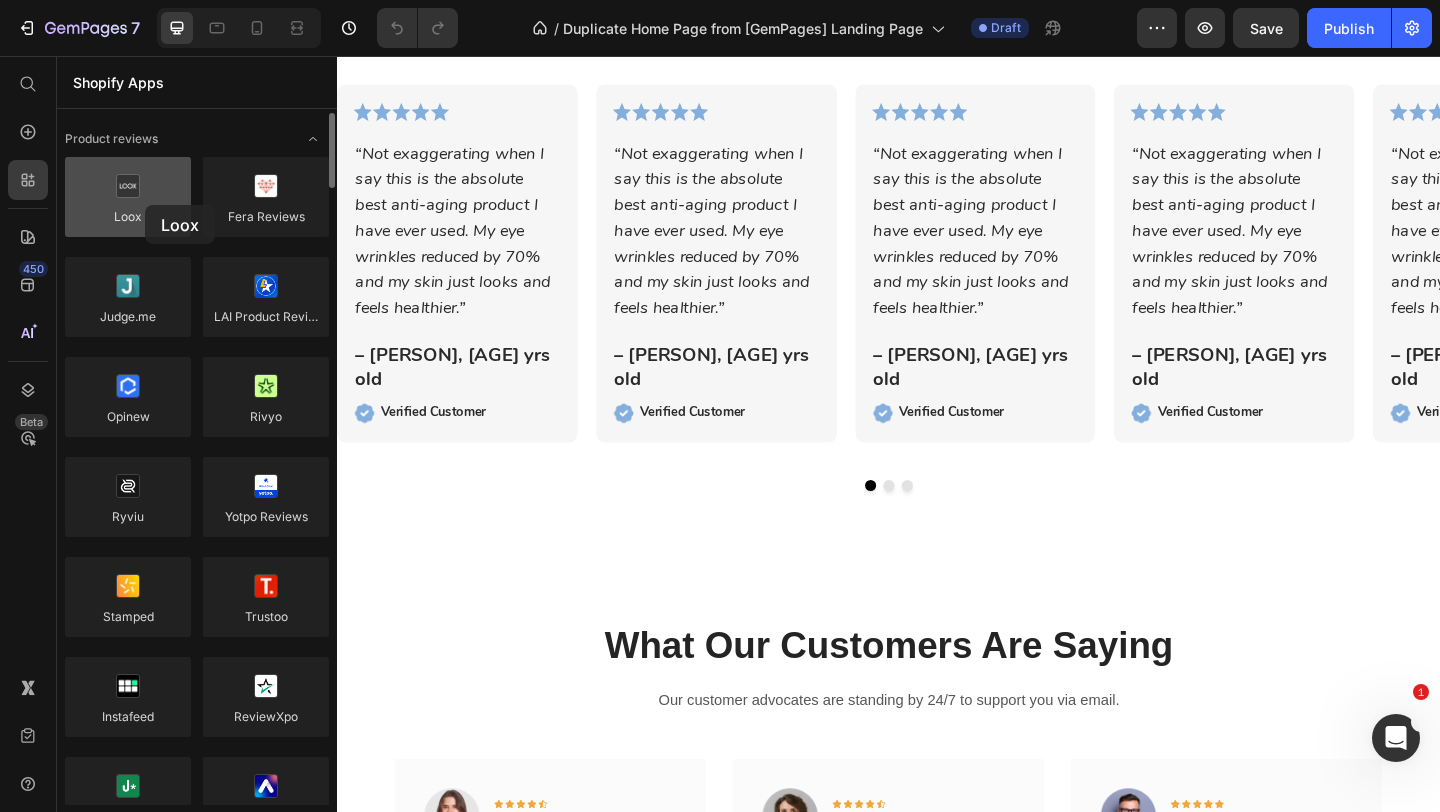 click at bounding box center (128, 197) 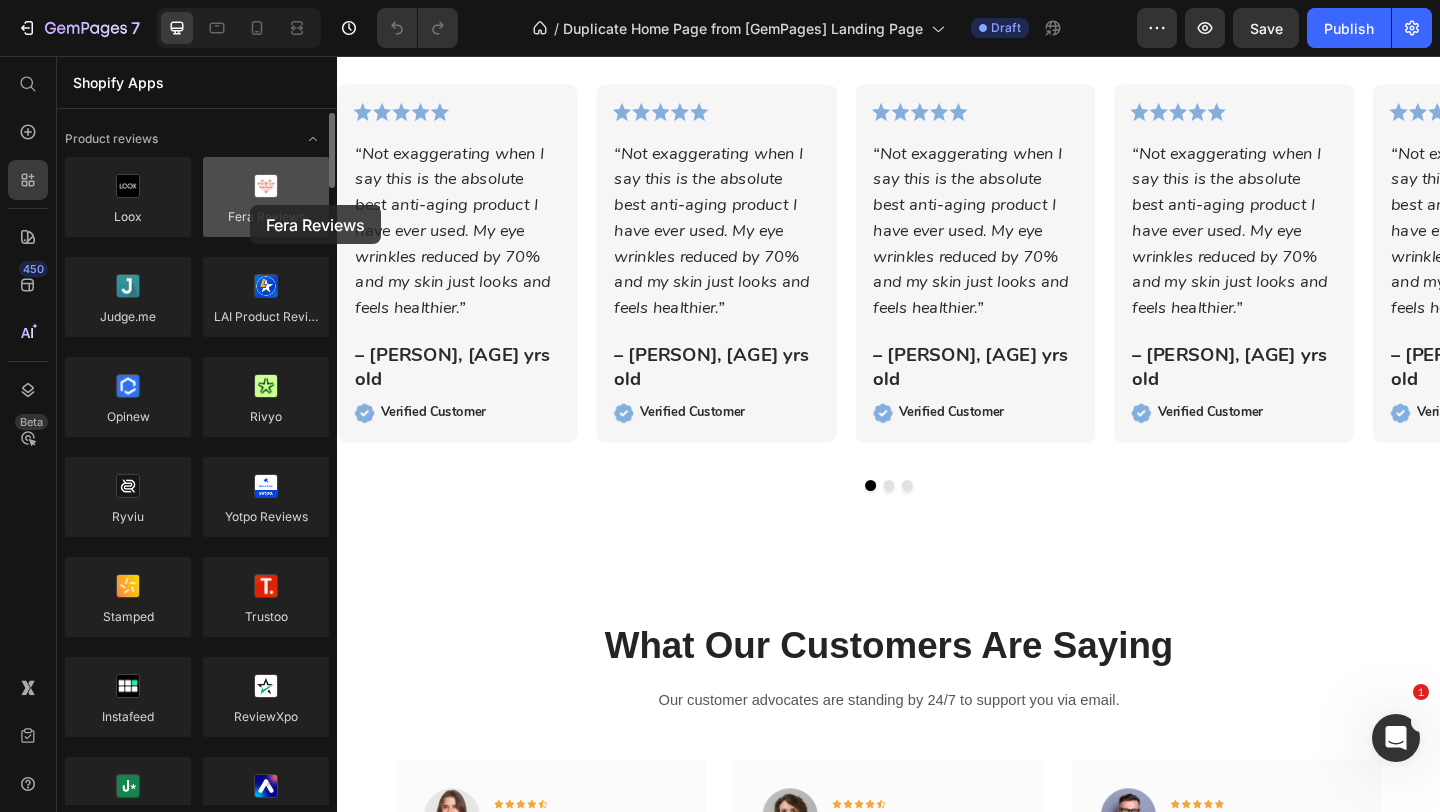 click at bounding box center (266, 197) 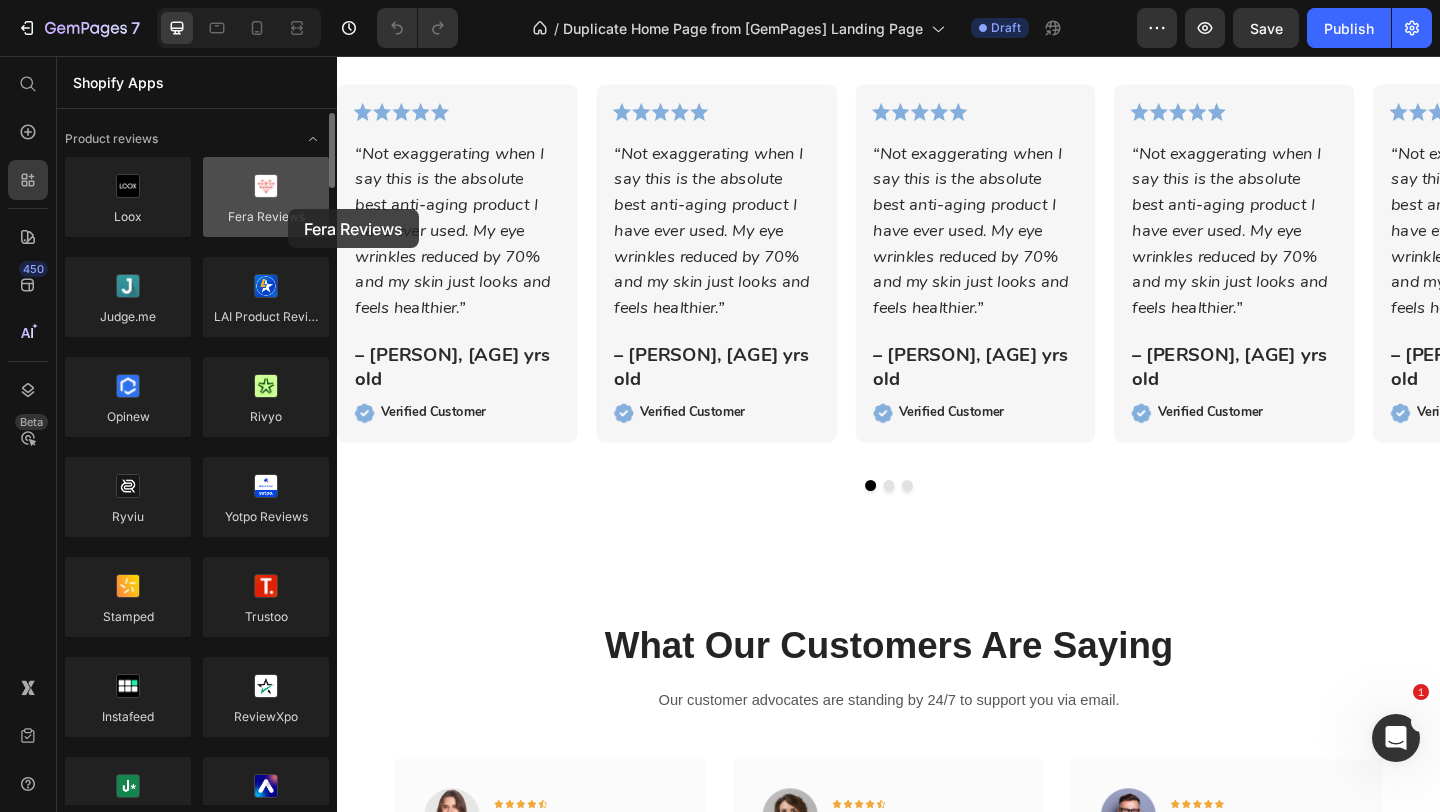 click at bounding box center (266, 197) 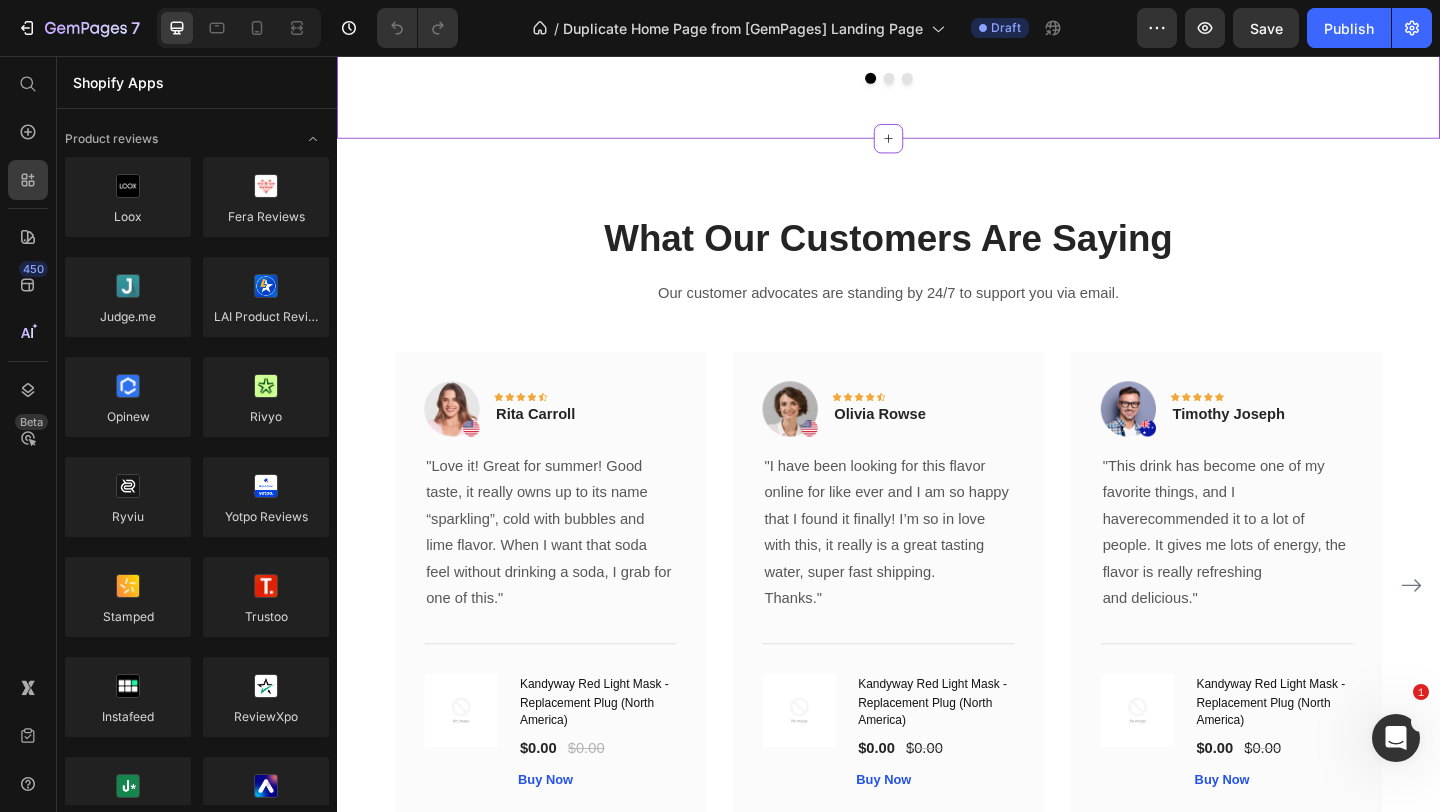 scroll, scrollTop: 6288, scrollLeft: 0, axis: vertical 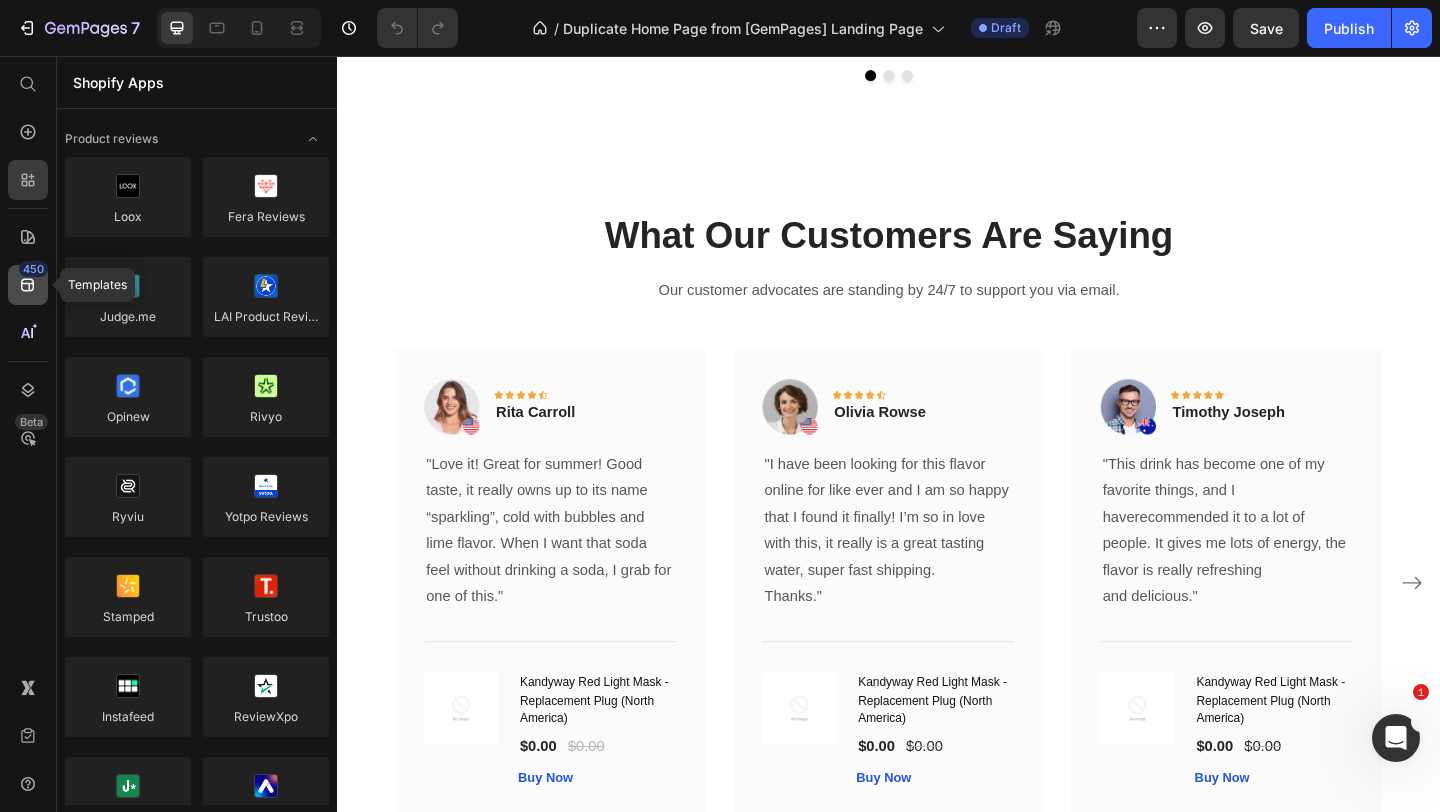 click 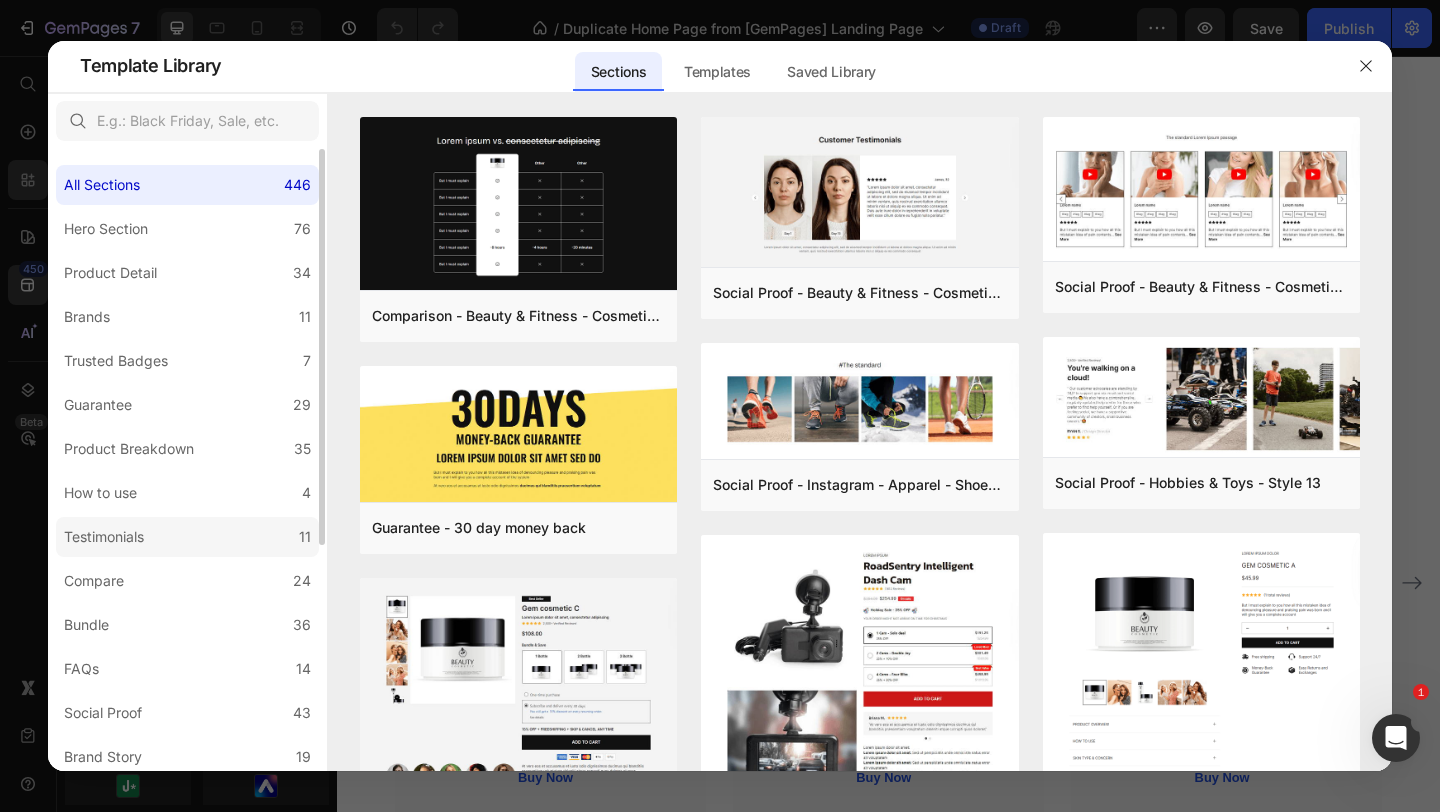 click on "Testimonials" at bounding box center (108, 537) 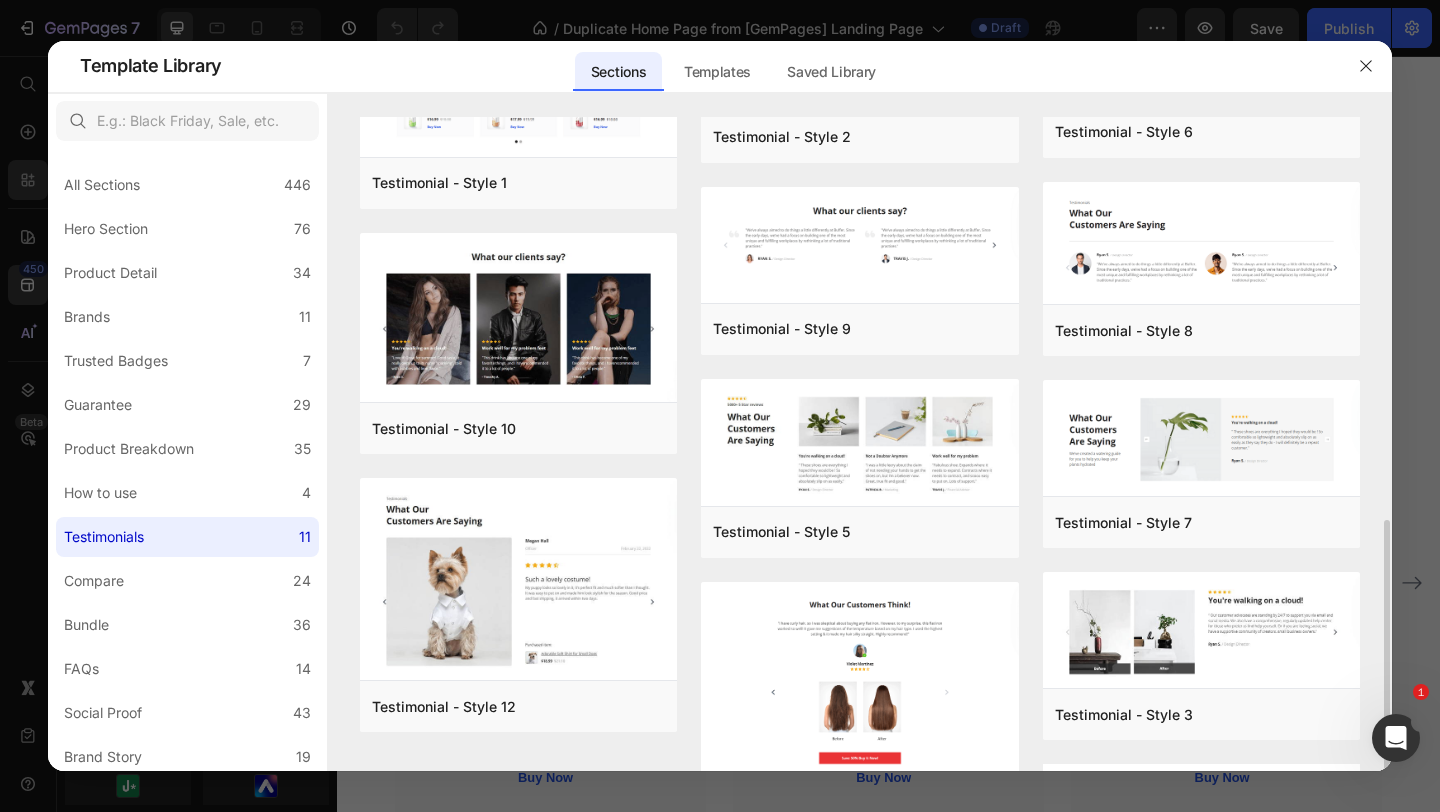 scroll, scrollTop: 0, scrollLeft: 0, axis: both 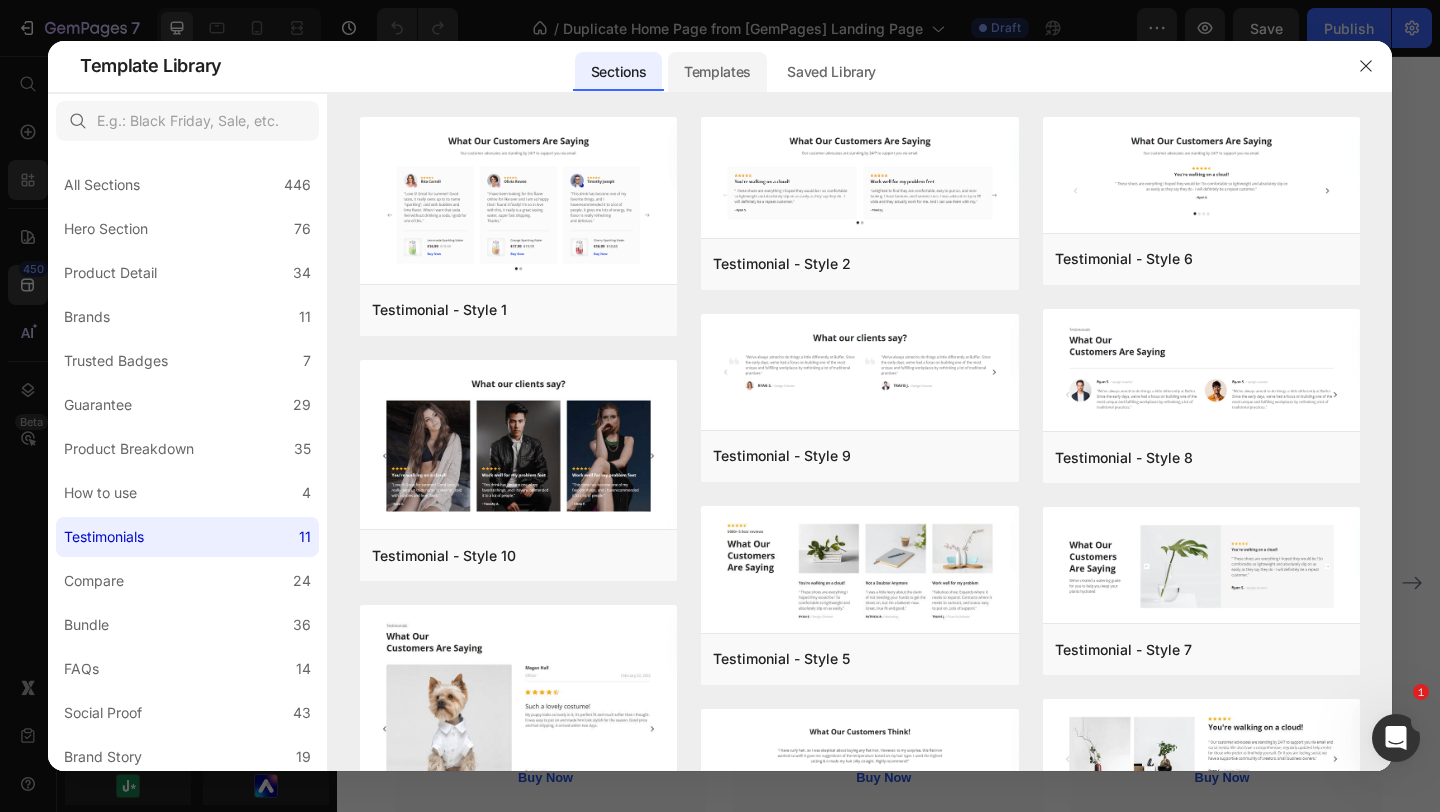 click on "Templates" 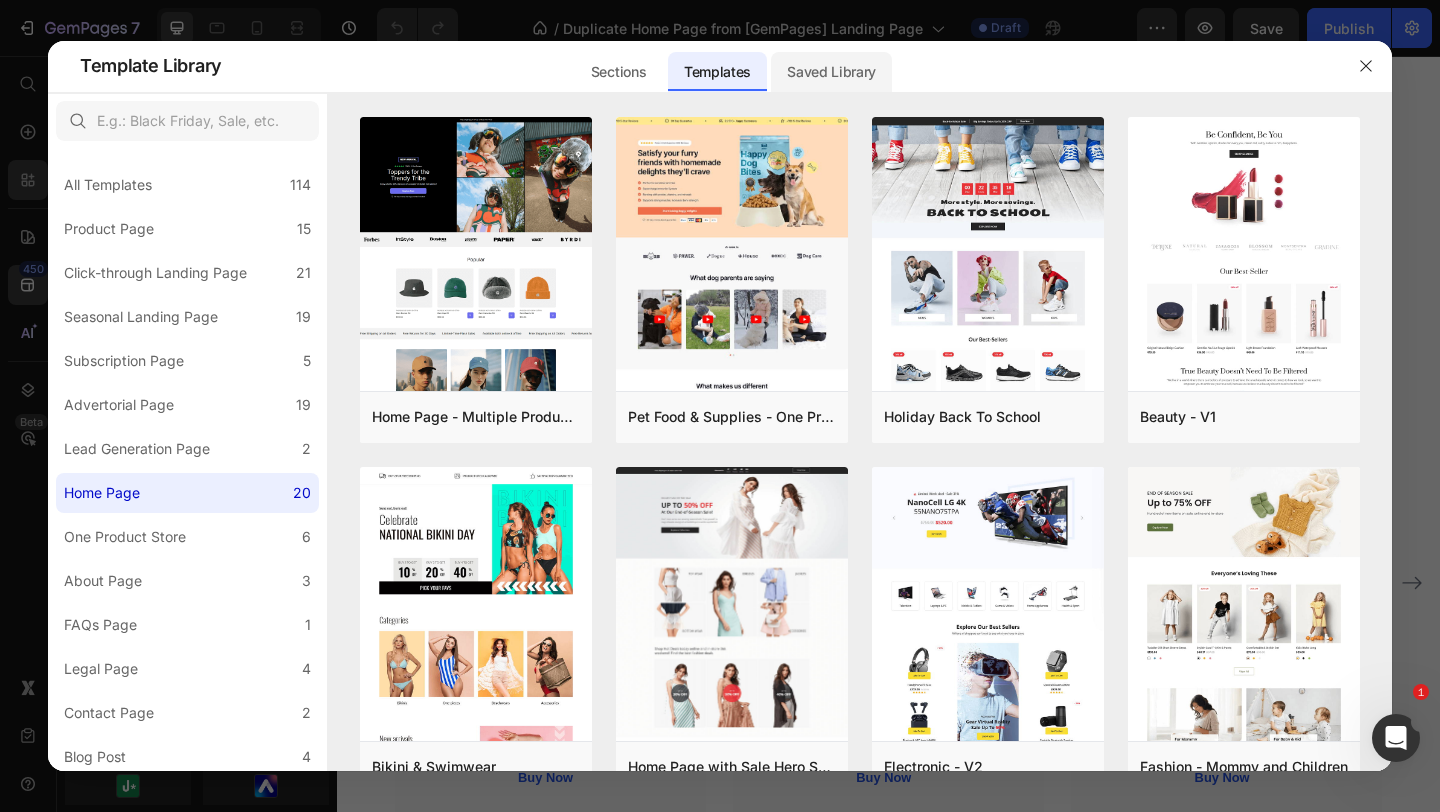 click on "Saved Library" 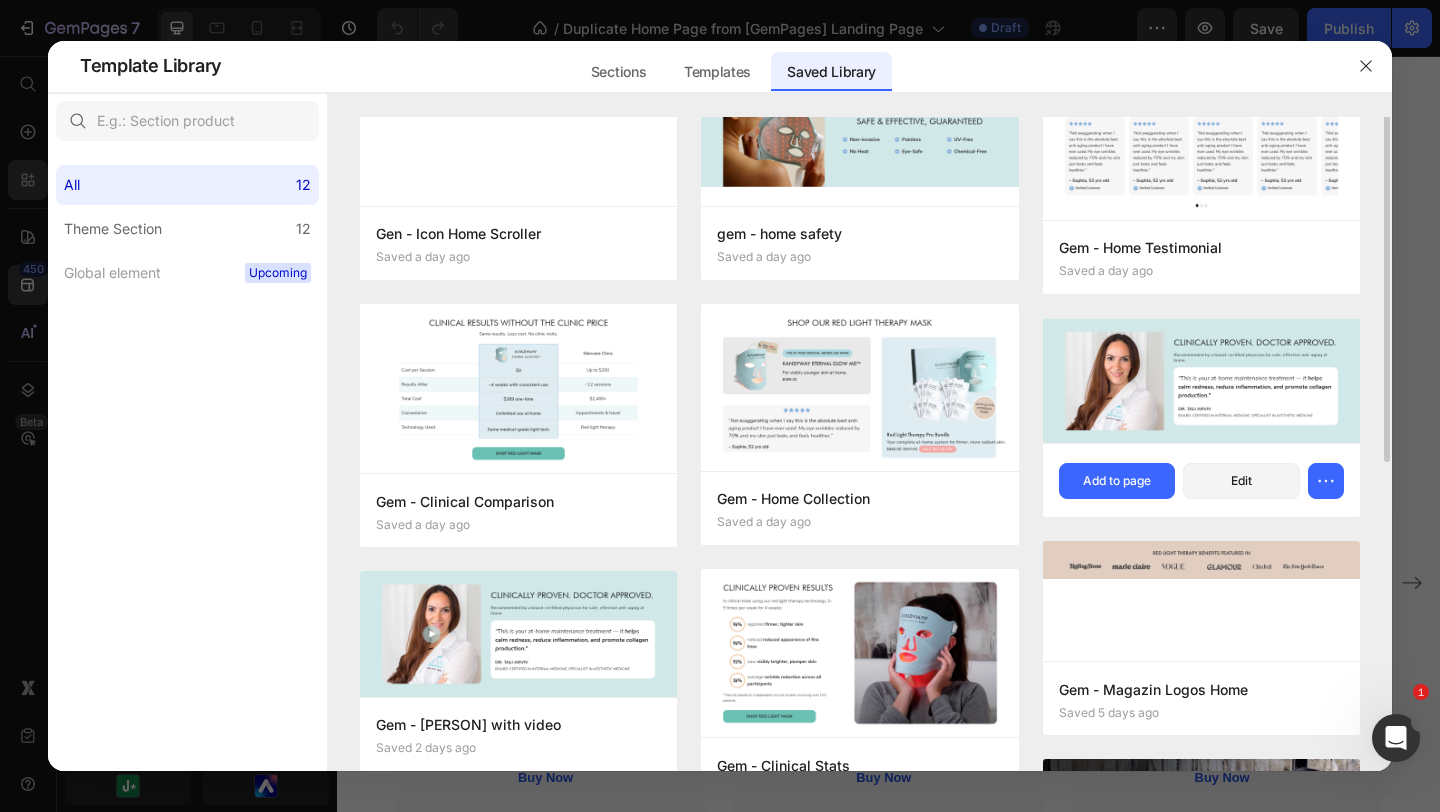 scroll, scrollTop: 0, scrollLeft: 0, axis: both 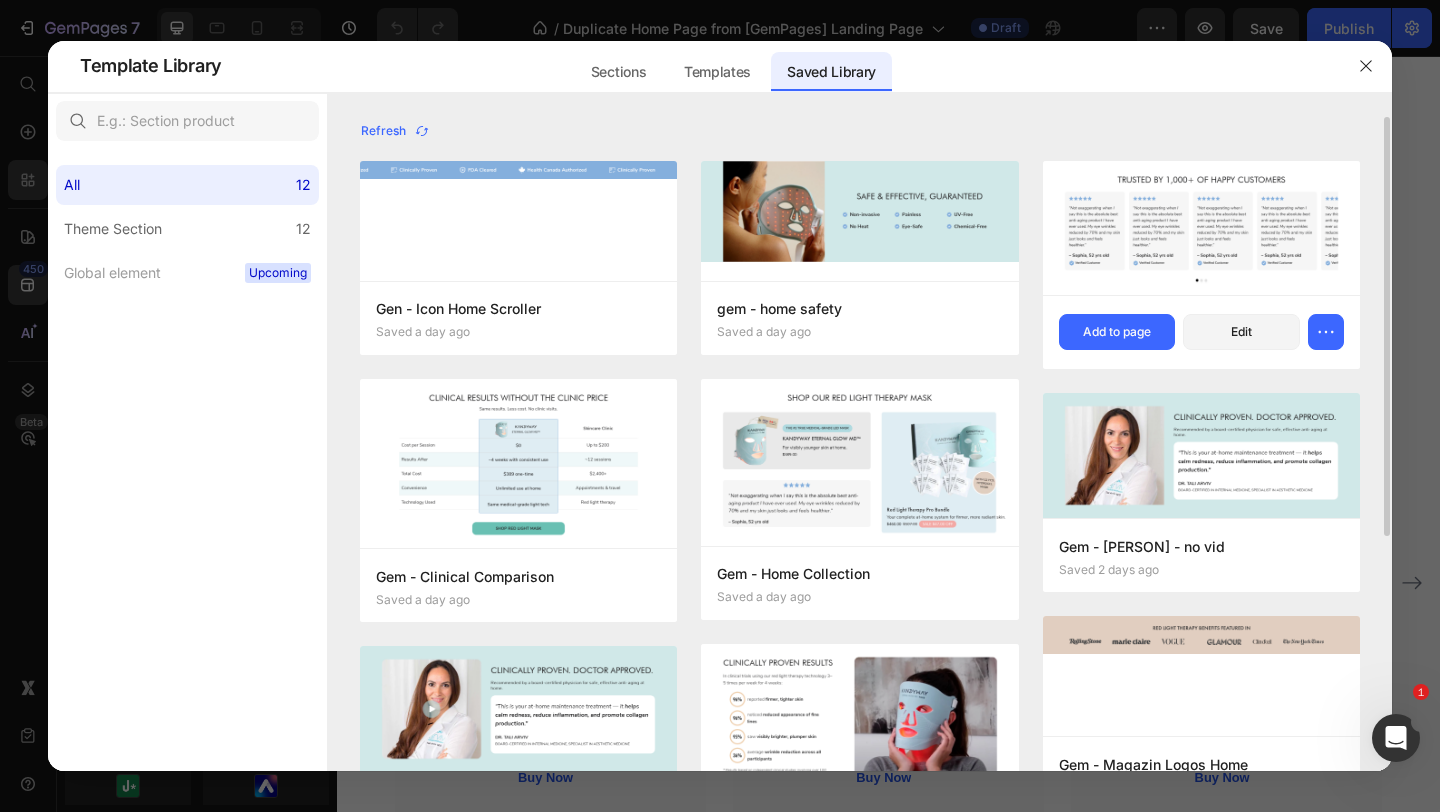 click at bounding box center (1201, 227) 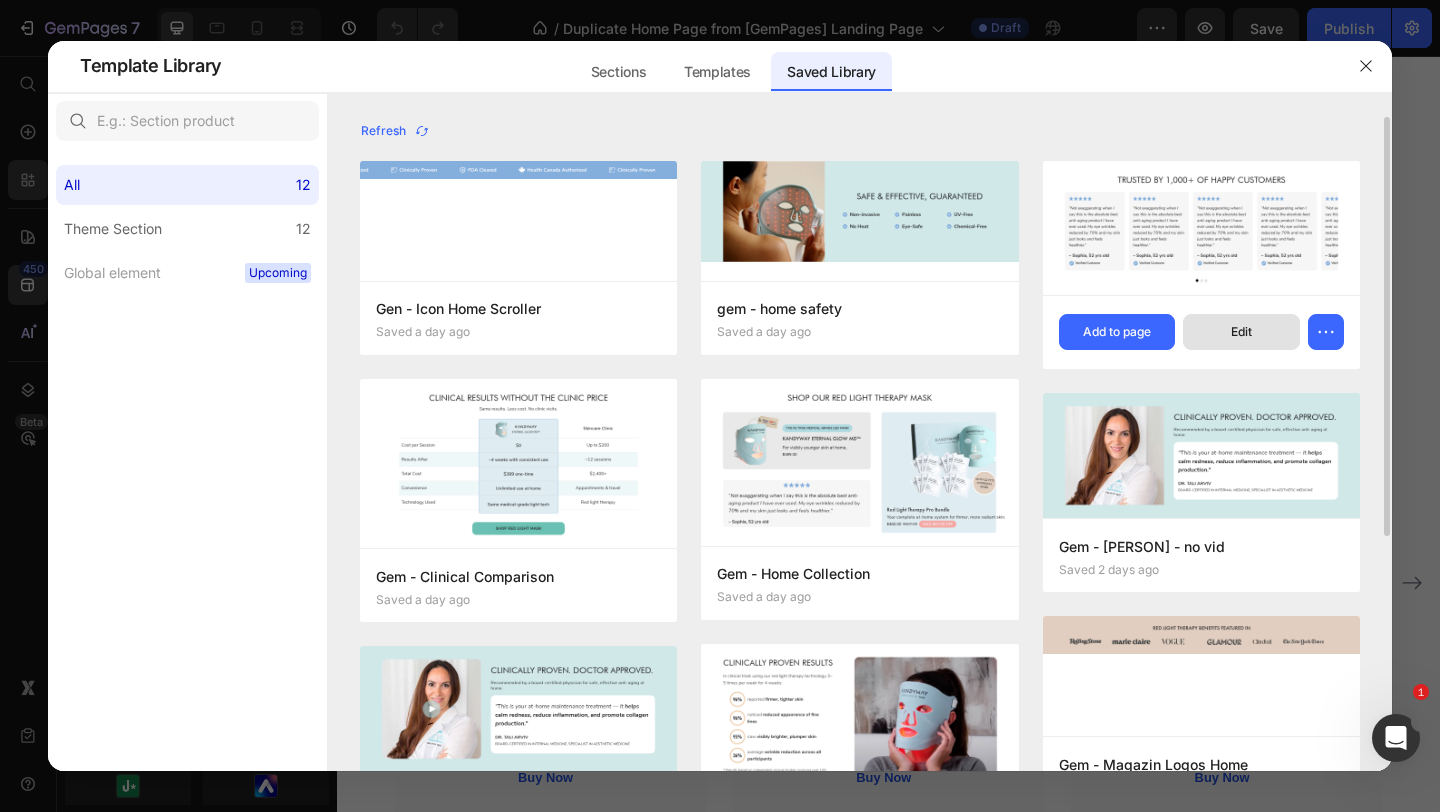 click on "Edit" at bounding box center (1241, 332) 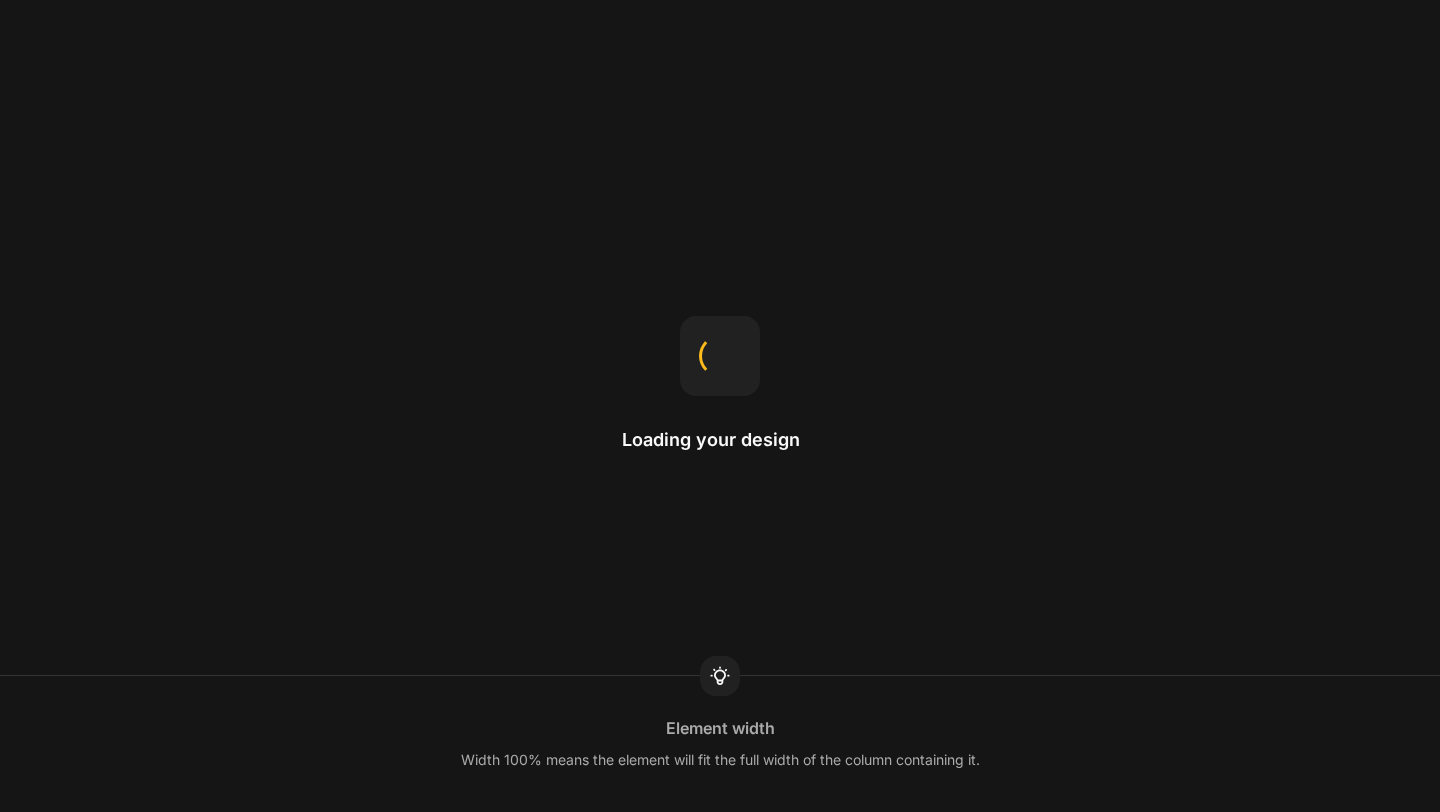 scroll, scrollTop: 0, scrollLeft: 0, axis: both 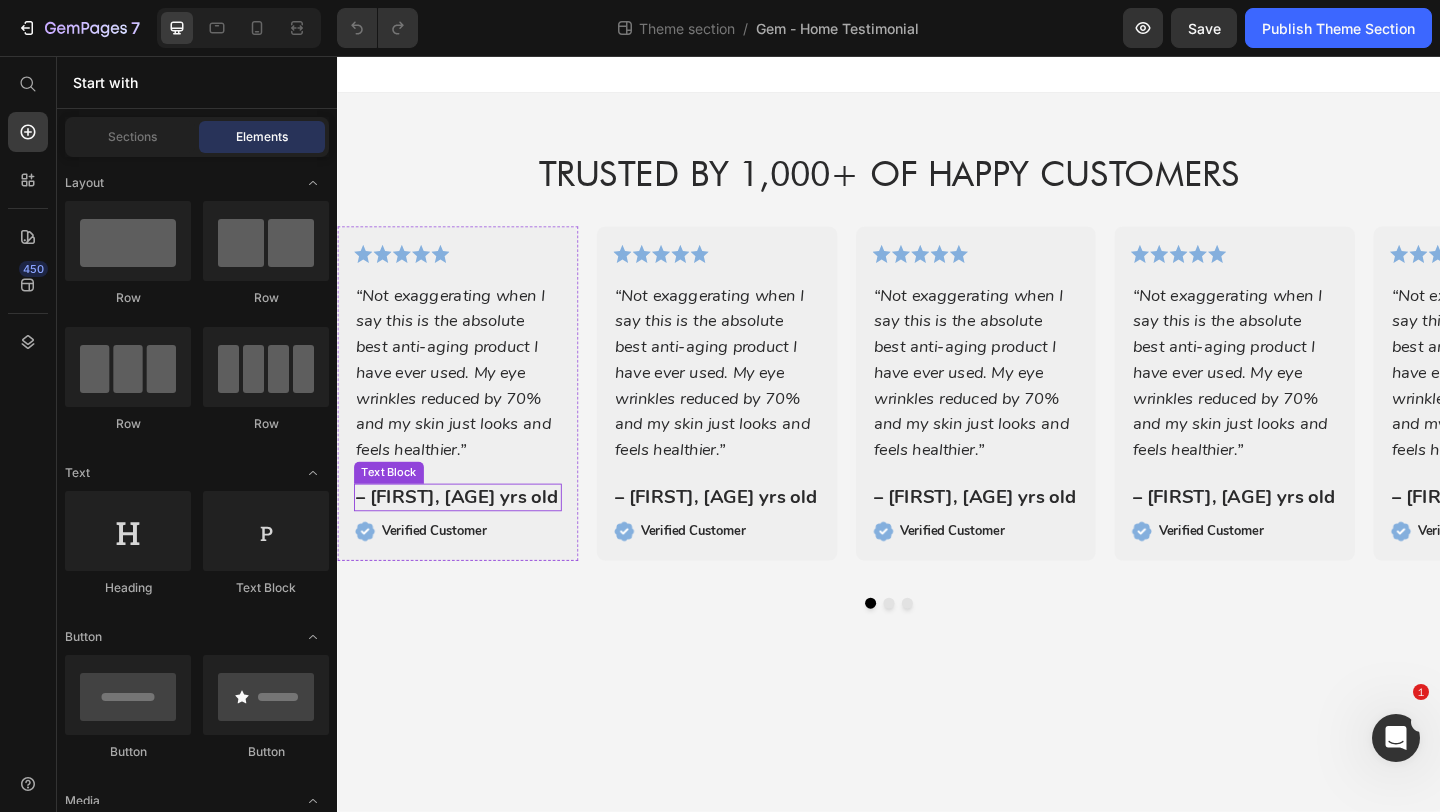 click on "– [FIRST], [AGE] yrs old" at bounding box center (468, 536) 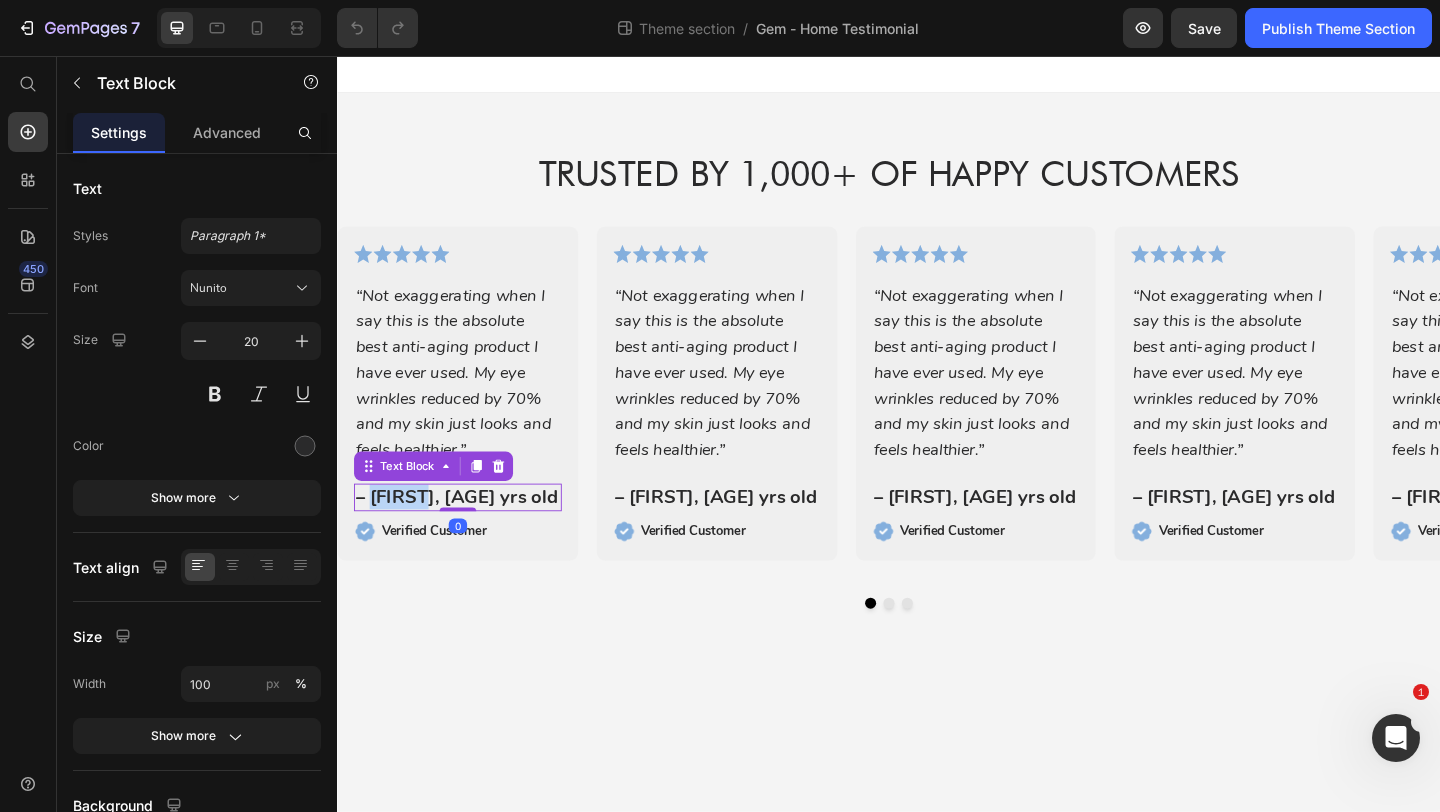 click on "– [FIRST], [AGE] yrs old" at bounding box center (468, 536) 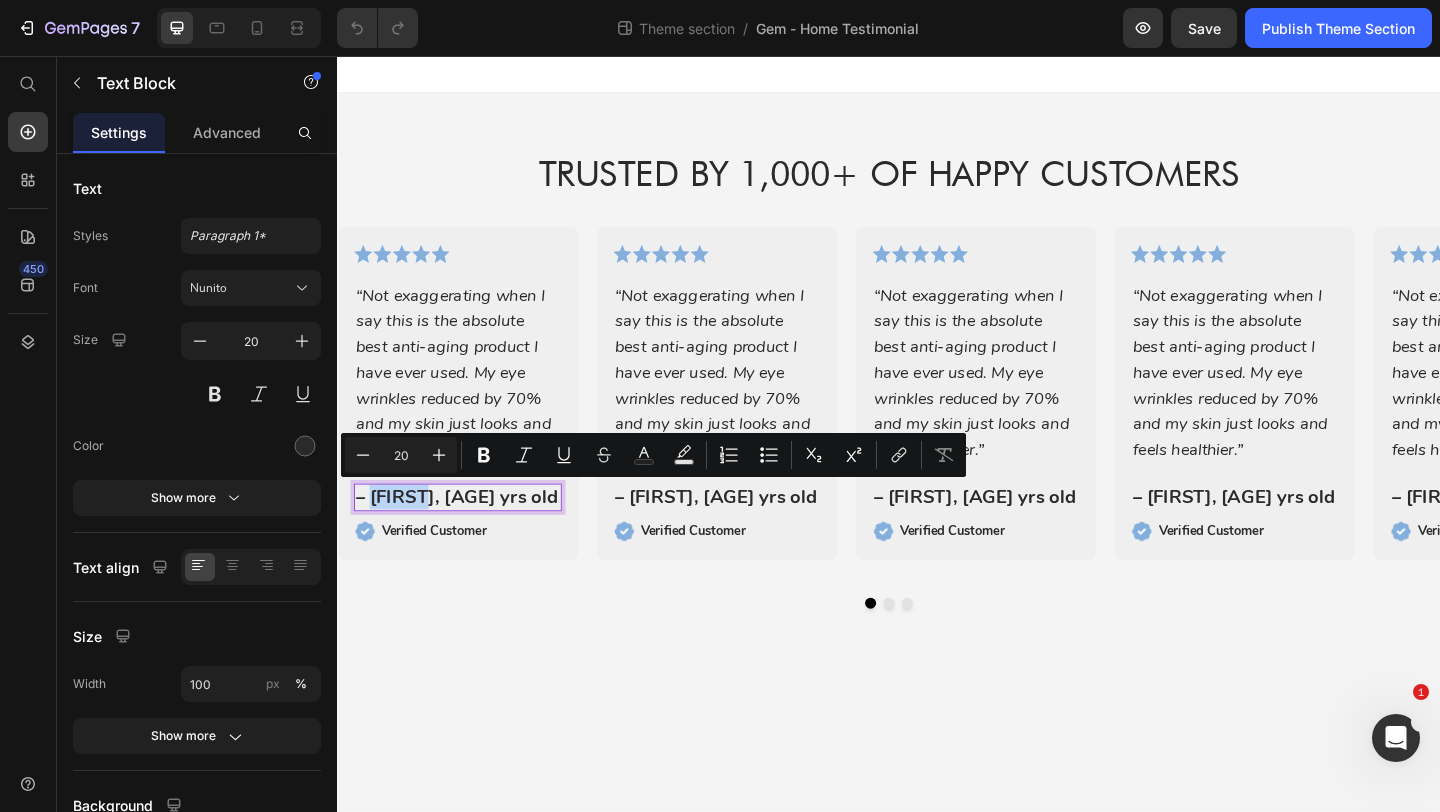 click on "– [FIRST], [AGE] yrs old" at bounding box center [468, 536] 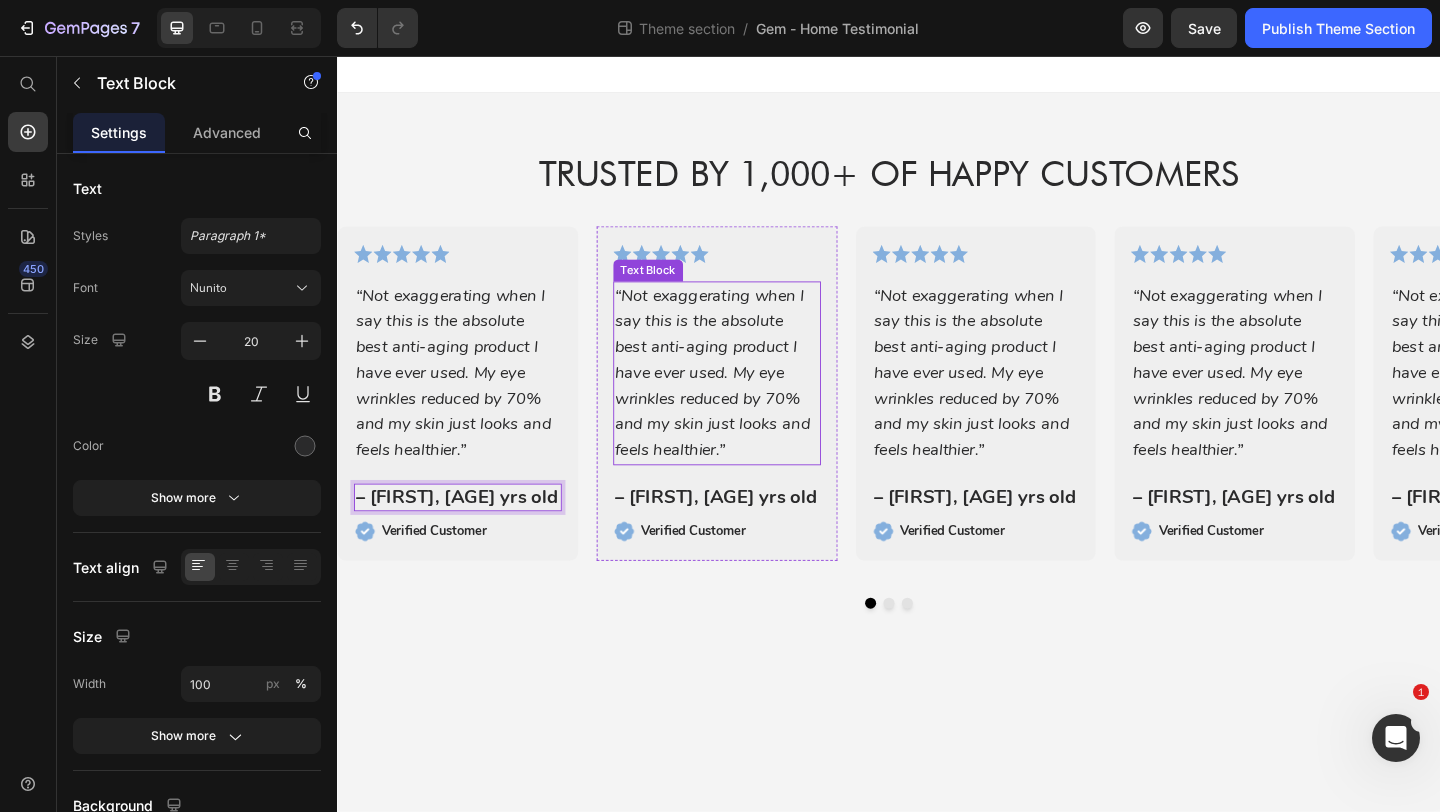 click on "“Not exaggerating when I say this is the absolute best anti-aging product I have ever used. My eye wrinkles reduced by 70% and my skin just looks and feels healthier.”" at bounding box center (750, 400) 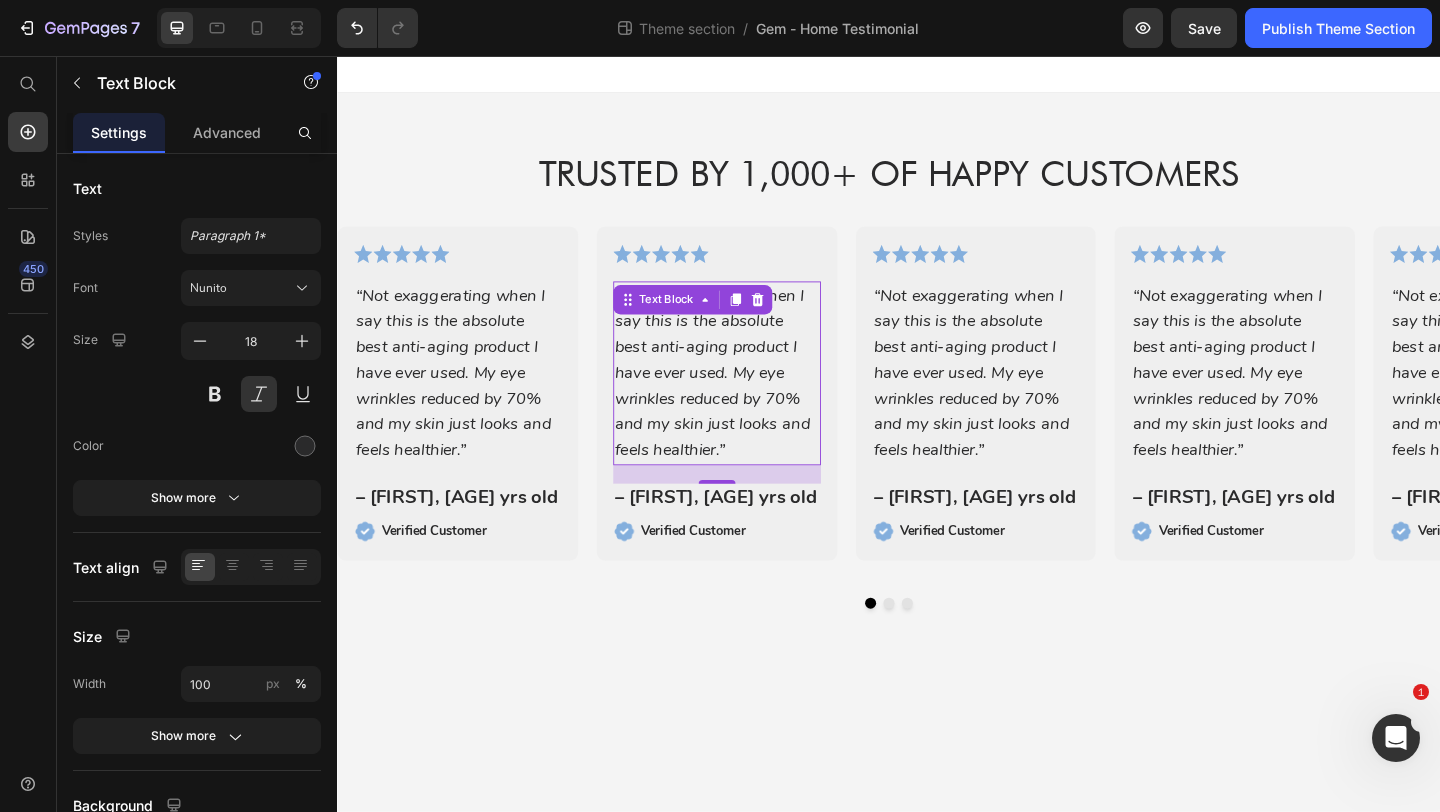 click on "“Not exaggerating when I say this is the absolute best anti-aging product I have ever used. My eye wrinkles reduced by 70% and my skin just looks and feels healthier.”" at bounding box center [750, 400] 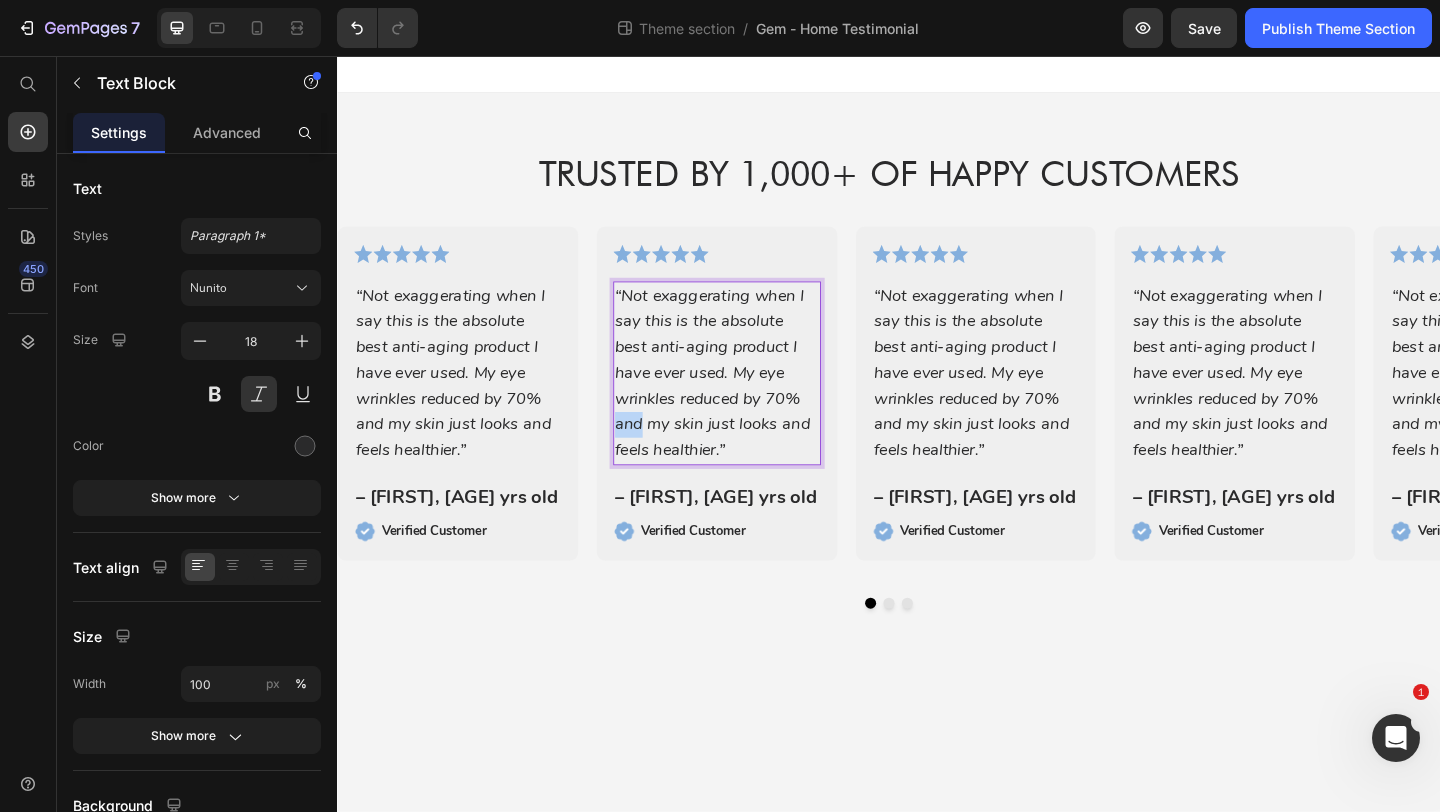 click on "“Not exaggerating when I say this is the absolute best anti-aging product I have ever used. My eye wrinkles reduced by 70% and my skin just looks and feels healthier.”" at bounding box center (750, 400) 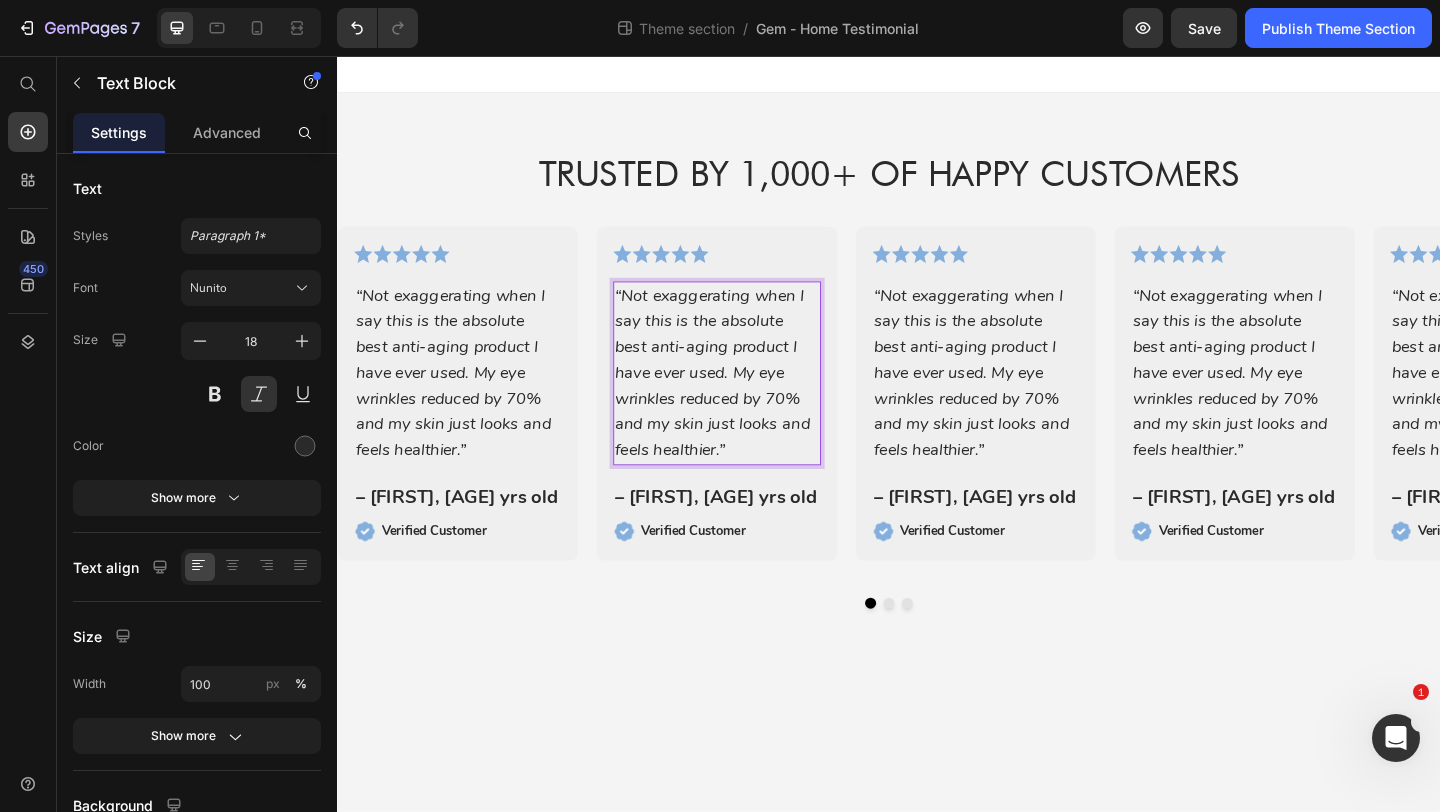 click on "“Not exaggerating when I say this is the absolute best anti-aging product I have ever used. My eye wrinkles reduced by 70% and my skin just looks and feels healthier.”" at bounding box center [750, 400] 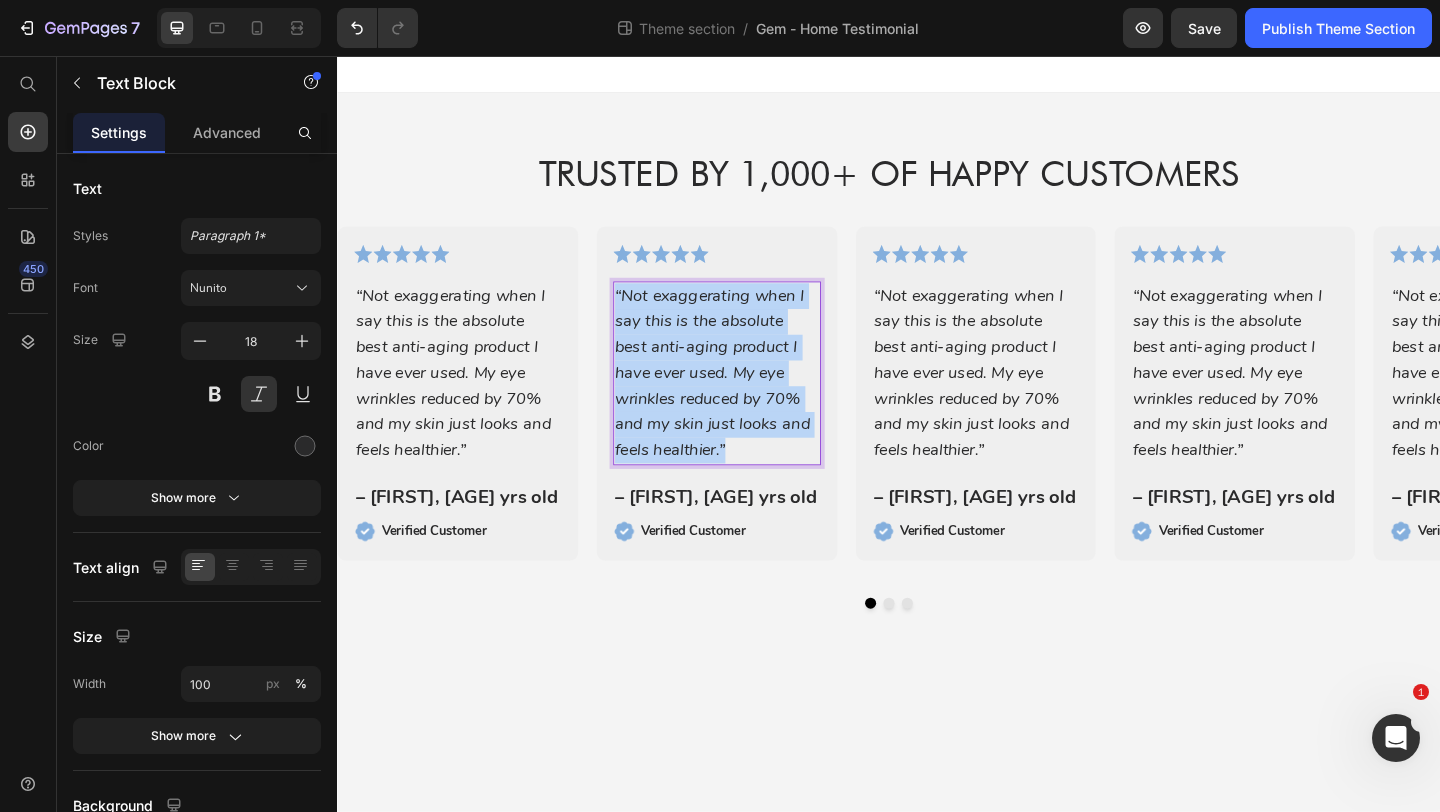 drag, startPoint x: 743, startPoint y: 477, endPoint x: 639, endPoint y: 317, distance: 190.82977 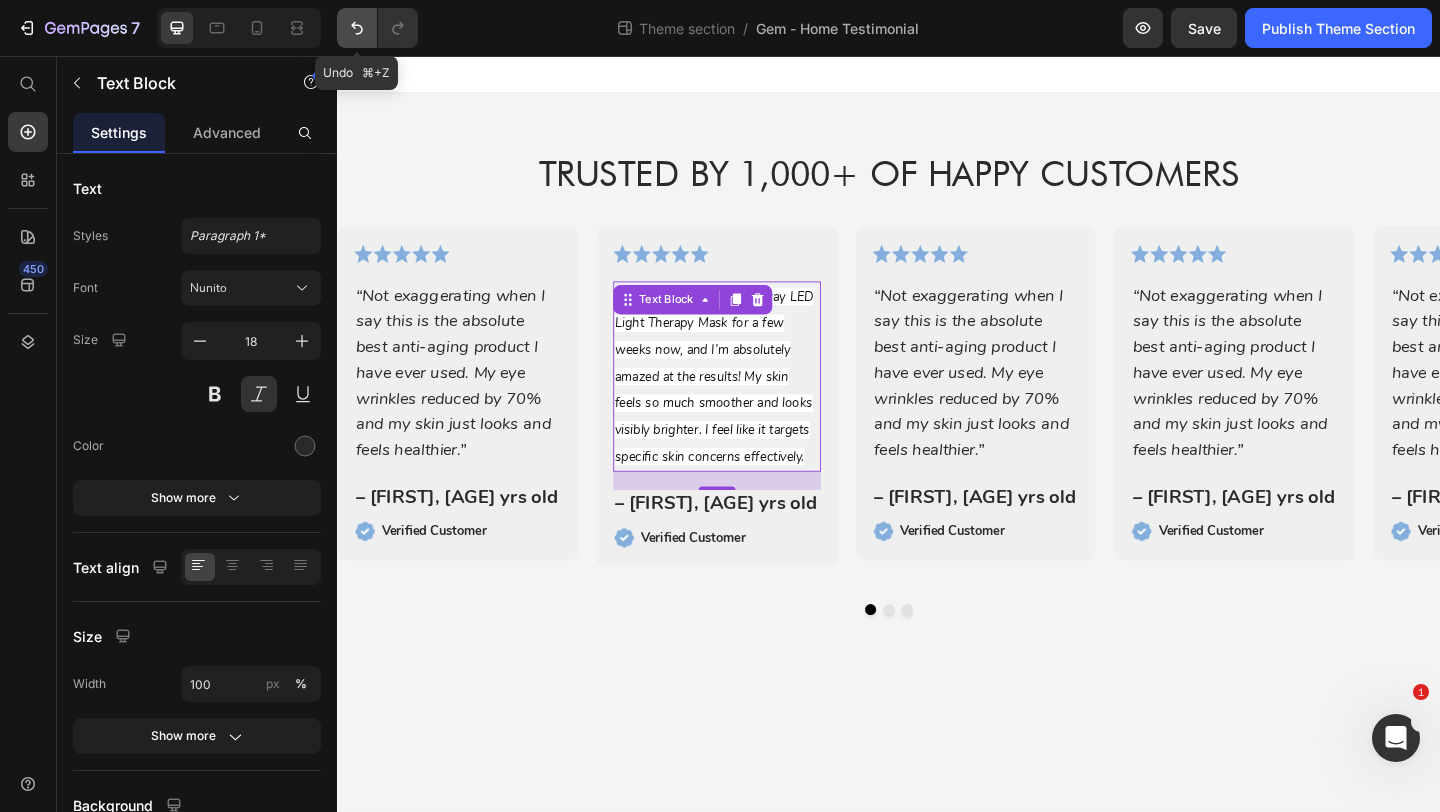 click 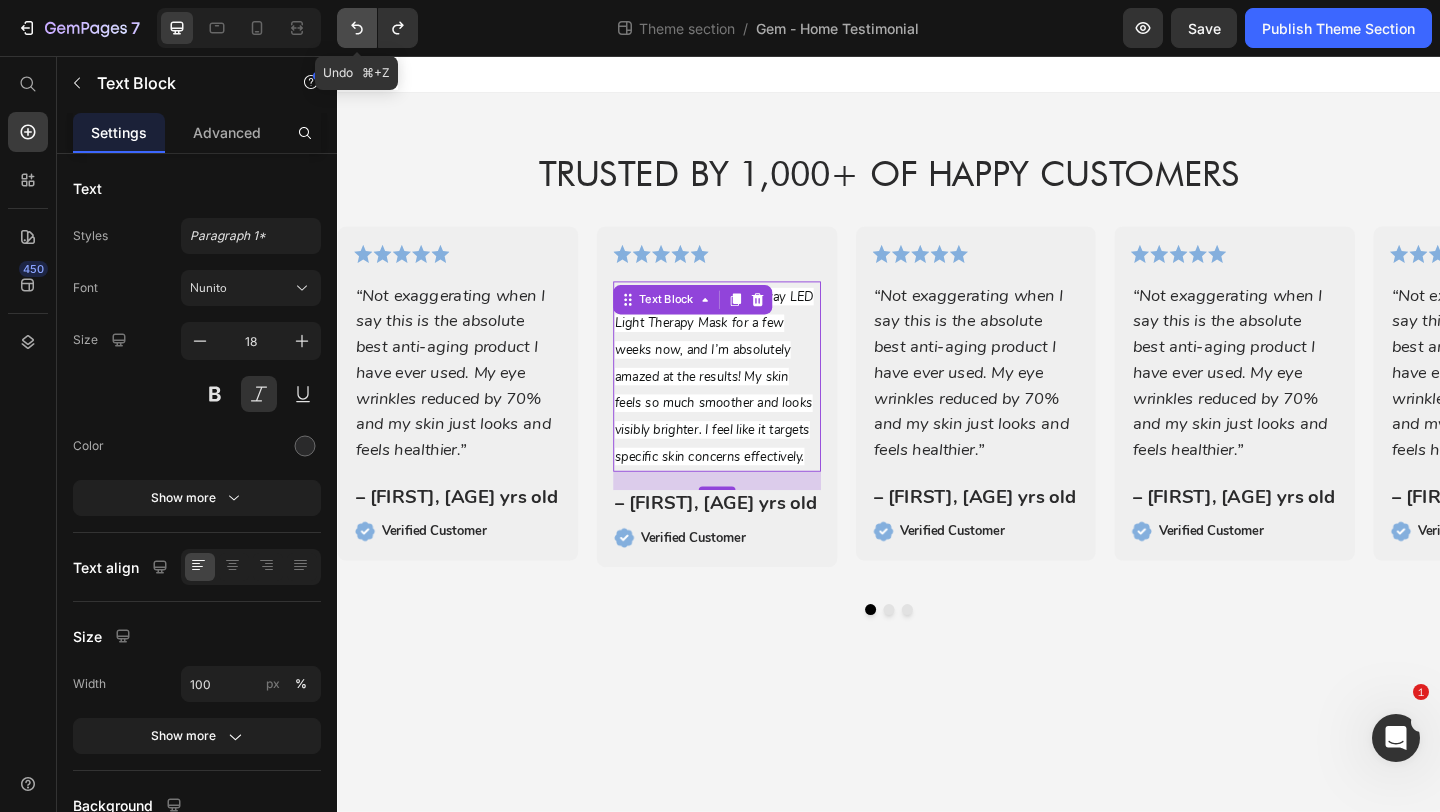 click 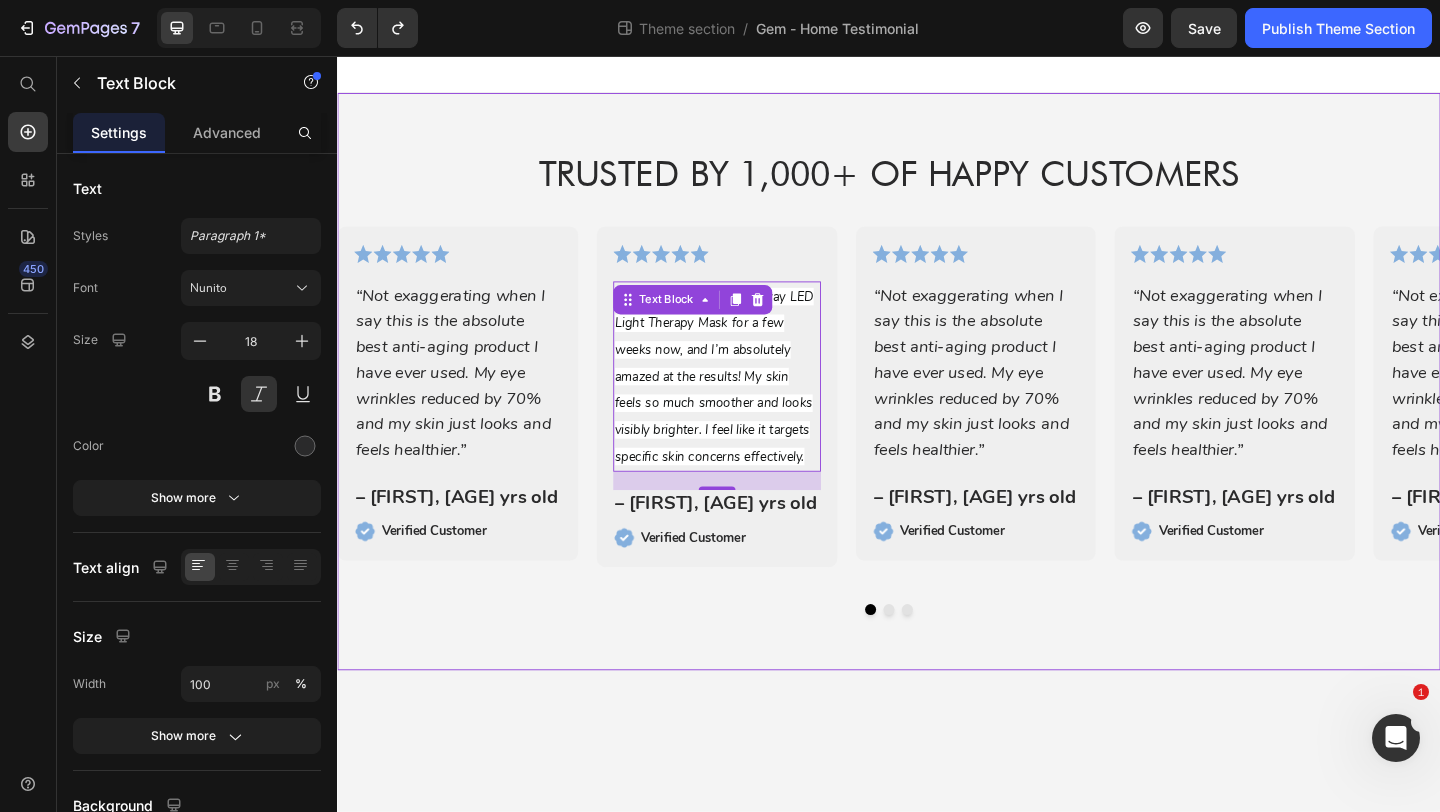 click on "Text Block – [FIRST], [AGE] yrs old Text Block Image Verified Customer Text Block Row Row
Icon
Icon
Icon
Icon
Icon Icon List I've been using the Kandyway LED Light Therapy Mask for a few weeks now, and I’m absolutely amazed at the results! My skin feels so much smoother and looks visibly brighter. I feel like it targets specific skin concerns effectively. Text Block   20 – [FIRST], [AGE] yrs old Text Block Image Verified Customer Text Block Row Row
Icon
Icon
Icon
Icon
Icon Icon List “Not exaggerating when I say this is the absolute best anti-aging product I have ever used. My eye wrinkles reduced by 70% and my skin just looks and feels healthier.” Text Block – [FIRST], [AGE] yrs old Text Block Image" at bounding box center (937, 410) 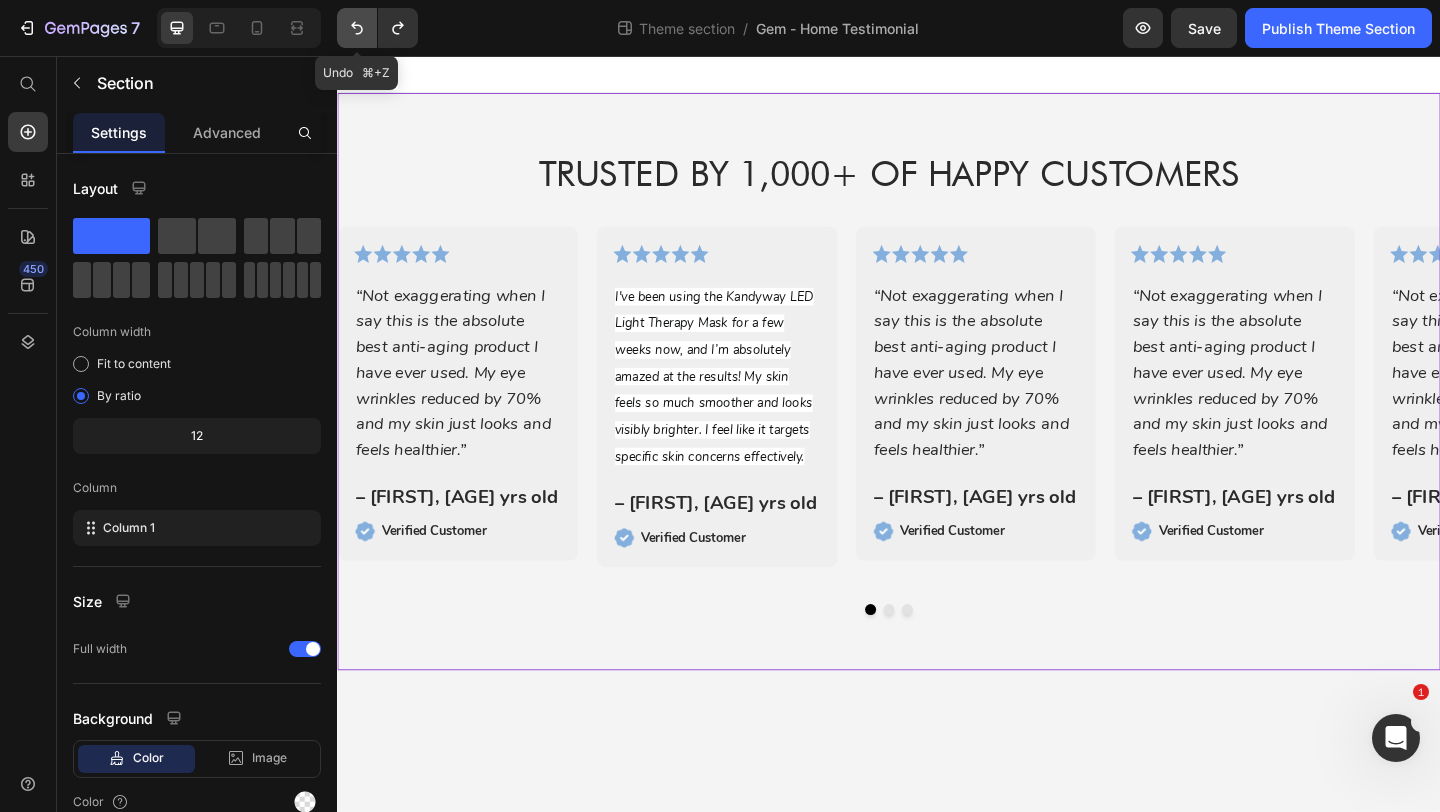 click 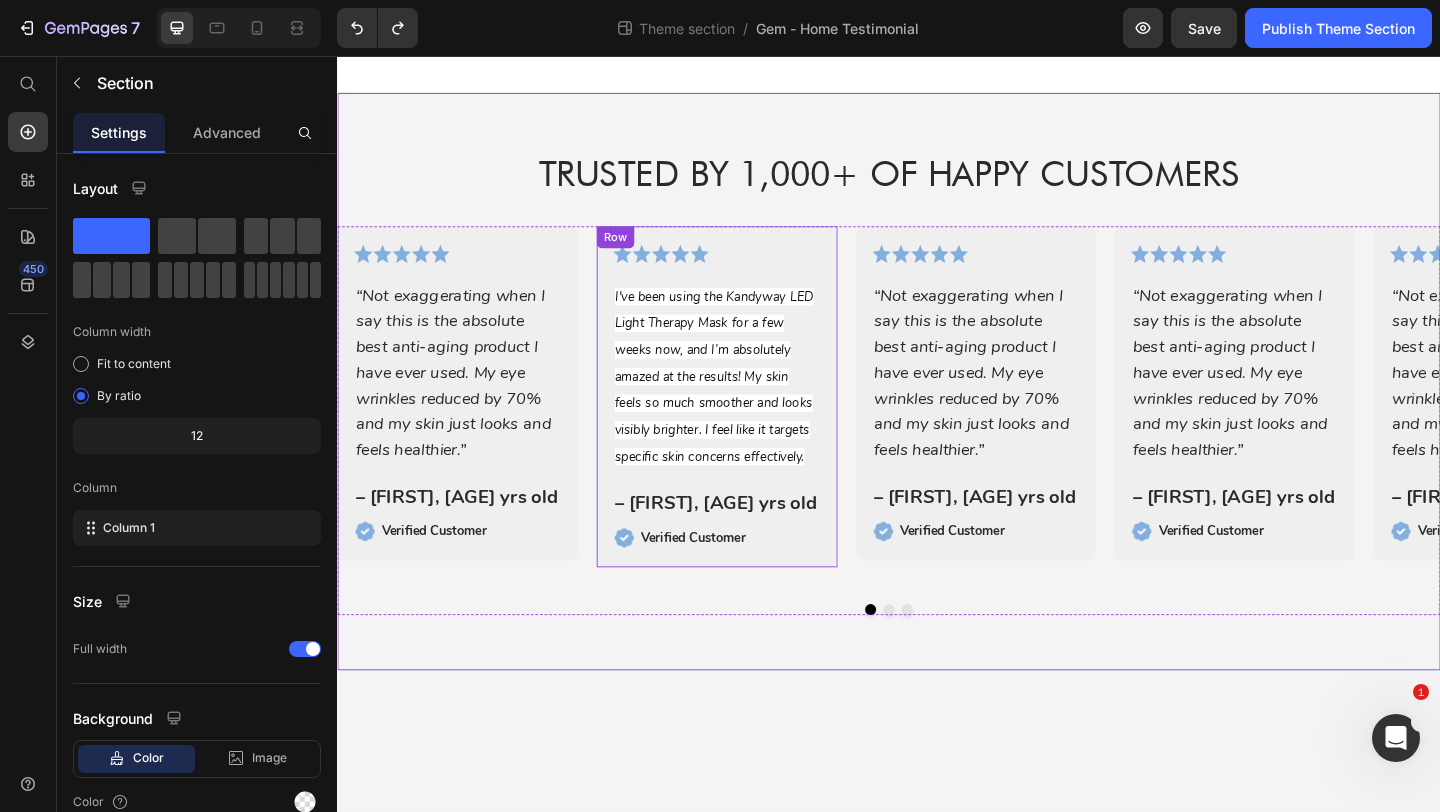 click on "I've been using the Kandyway LED Light Therapy Mask for a few weeks now, and I’m absolutely amazed at the results! My skin feels so much smoother and looks visibly brighter. I feel like it targets specific skin concerns effectively." at bounding box center [747, 404] 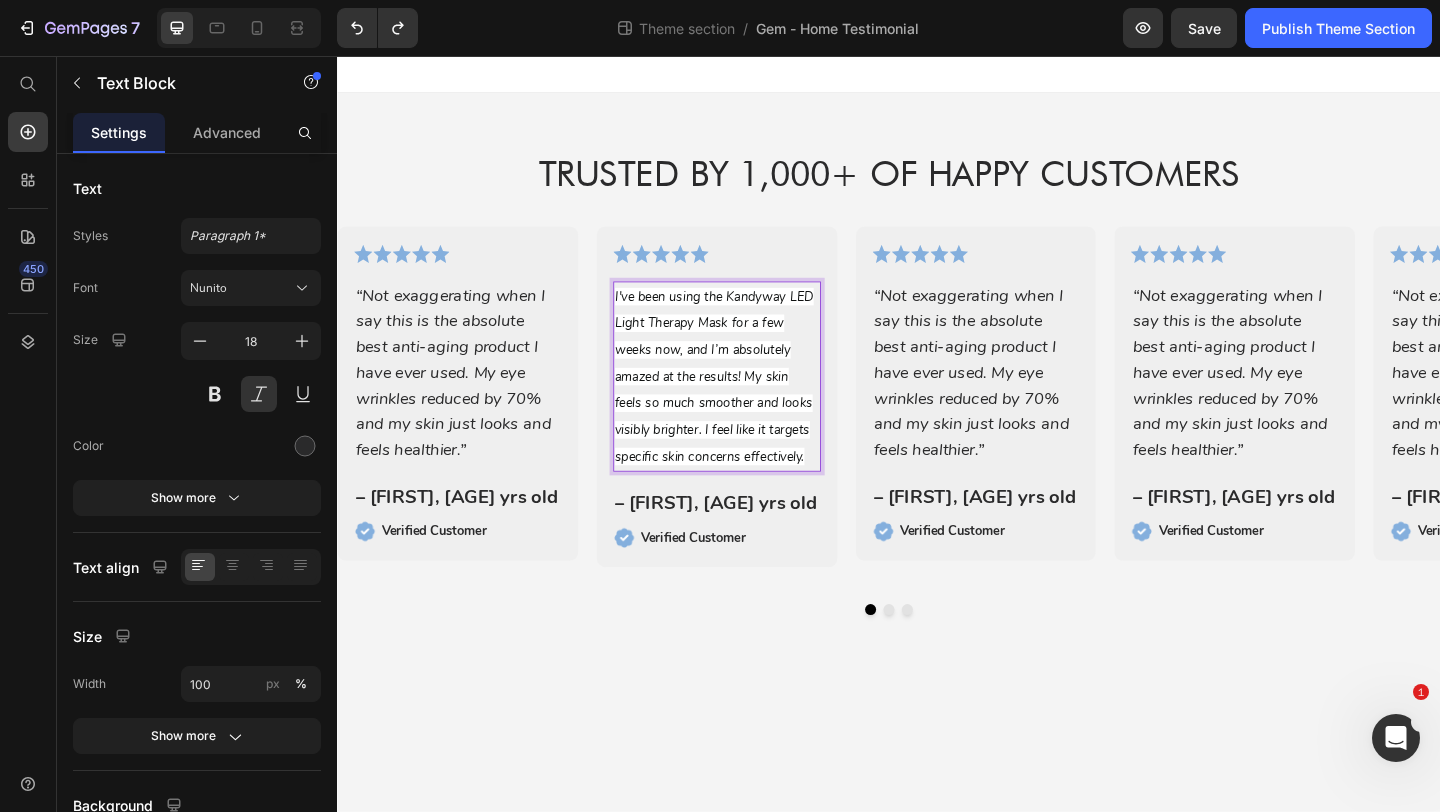 click on "I've been using the Kandyway LED Light Therapy Mask for a few weeks now, and I’m absolutely amazed at the results! My skin feels so much smoother and looks visibly brighter. I feel like it targets specific skin concerns effectively." at bounding box center (750, 404) 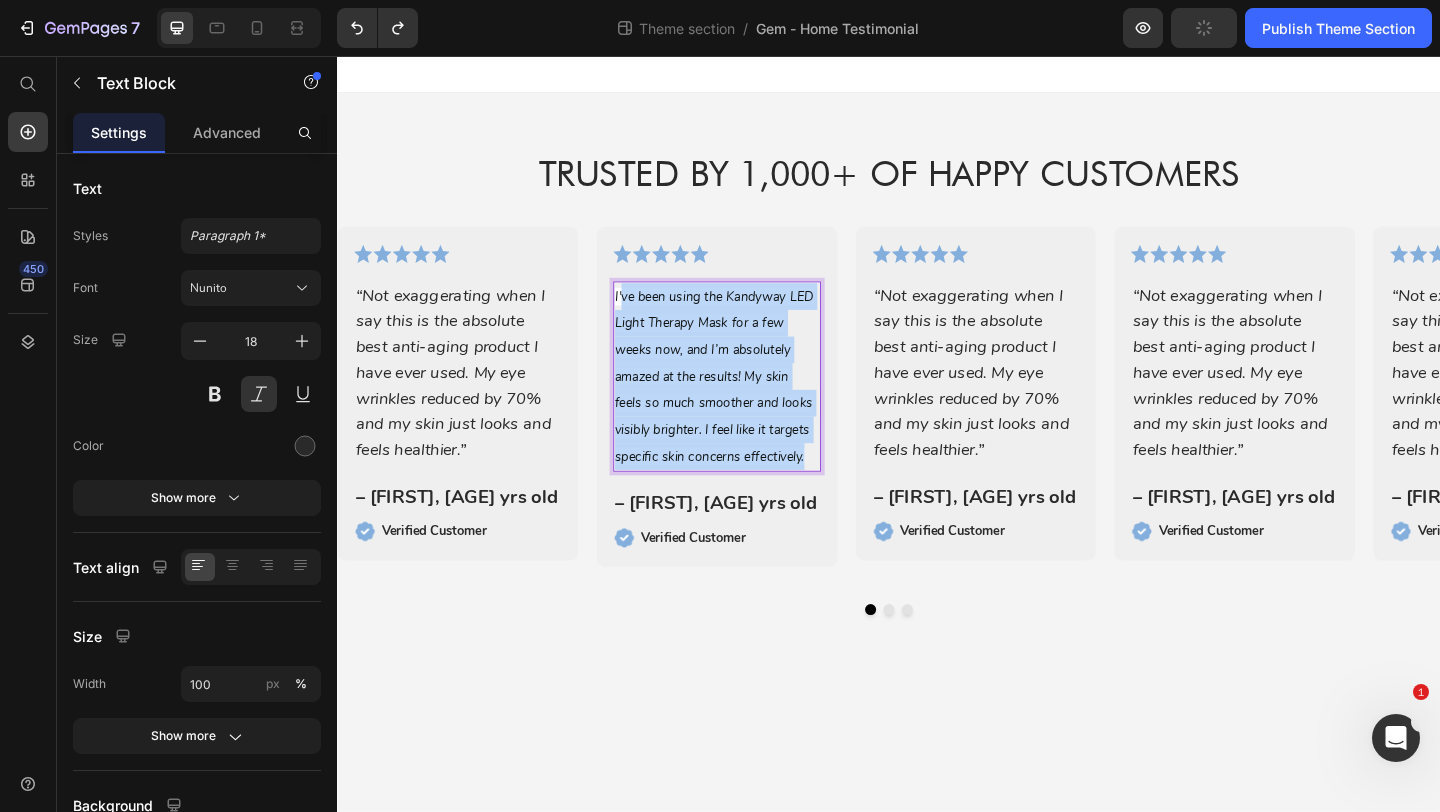 drag, startPoint x: 801, startPoint y: 492, endPoint x: 647, endPoint y: 321, distance: 230.12389 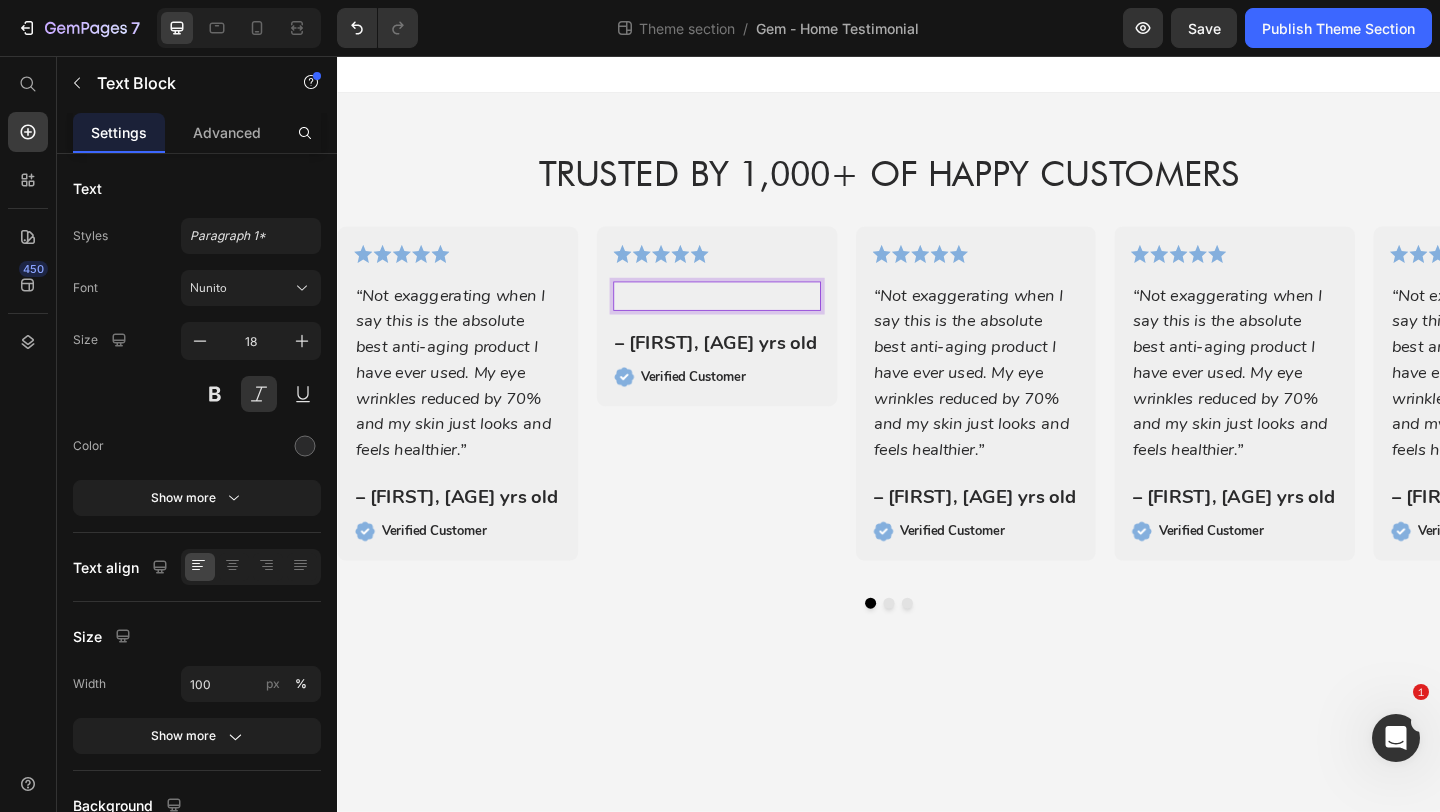 click at bounding box center (750, 317) 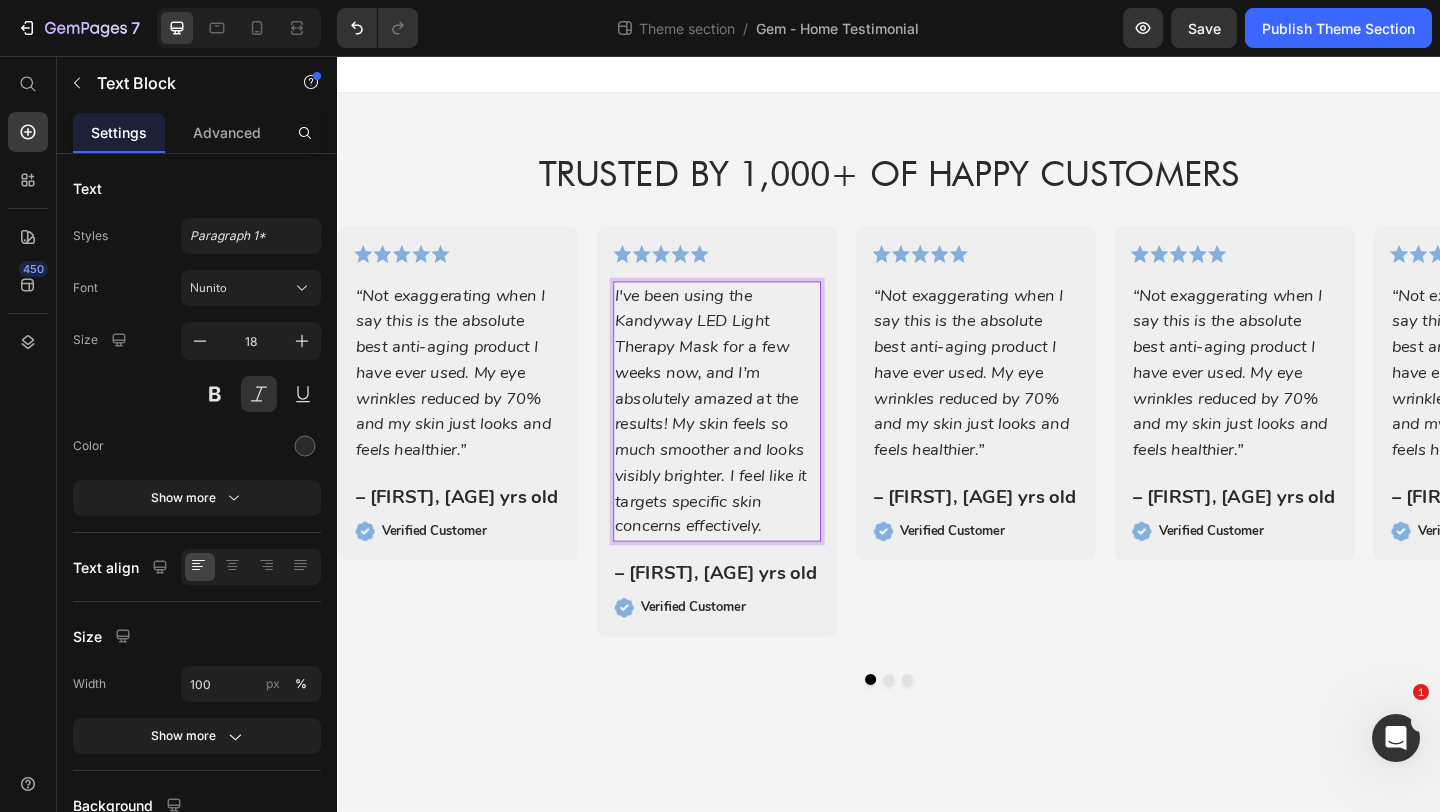 click on "I've been using the Kandyway LED Light Therapy Mask for a few weeks now, and I’m absolutely amazed at the results! My skin feels so much smoother and looks visibly brighter. I feel like it targets specific skin concerns effectively." at bounding box center [750, 442] 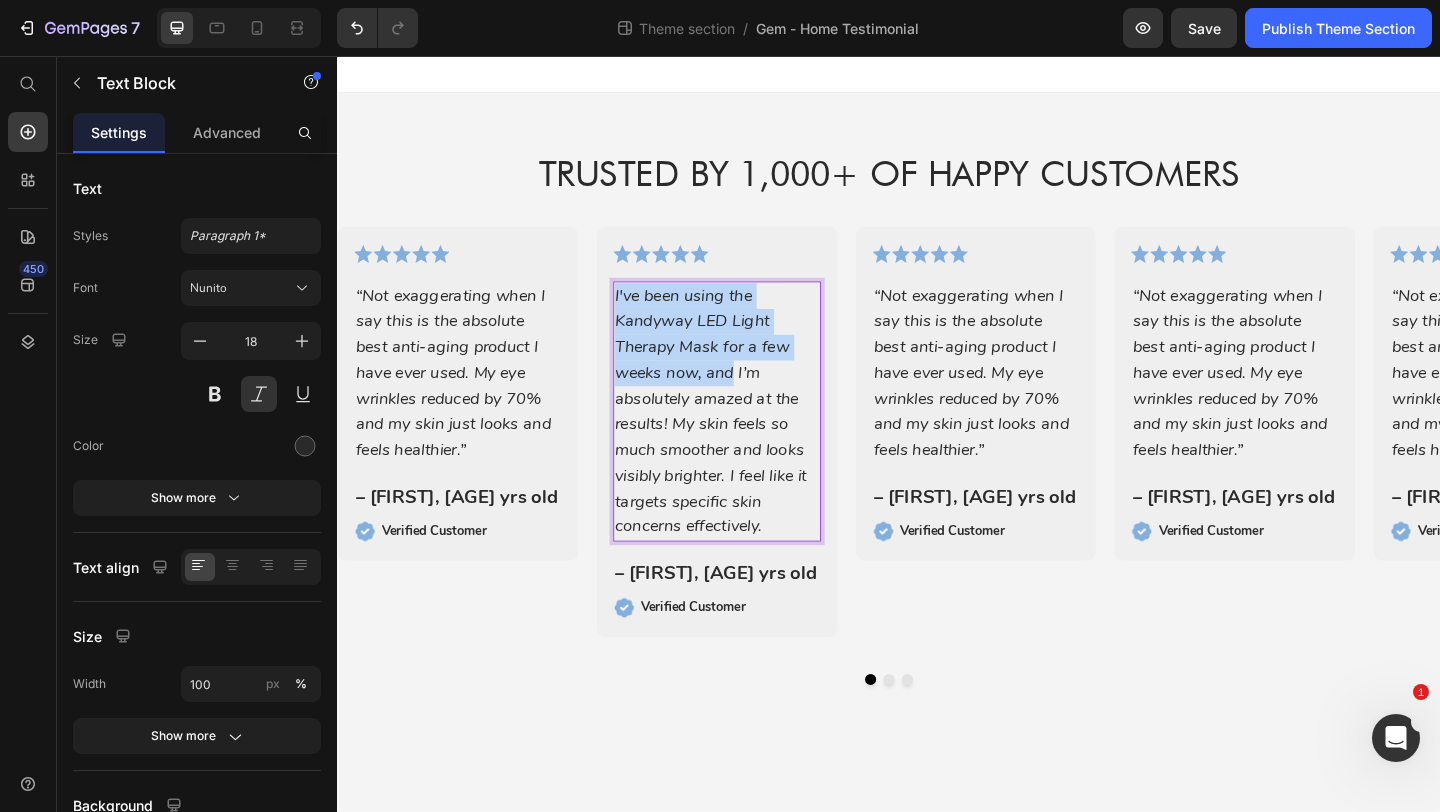 drag, startPoint x: 766, startPoint y: 402, endPoint x: 637, endPoint y: 320, distance: 152.85614 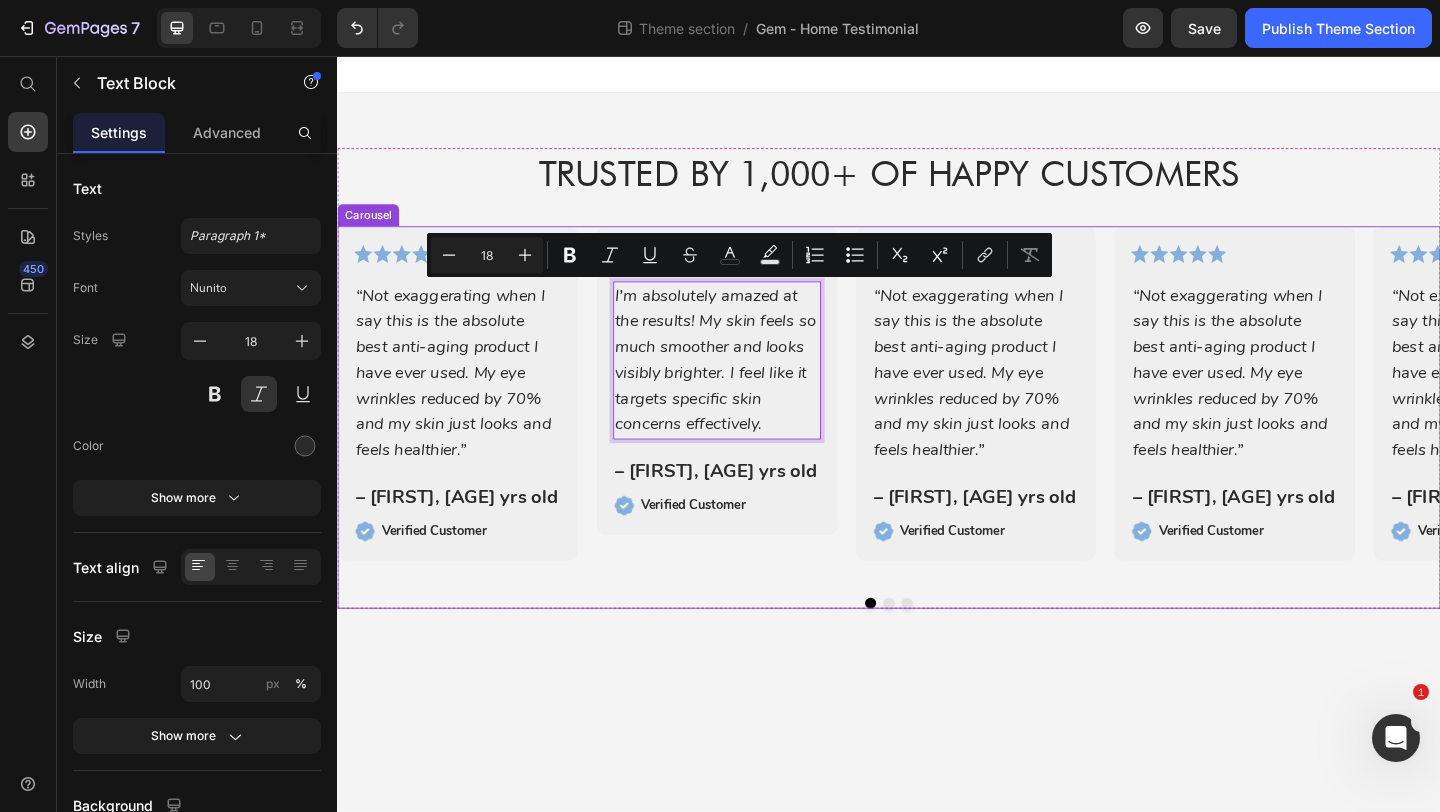 drag, startPoint x: 813, startPoint y: 465, endPoint x: 612, endPoint y: 305, distance: 256.9066 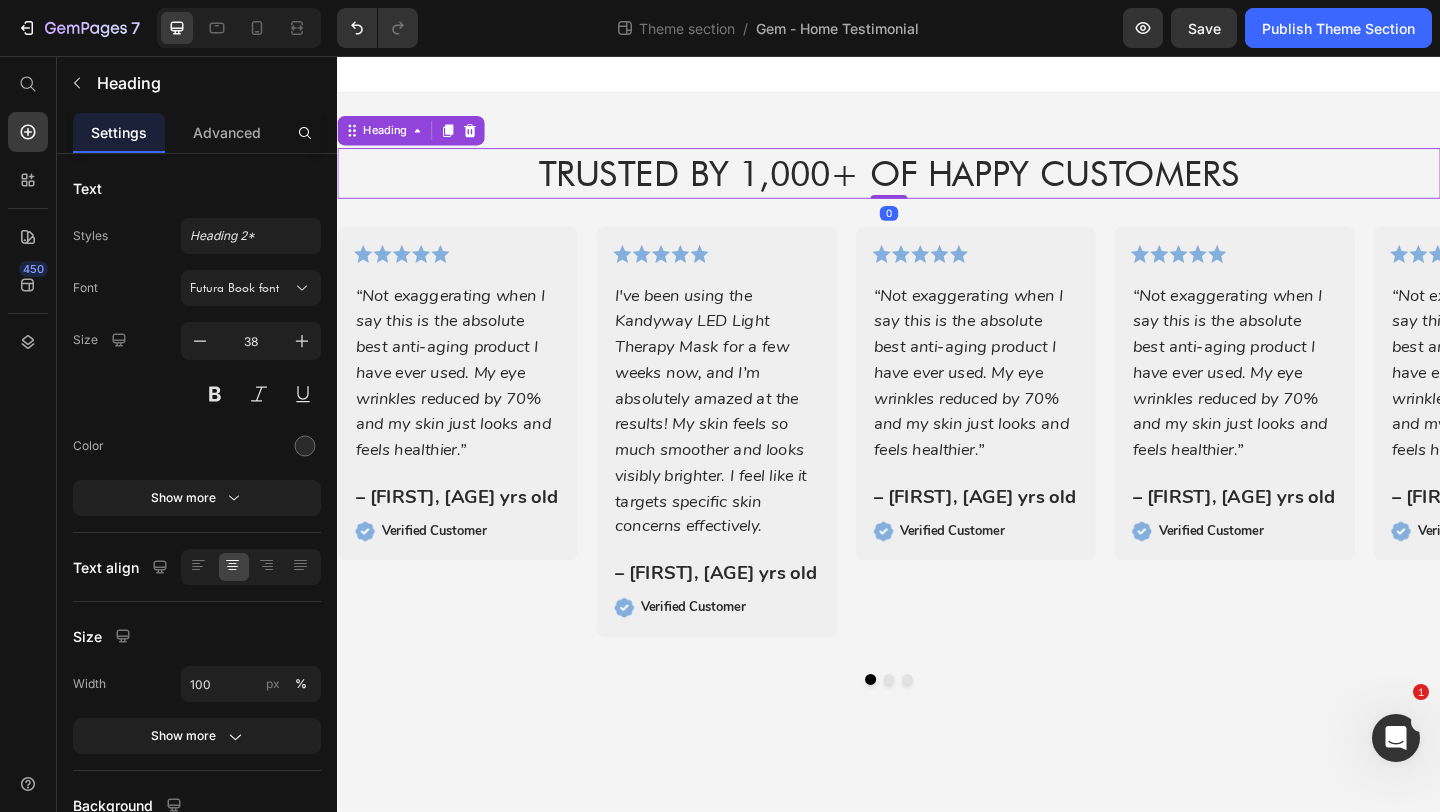 click on "Trusted by 1,000+ of Happy Customers" at bounding box center (937, 183) 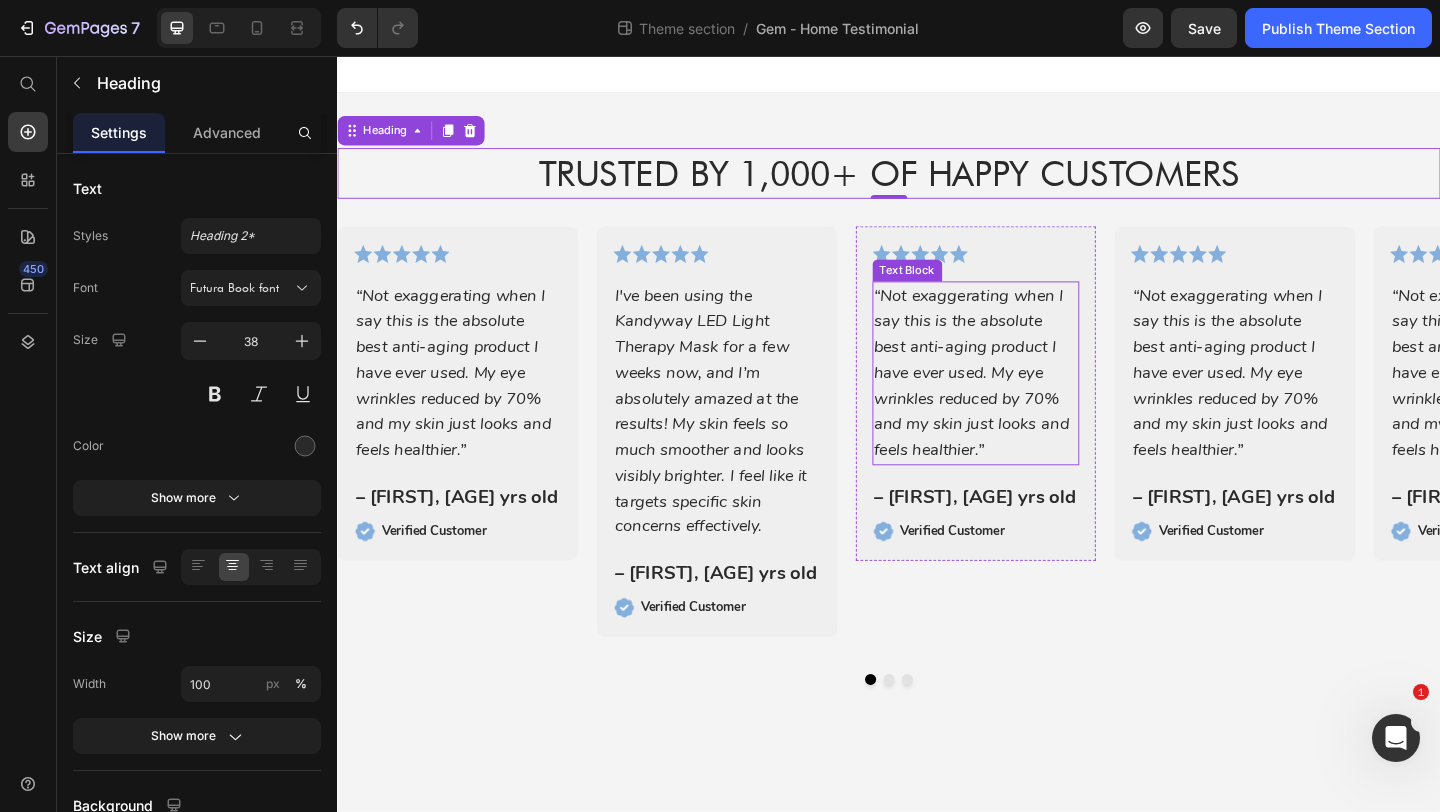 click on "“Not exaggerating when I say this is the absolute best anti-aging product I have ever used. My eye wrinkles reduced by 70% and my skin just looks and feels healthier.”" at bounding box center (1032, 400) 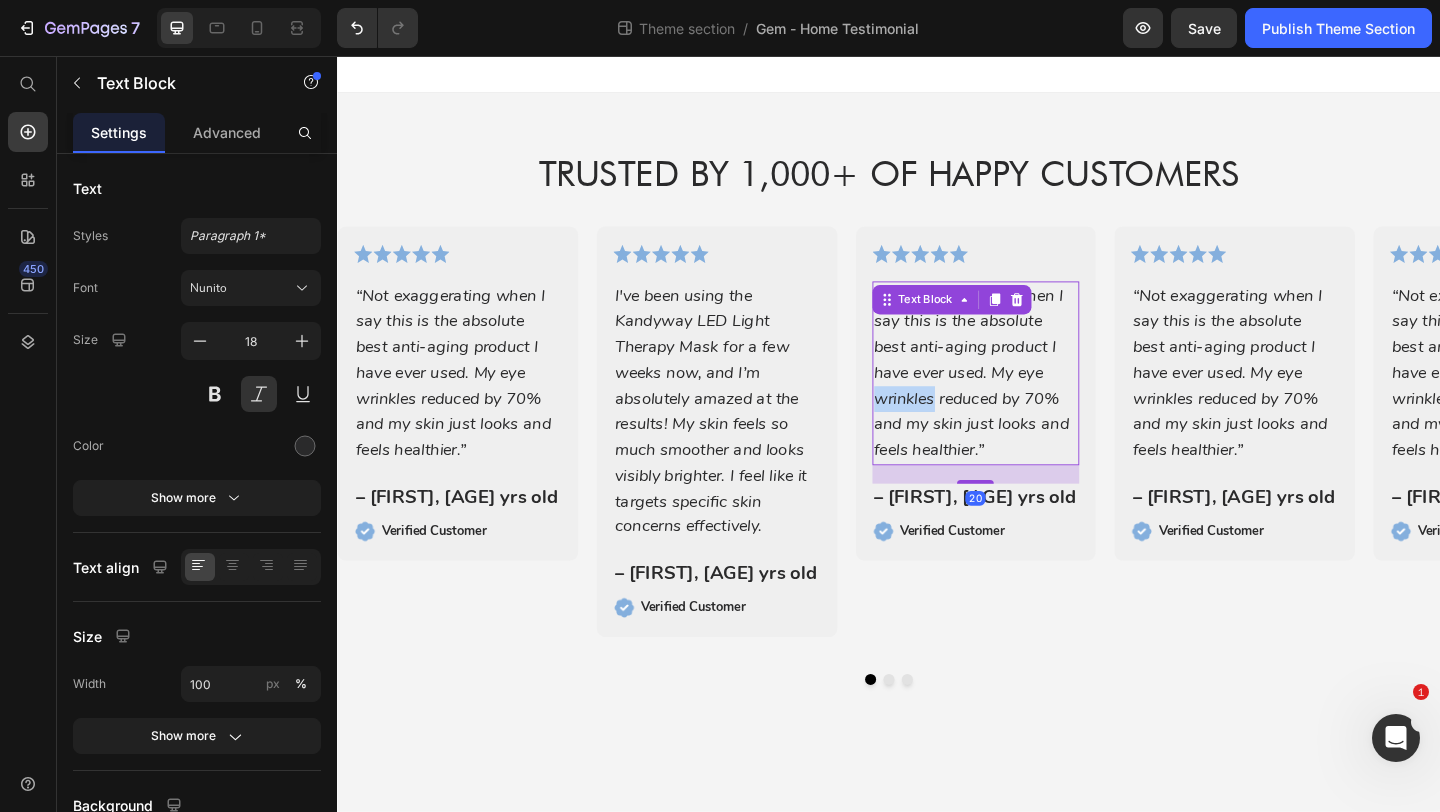 click on "“Not exaggerating when I say this is the absolute best anti-aging product I have ever used. My eye wrinkles reduced by 70% and my skin just looks and feels healthier.”" at bounding box center (1032, 400) 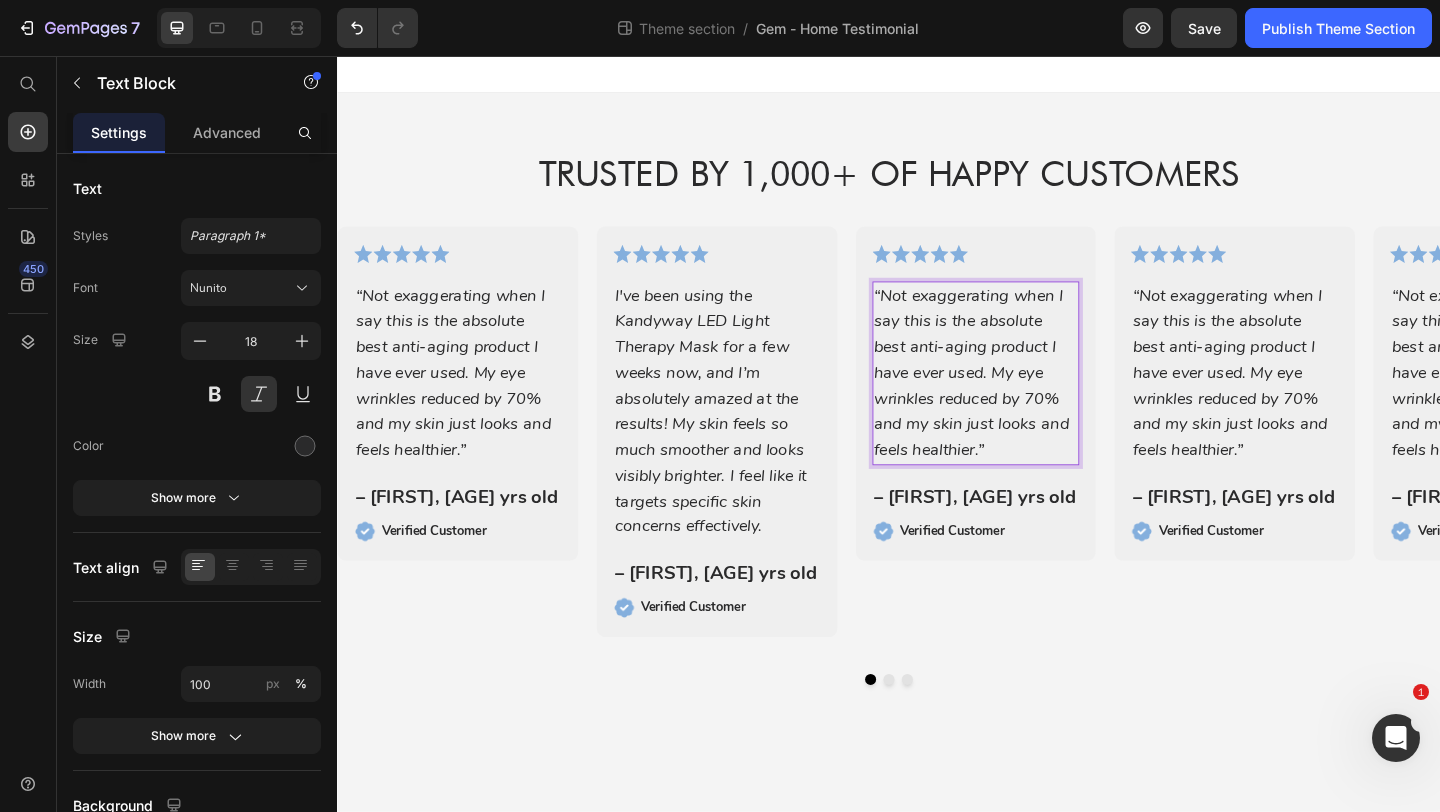 click on "“Not exaggerating when I say this is the absolute best anti-aging product I have ever used. My eye wrinkles reduced by 70% and my skin just looks and feels healthier.”" at bounding box center [1032, 400] 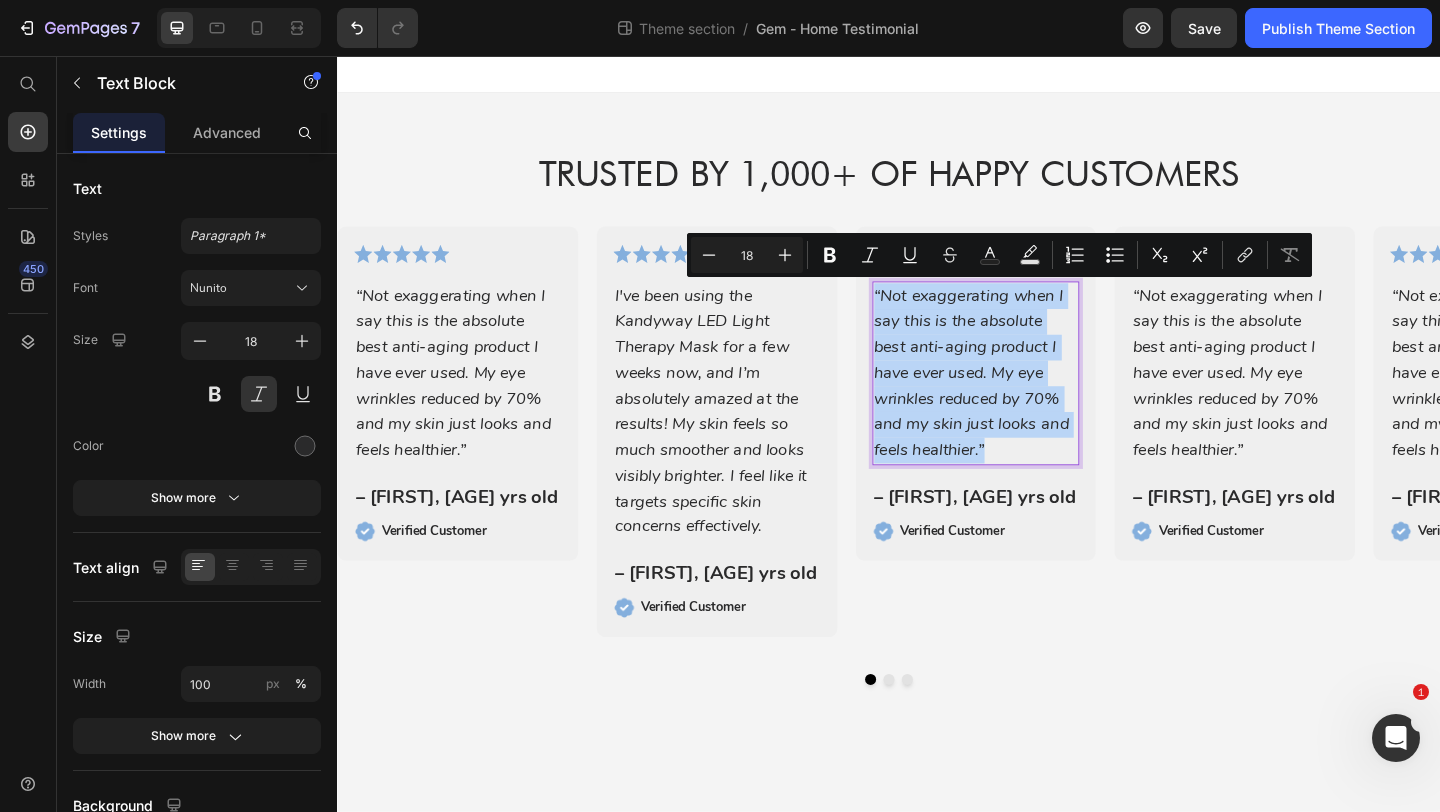 drag, startPoint x: 1034, startPoint y: 484, endPoint x: 919, endPoint y: 313, distance: 206.0728 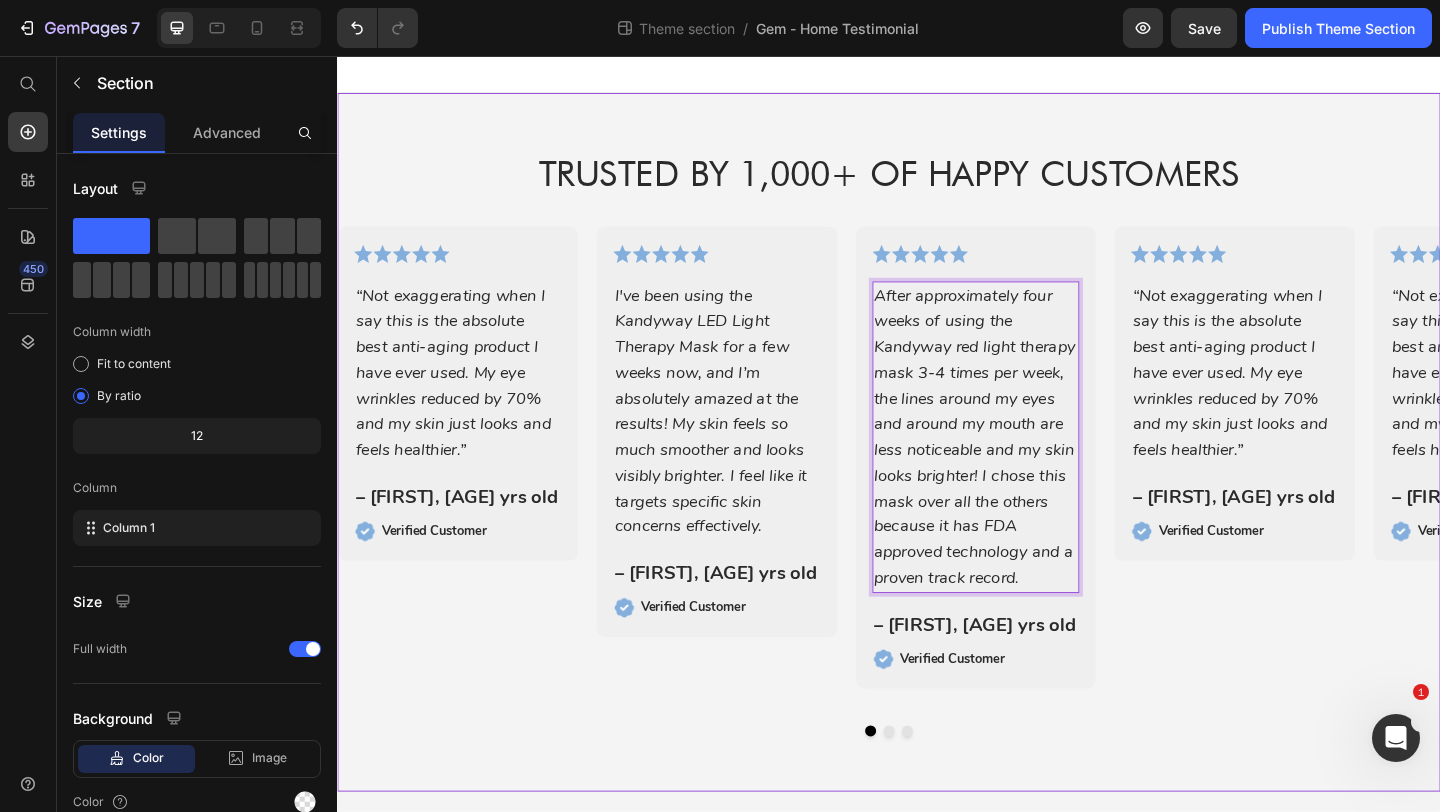 click on "Text Block – [FIRST], [AGE] yrs old Text Block Image Verified Customer Text Block Row Row
Icon
Icon
Icon
Icon
Icon Icon List I've been using the Kandyway LED Light Therapy Mask for a few weeks now, and I’m absolutely amazed at the results! My skin feels so much smoother and looks visibly brighter. I feel like it targets specific skin concerns effectively. Text Block   20 – [FIRST], [AGE] yrs old Text Block Image Verified Customer Text Block Row Row
Icon
Icon
Icon
Icon
Icon Icon List “Not exaggerating when I say this is the absolute best anti-aging product I have ever used. My eye wrinkles reduced by 70% and my skin just looks and feels healthier.” Text Block – [FIRST], [AGE] yrs old Text Block Image" at bounding box center (937, 476) 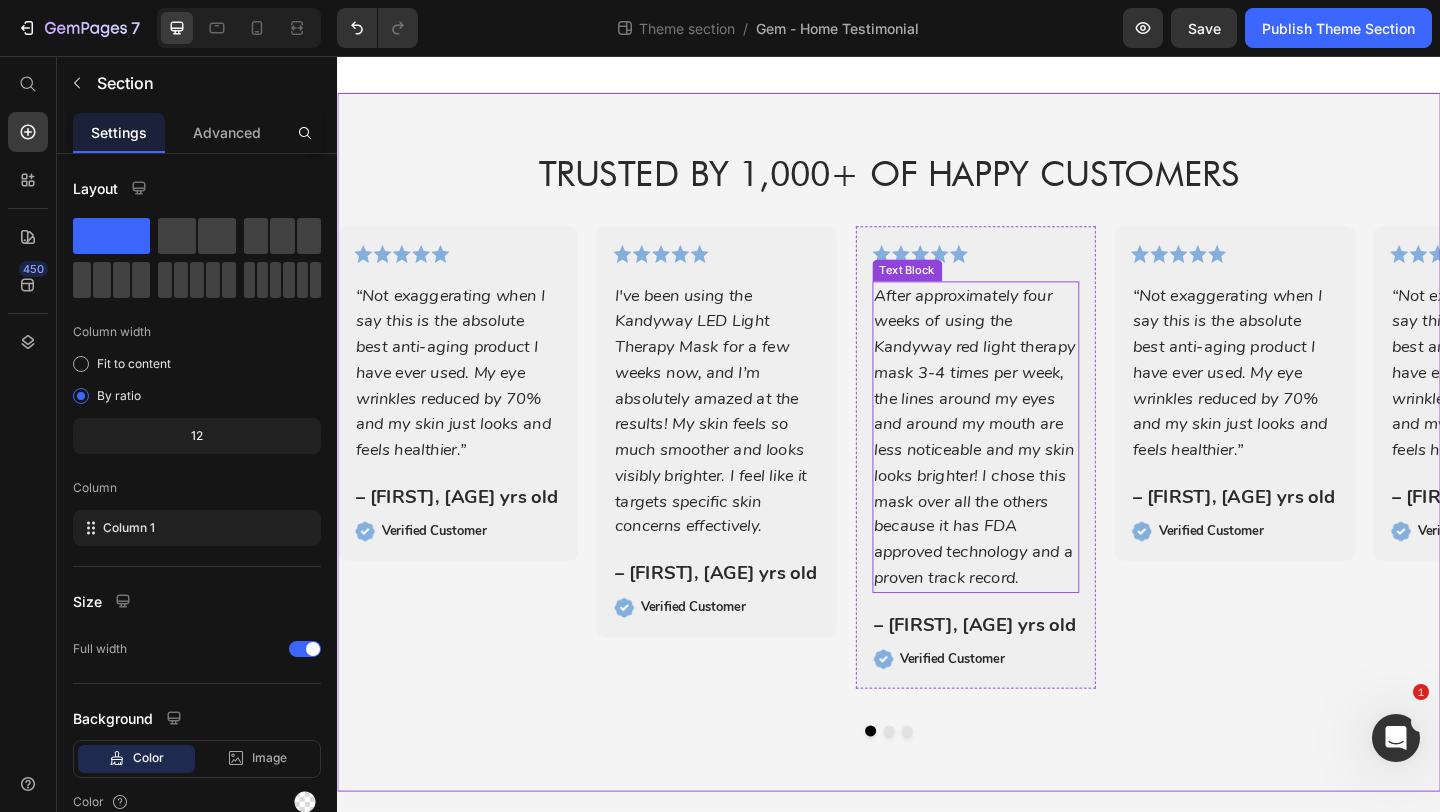 click on "After approximately four weeks of using the Kandyway red light therapy mask 3-4 times per week, the lines around my eyes and around my mouth are less noticeable and my skin looks brighter! I chose this mask over all the others because it has FDA approved technology and a proven track record. Text Block" at bounding box center (1032, 470) 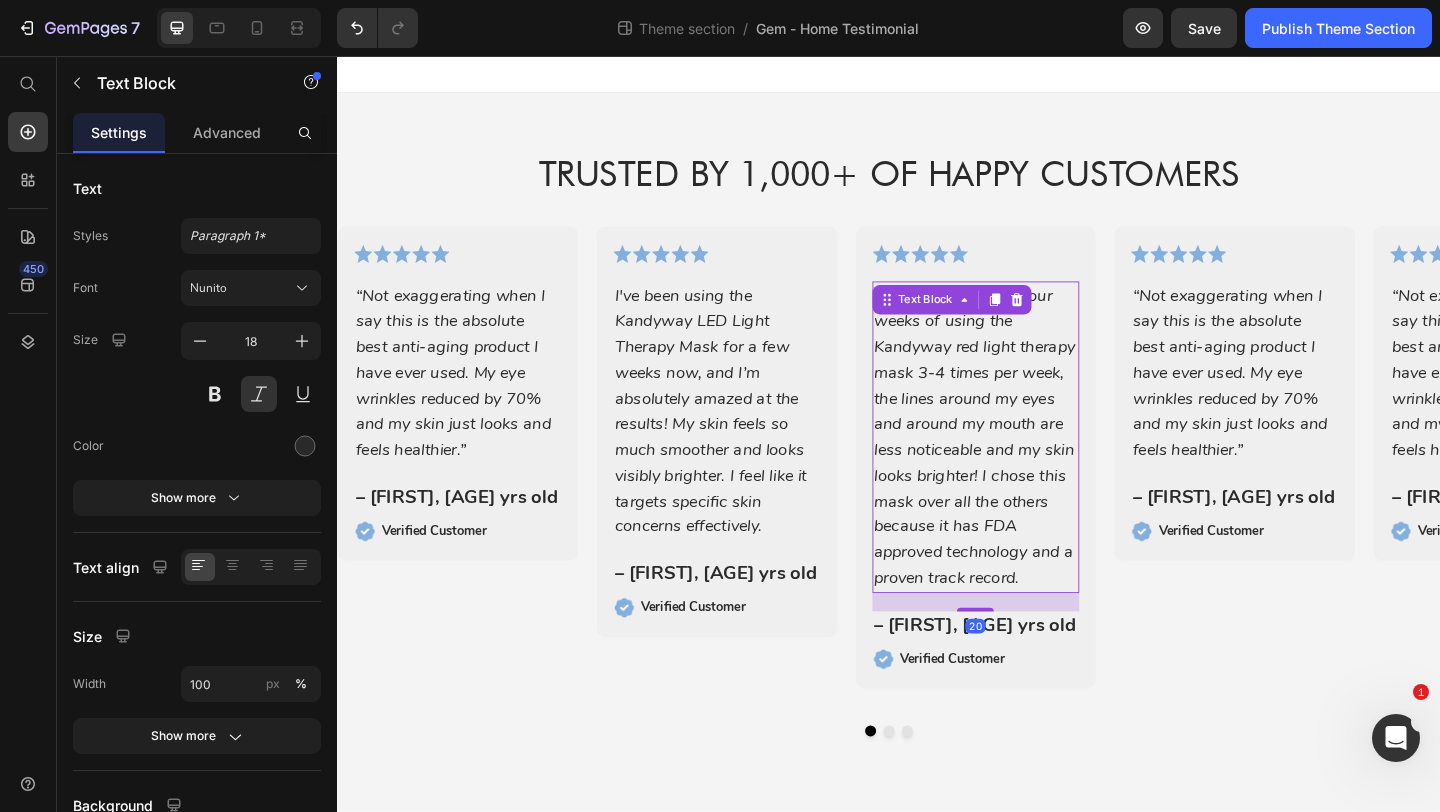 click at bounding box center (1052, 321) 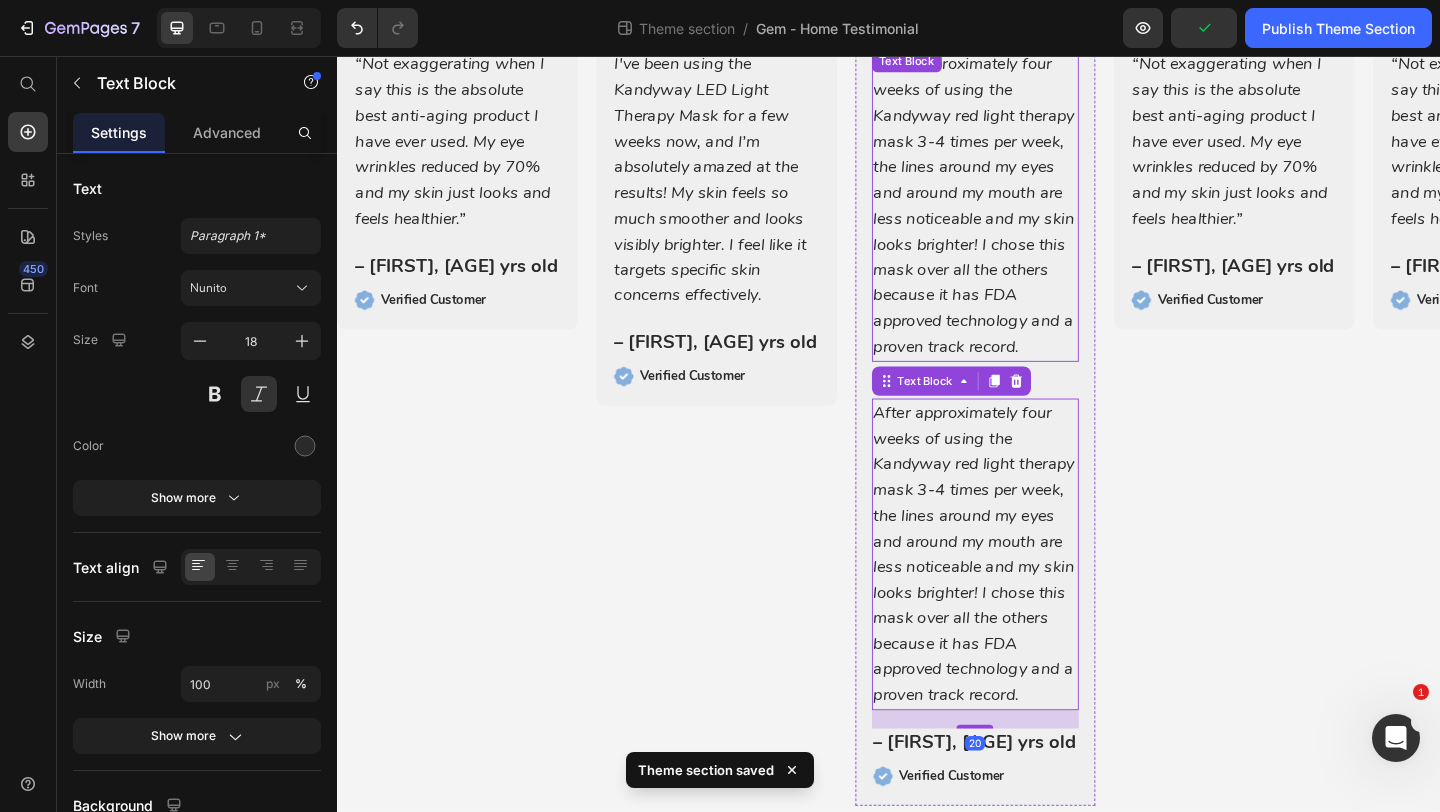 scroll, scrollTop: 128, scrollLeft: 0, axis: vertical 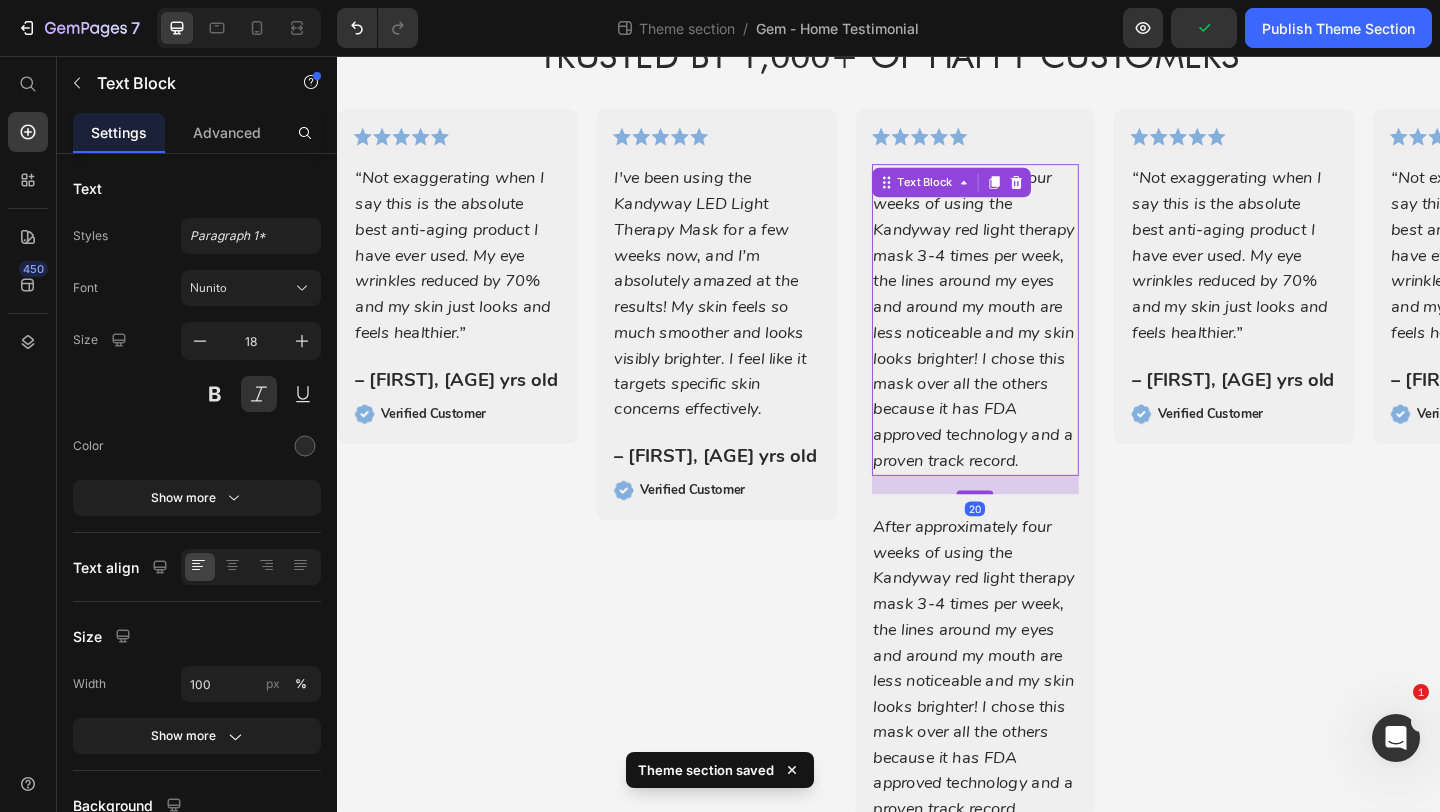 click on "After approximately four weeks of using the Kandyway red light therapy mask 3-4 times per week, the lines around my eyes and around my mouth are less noticeable and my skin looks brighter! I chose this mask over all the others because it has FDA approved technology and a proven track record. Text Block   20" at bounding box center [1032, 342] 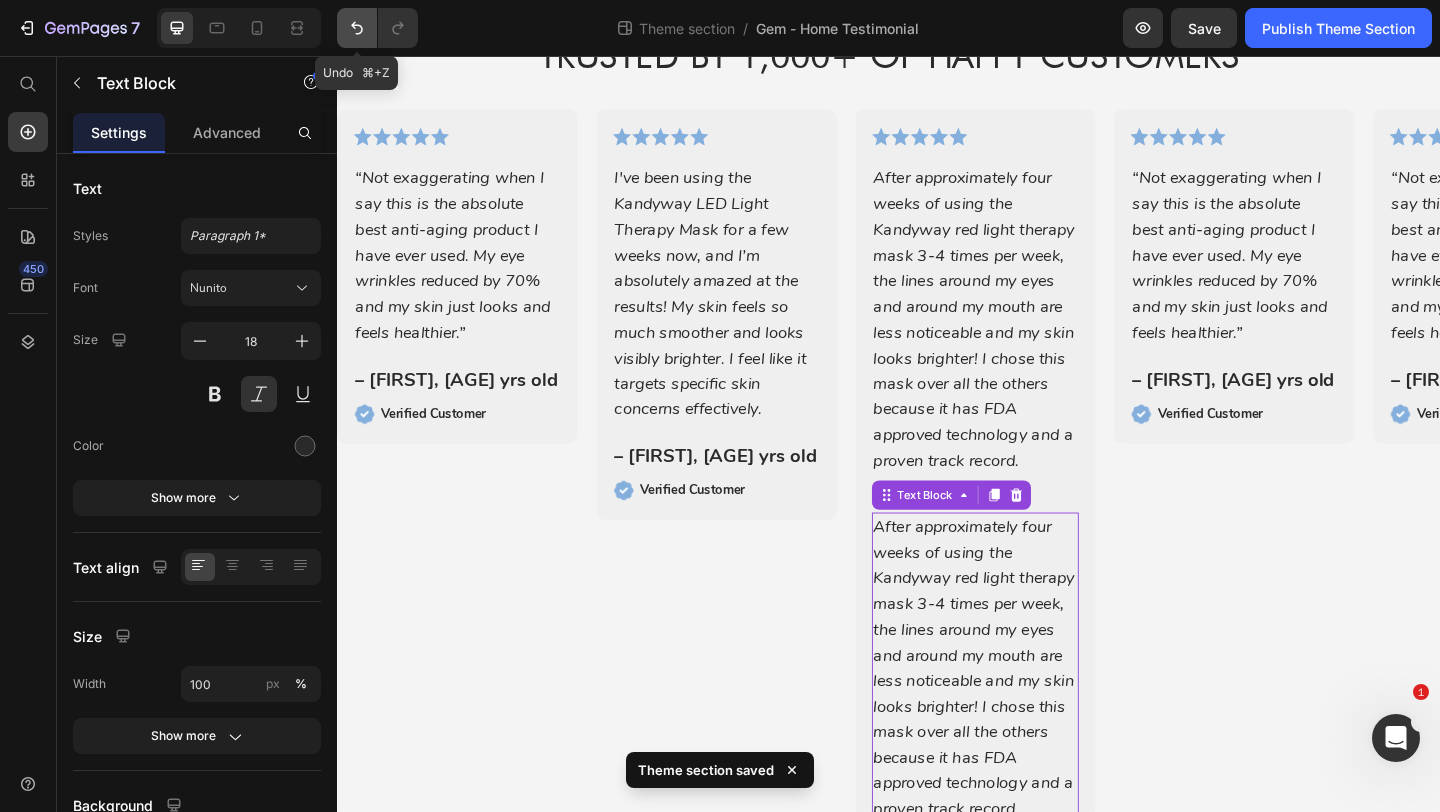 click 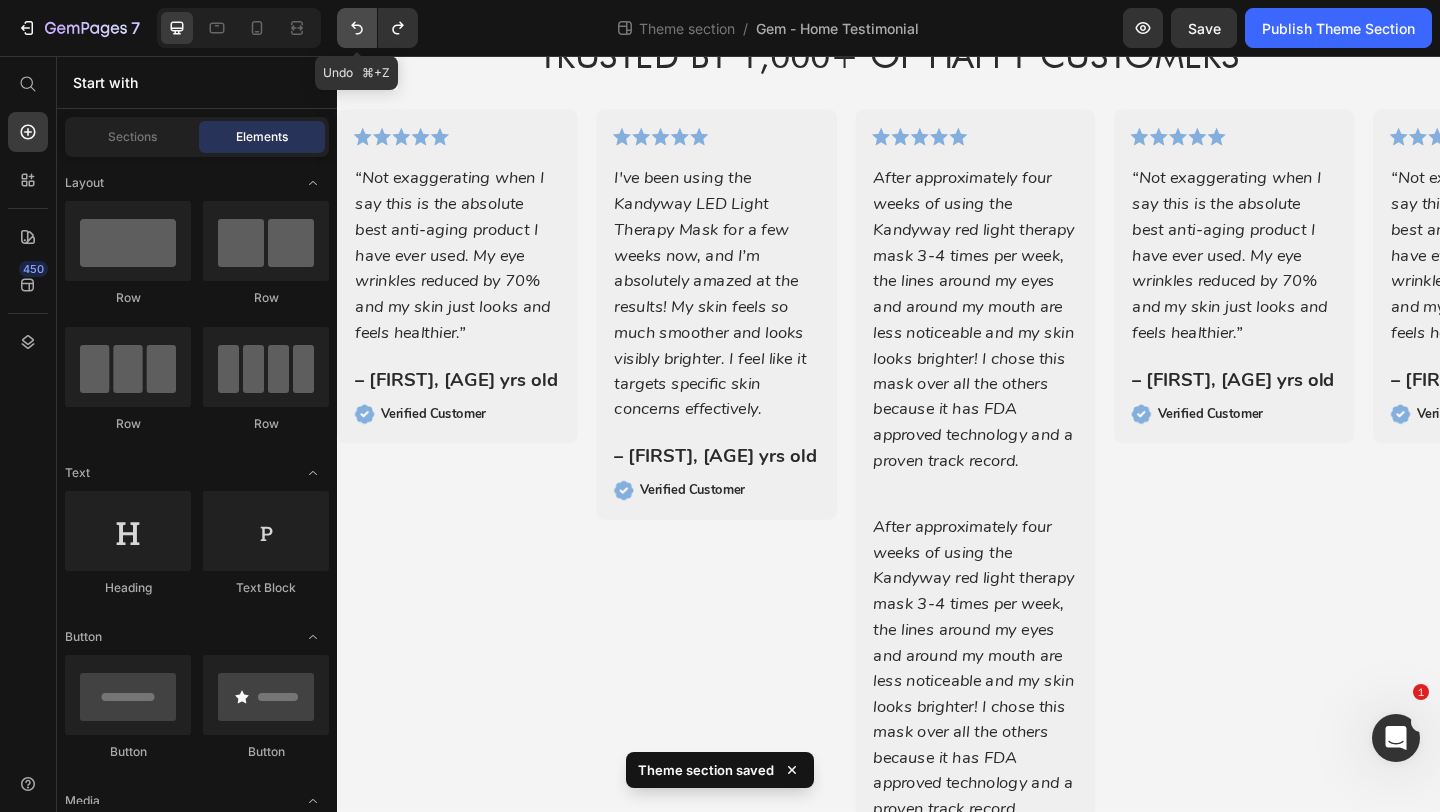 click 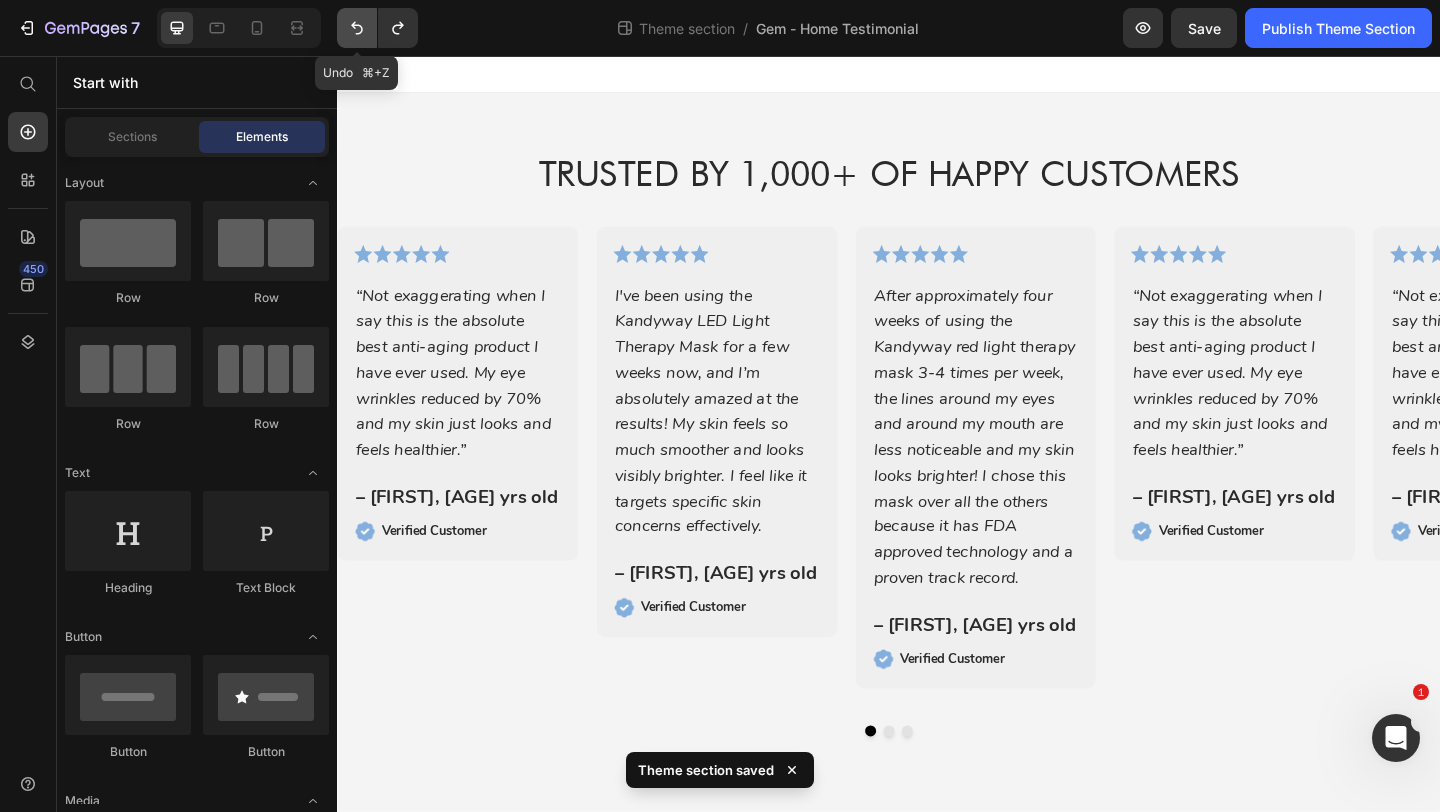 scroll, scrollTop: 0, scrollLeft: 0, axis: both 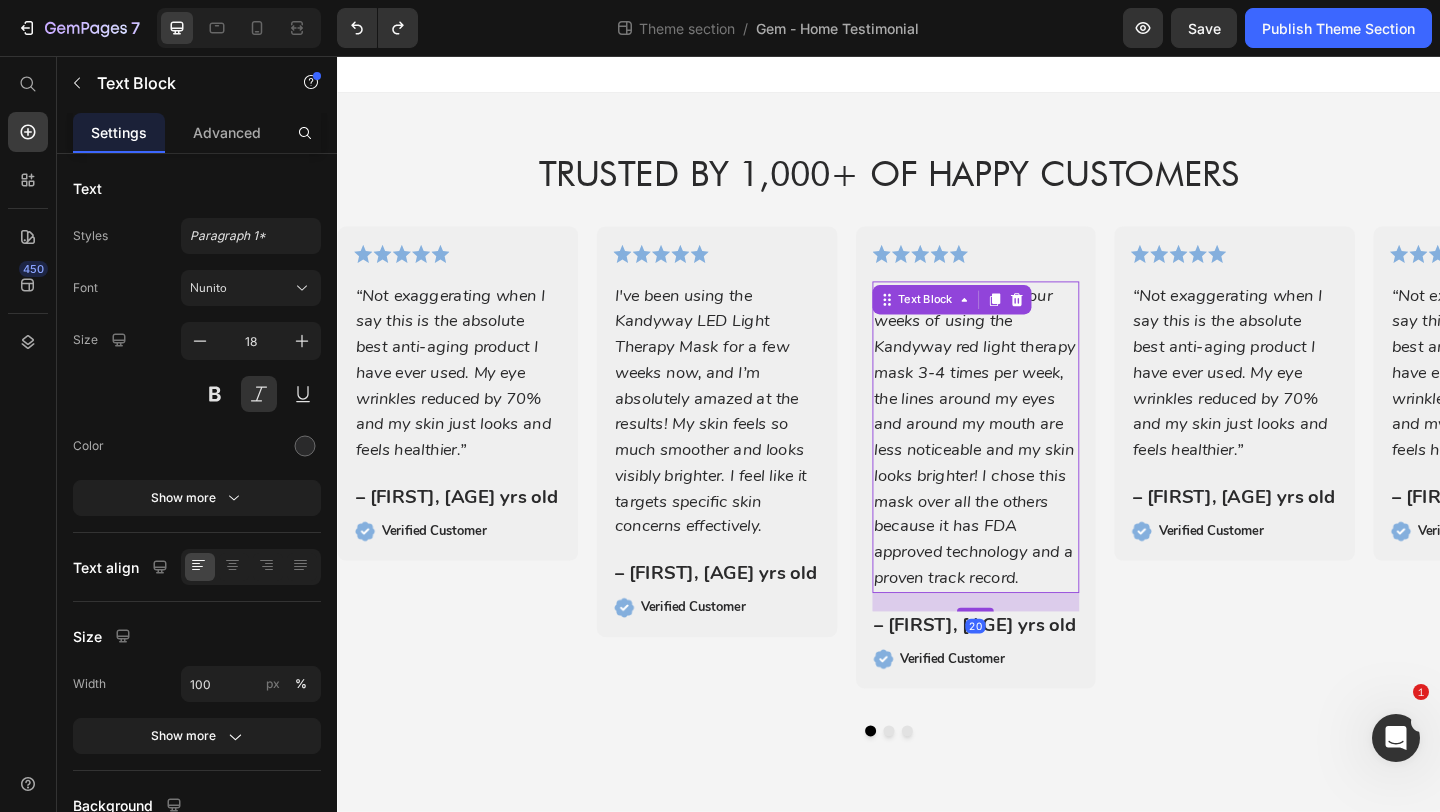 click on "After approximately four weeks of using the Kandyway red light therapy mask 3-4 times per week, the lines around my eyes and around my mouth are less noticeable and my skin looks brighter! I chose this mask over all the others because it has FDA approved technology and a proven track record. Text Block   20" at bounding box center (1032, 470) 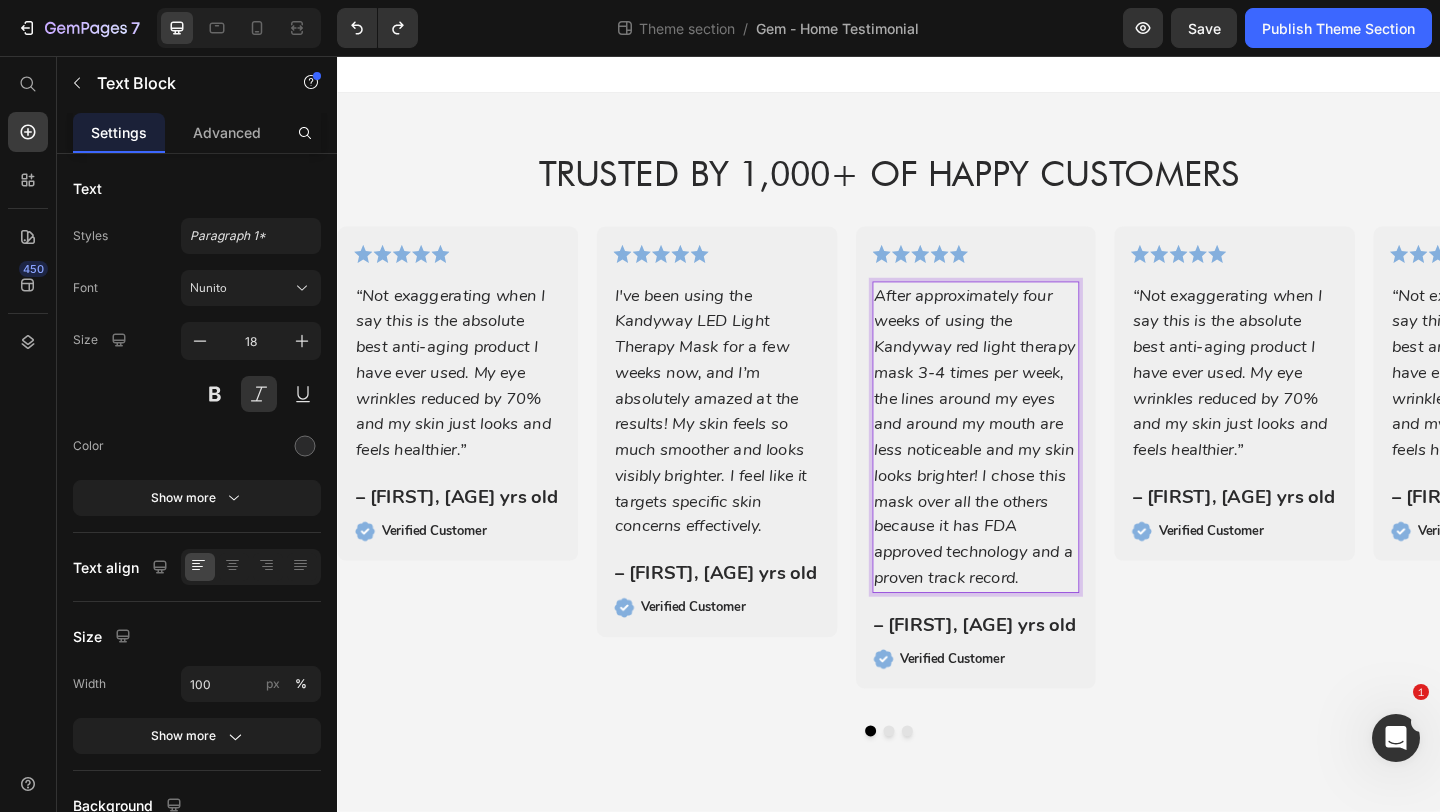 click on "After approximately four weeks of using the Kandyway red light therapy mask 3-4 times per week, the lines around my eyes and around my mouth are less noticeable and my skin looks brighter! I chose this mask over all the others because it has FDA approved technology and a proven track record." at bounding box center [1032, 470] 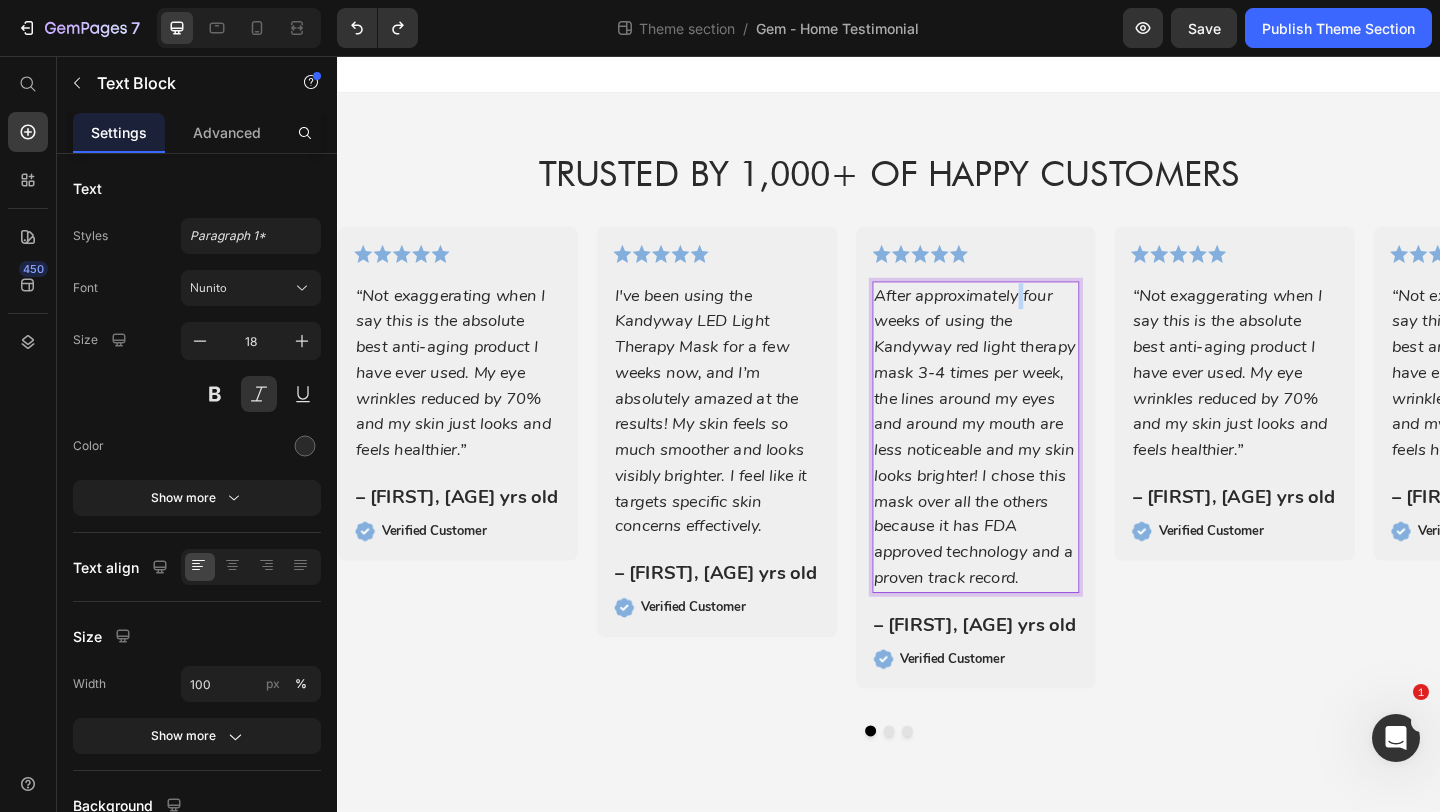 click on "After approximately four weeks of using the Kandyway red light therapy mask 3-4 times per week, the lines around my eyes and around my mouth are less noticeable and my skin looks brighter! I chose this mask over all the others because it has FDA approved technology and a proven track record." at bounding box center [1032, 470] 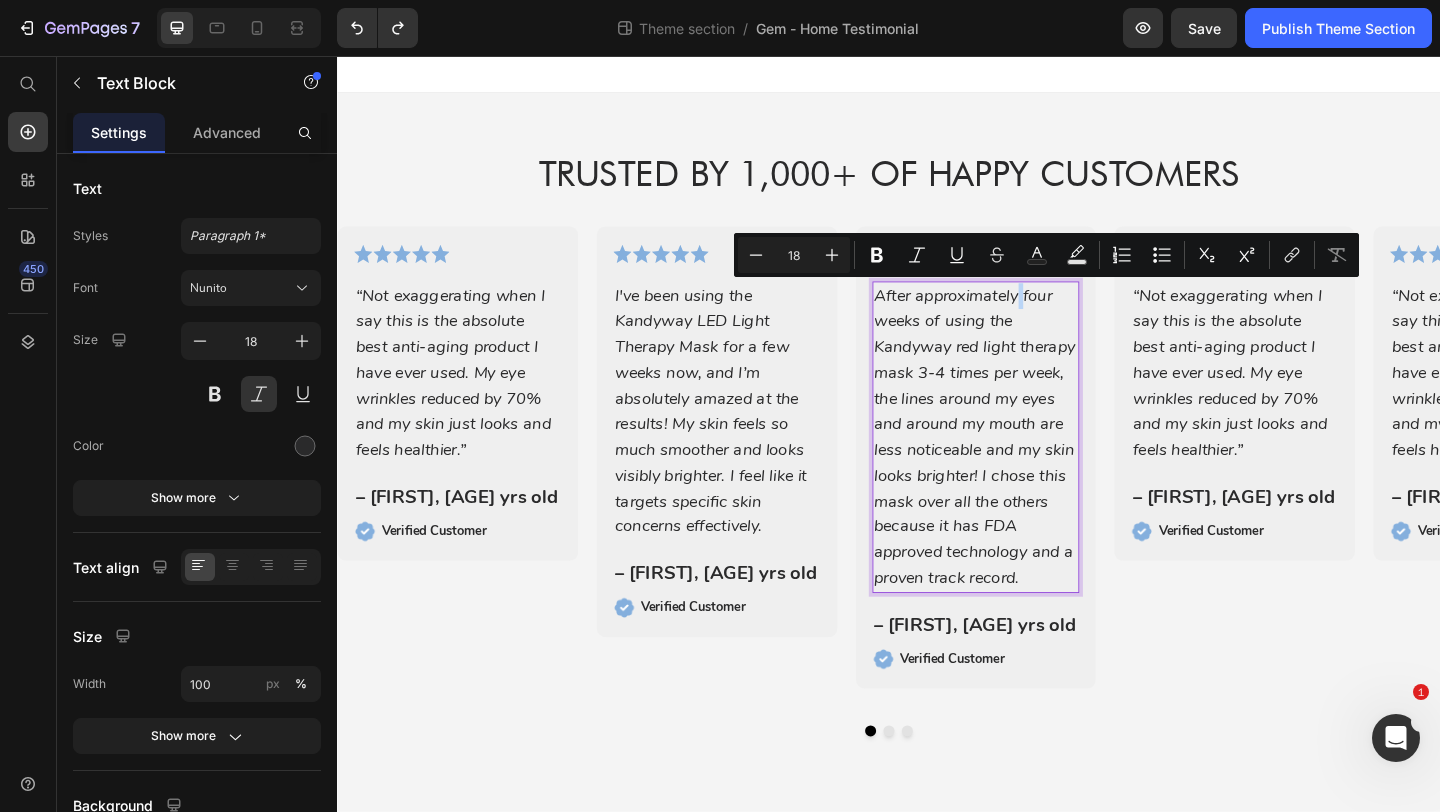 click on "After approximately four weeks of using the Kandyway red light therapy mask 3-4 times per week, the lines around my eyes and around my mouth are less noticeable and my skin looks brighter! I chose this mask over all the others because it has FDA approved technology and a proven track record." at bounding box center [1032, 470] 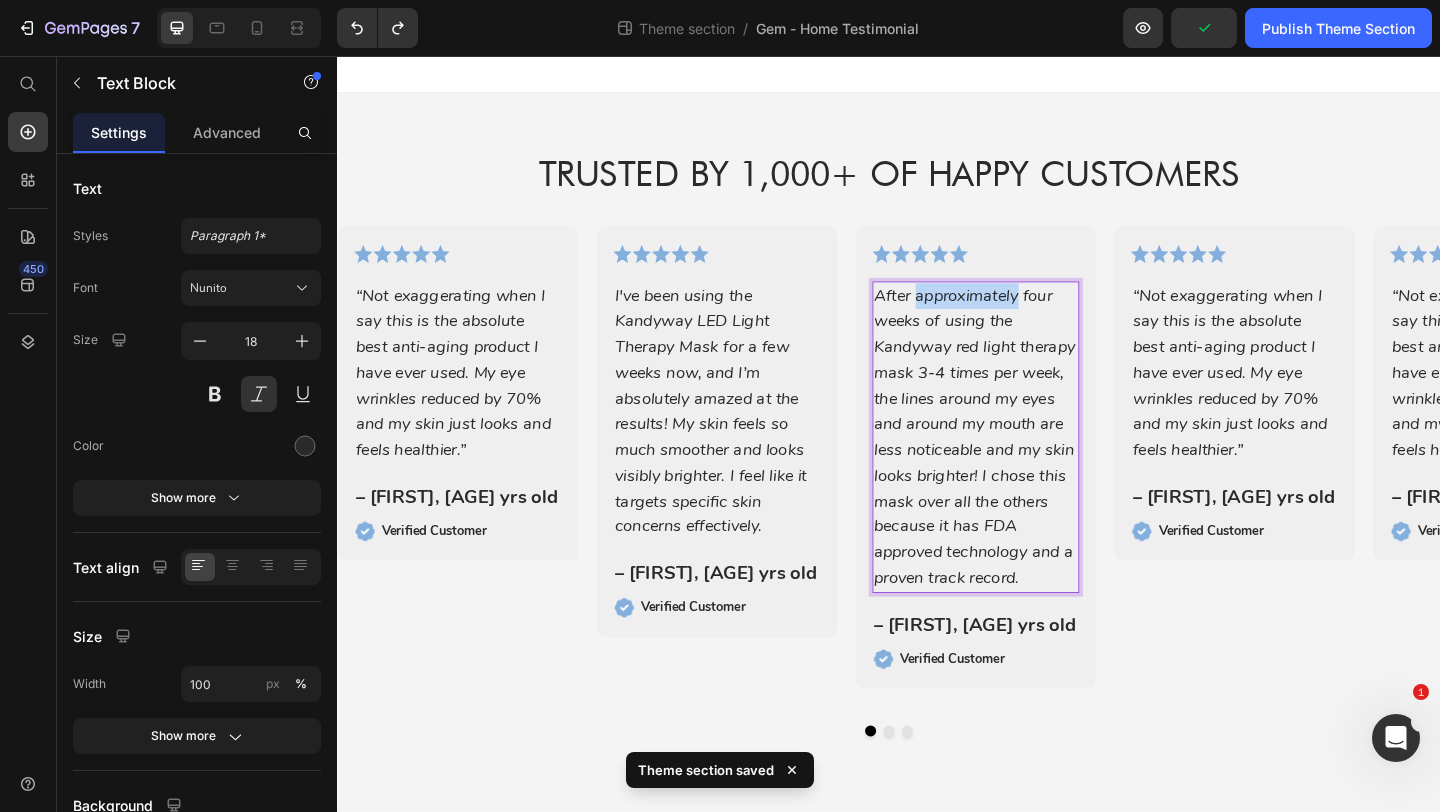 drag, startPoint x: 1080, startPoint y: 319, endPoint x: 966, endPoint y: 315, distance: 114.07015 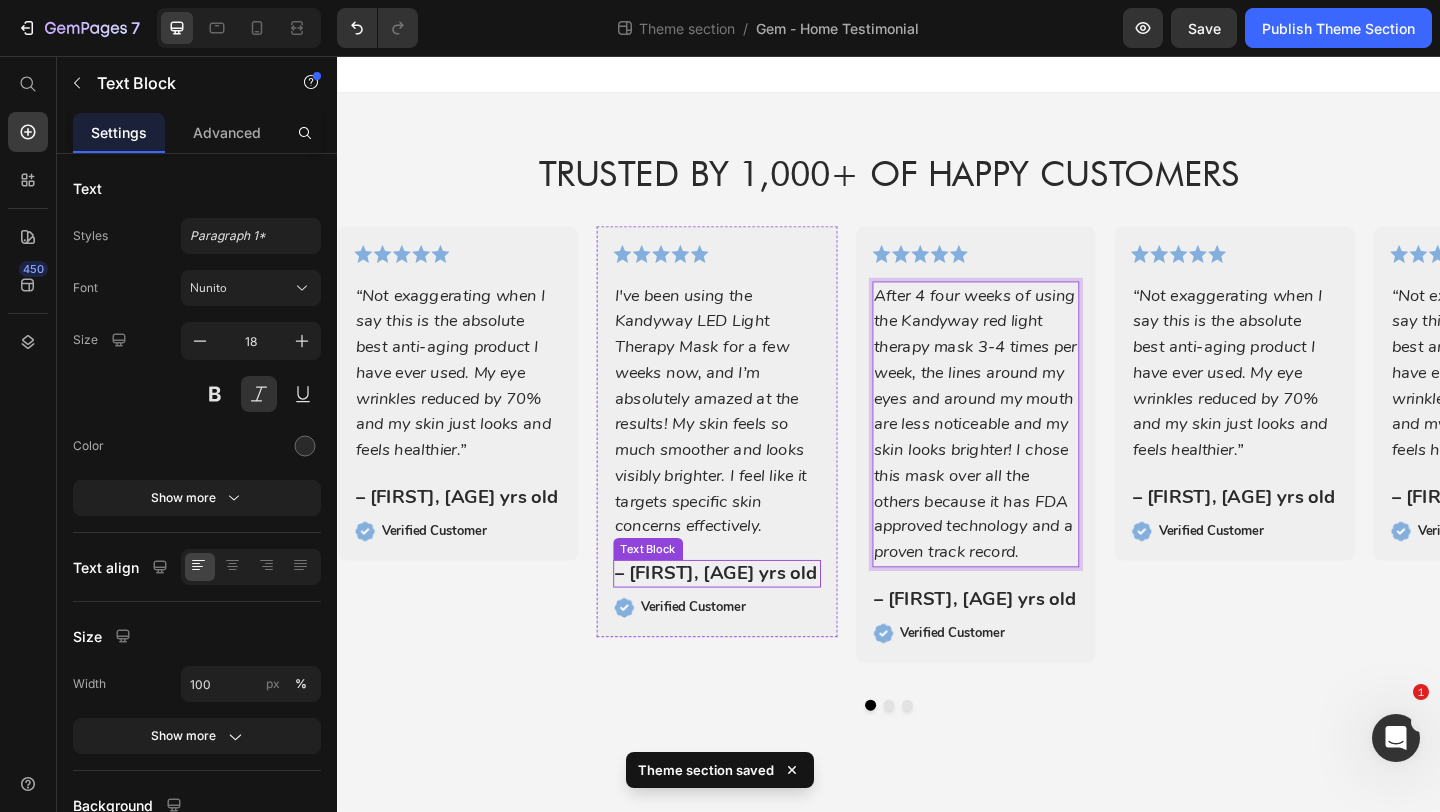 click on "– [FIRST], [AGE] yrs old" at bounding box center (750, 619) 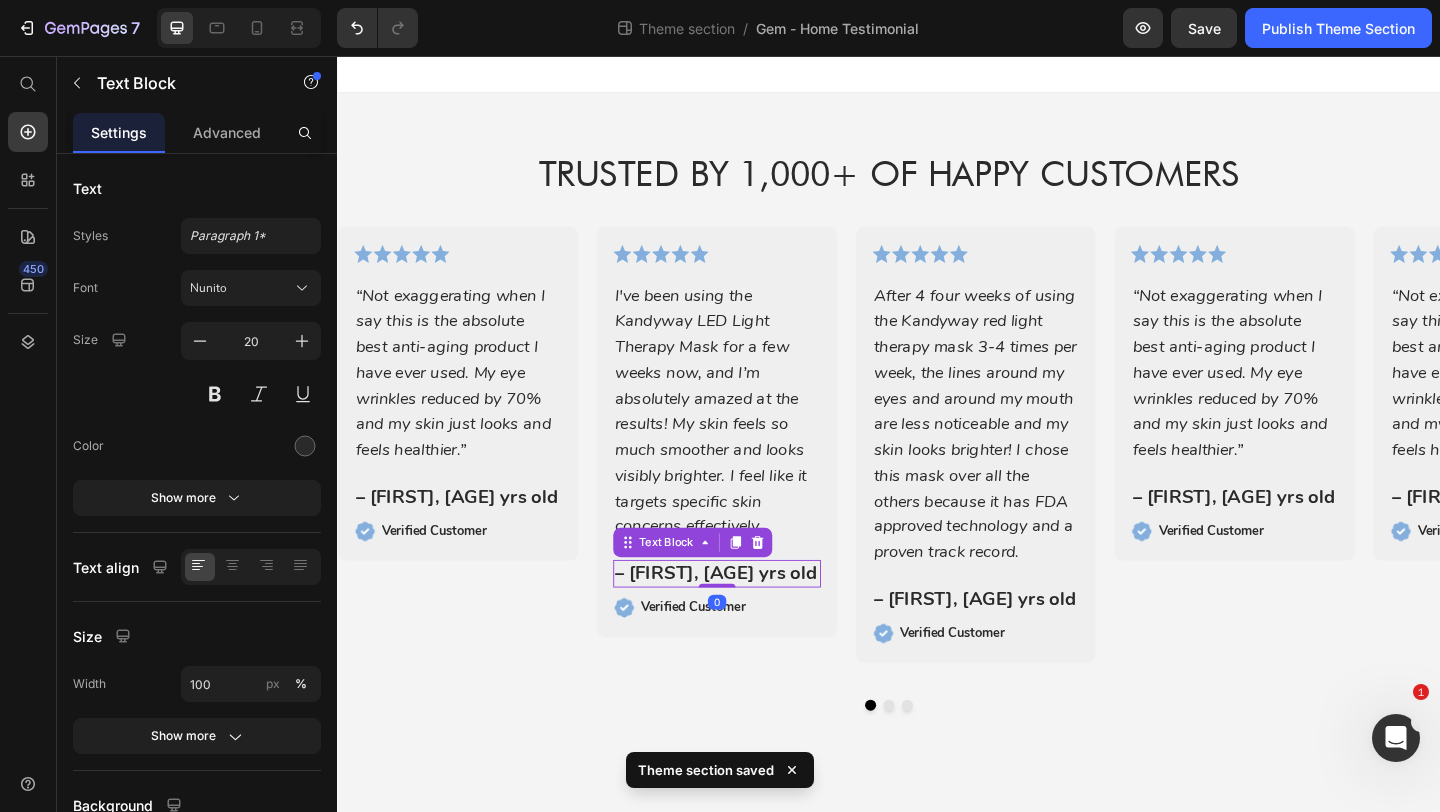 click on "– [FIRST], [AGE] yrs old" at bounding box center [750, 619] 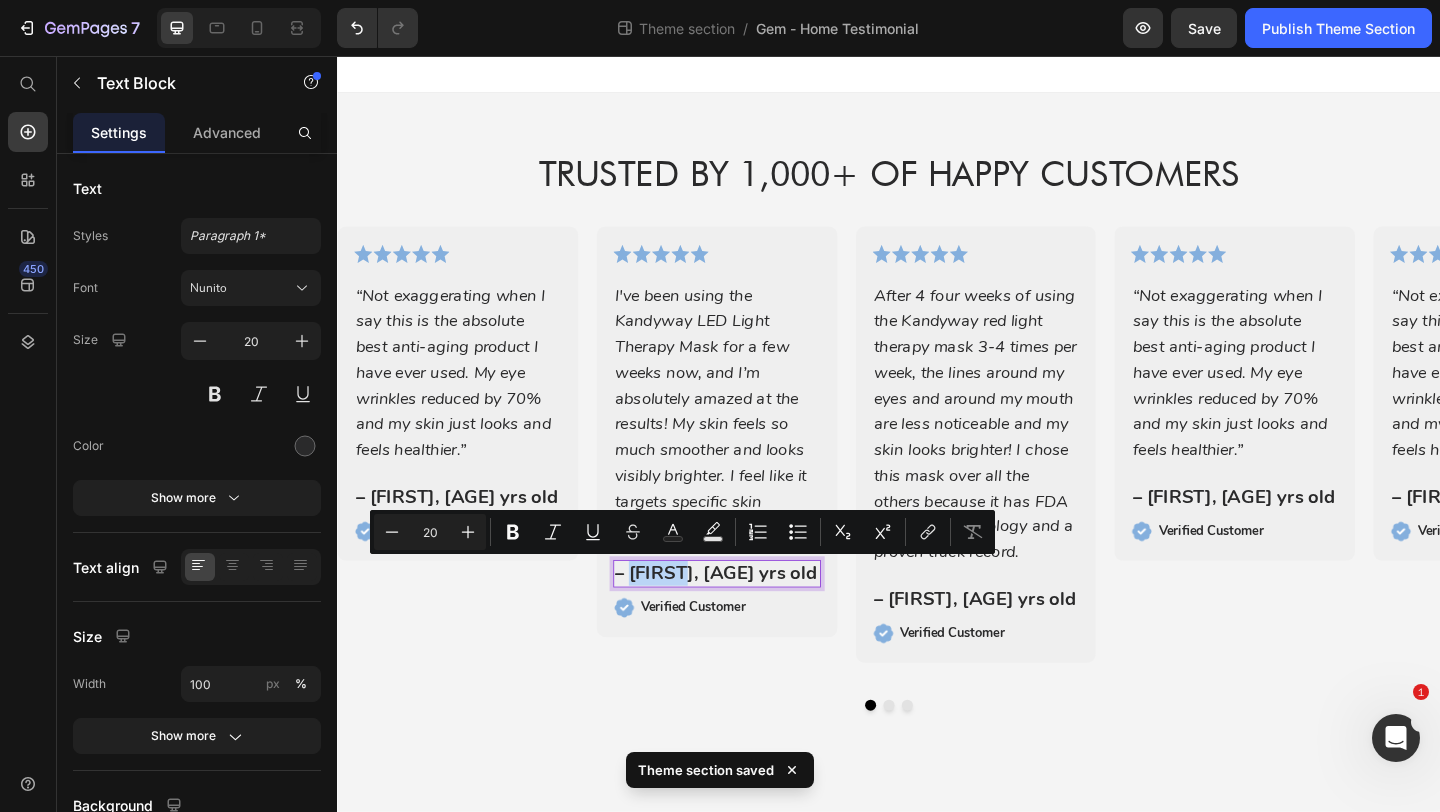 click on "– [FIRST], [AGE] yrs old" at bounding box center (750, 619) 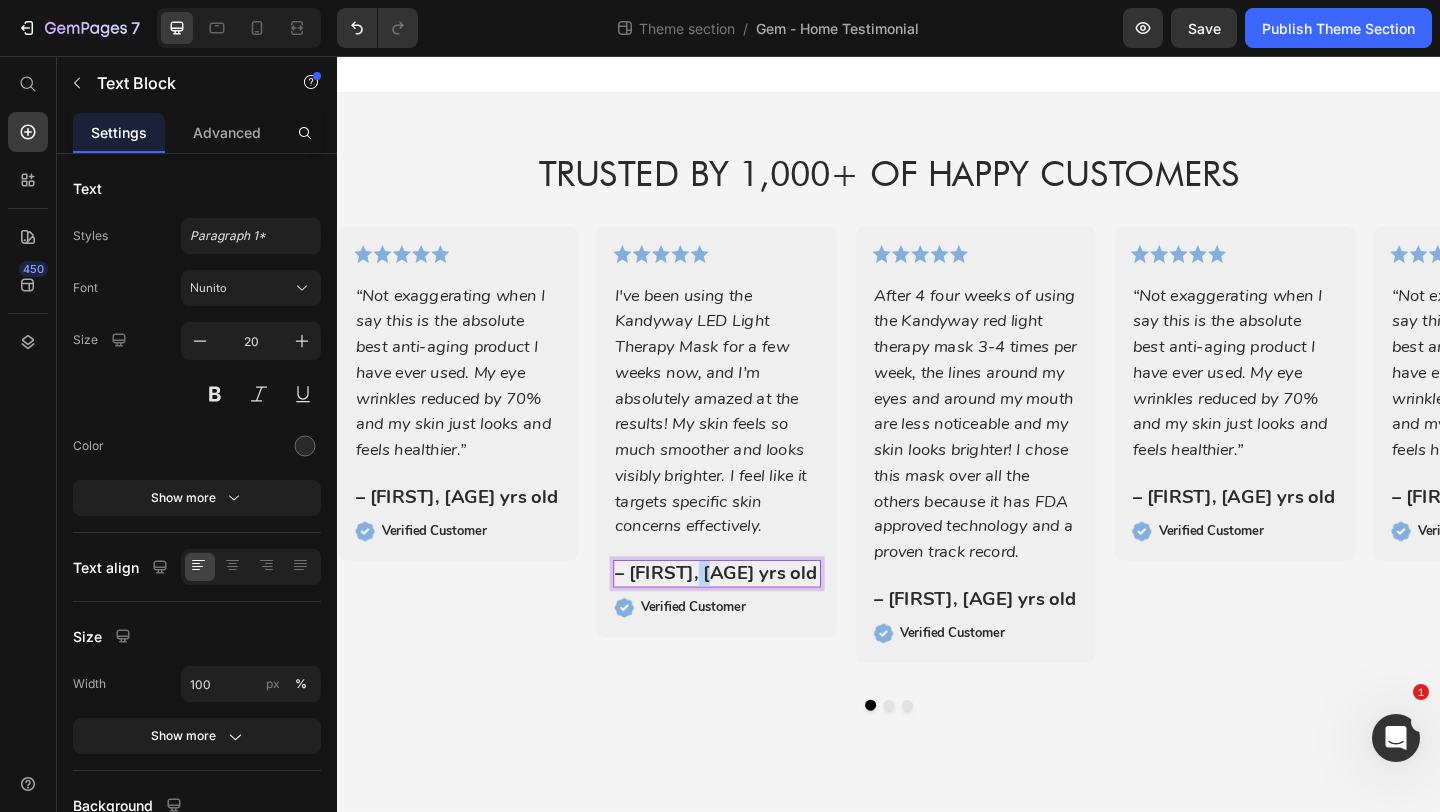 drag, startPoint x: 765, startPoint y: 624, endPoint x: 743, endPoint y: 623, distance: 22.022715 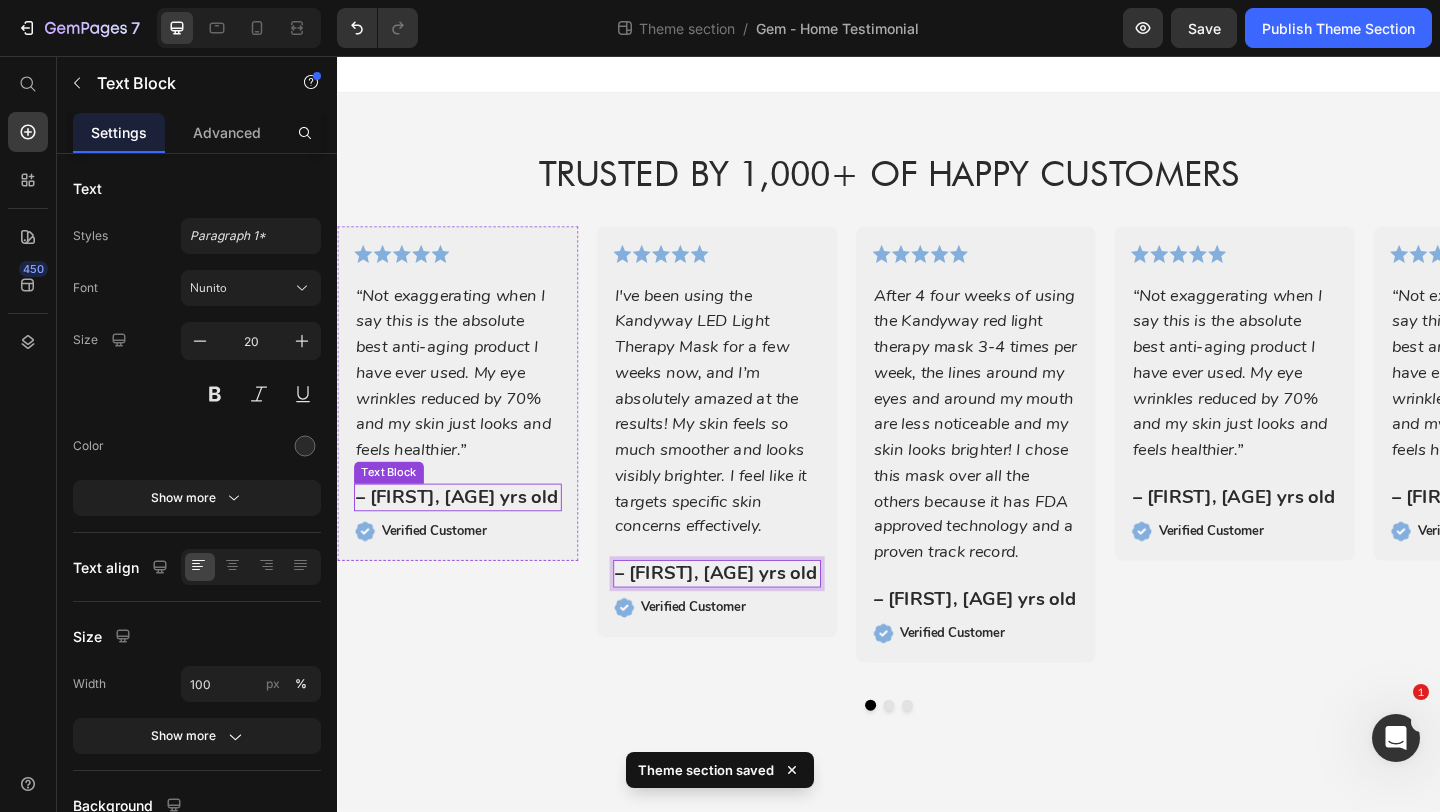 click on "– [FIRST], [AGE] yrs old" at bounding box center [468, 536] 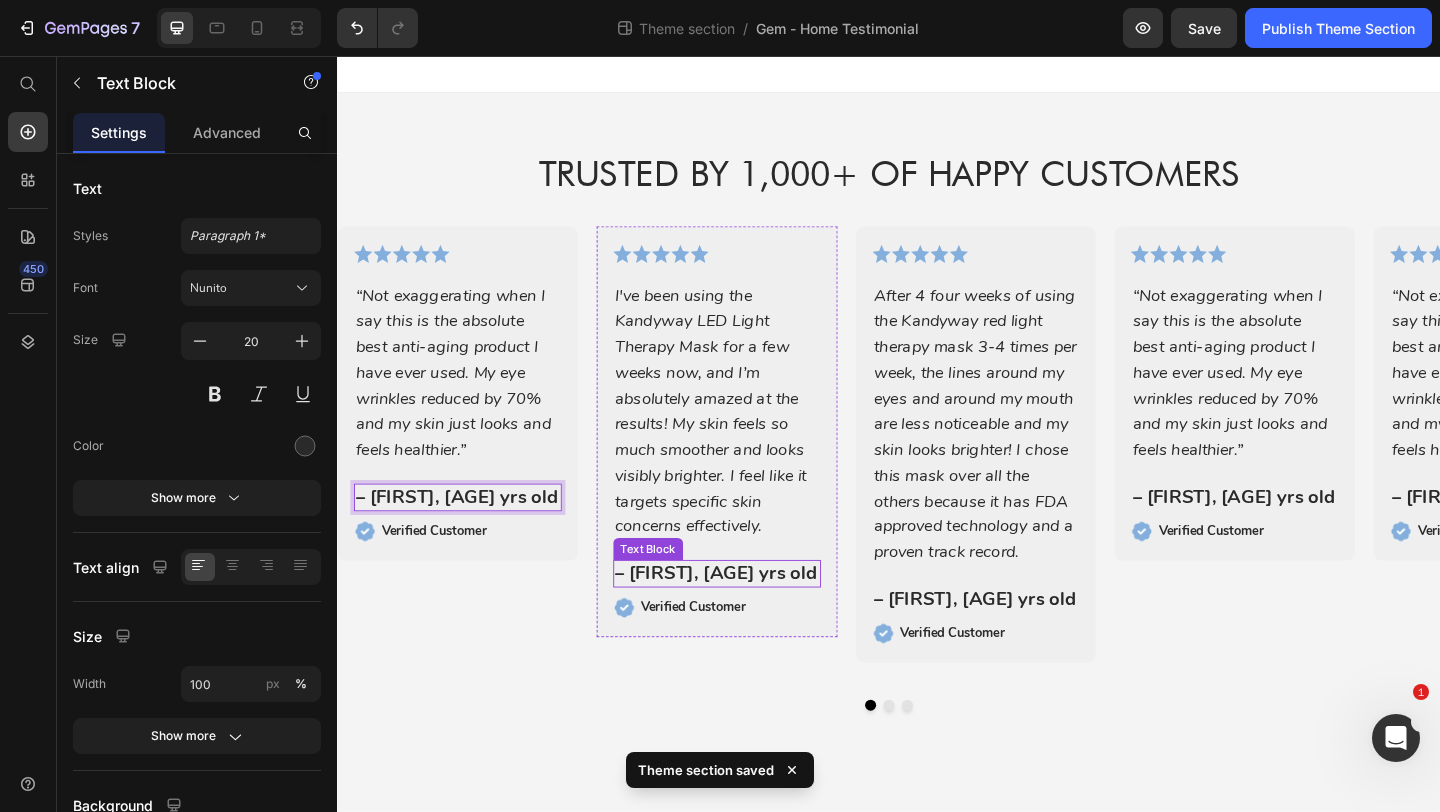 click on "– [FIRST], [AGE] yrs old" at bounding box center [750, 619] 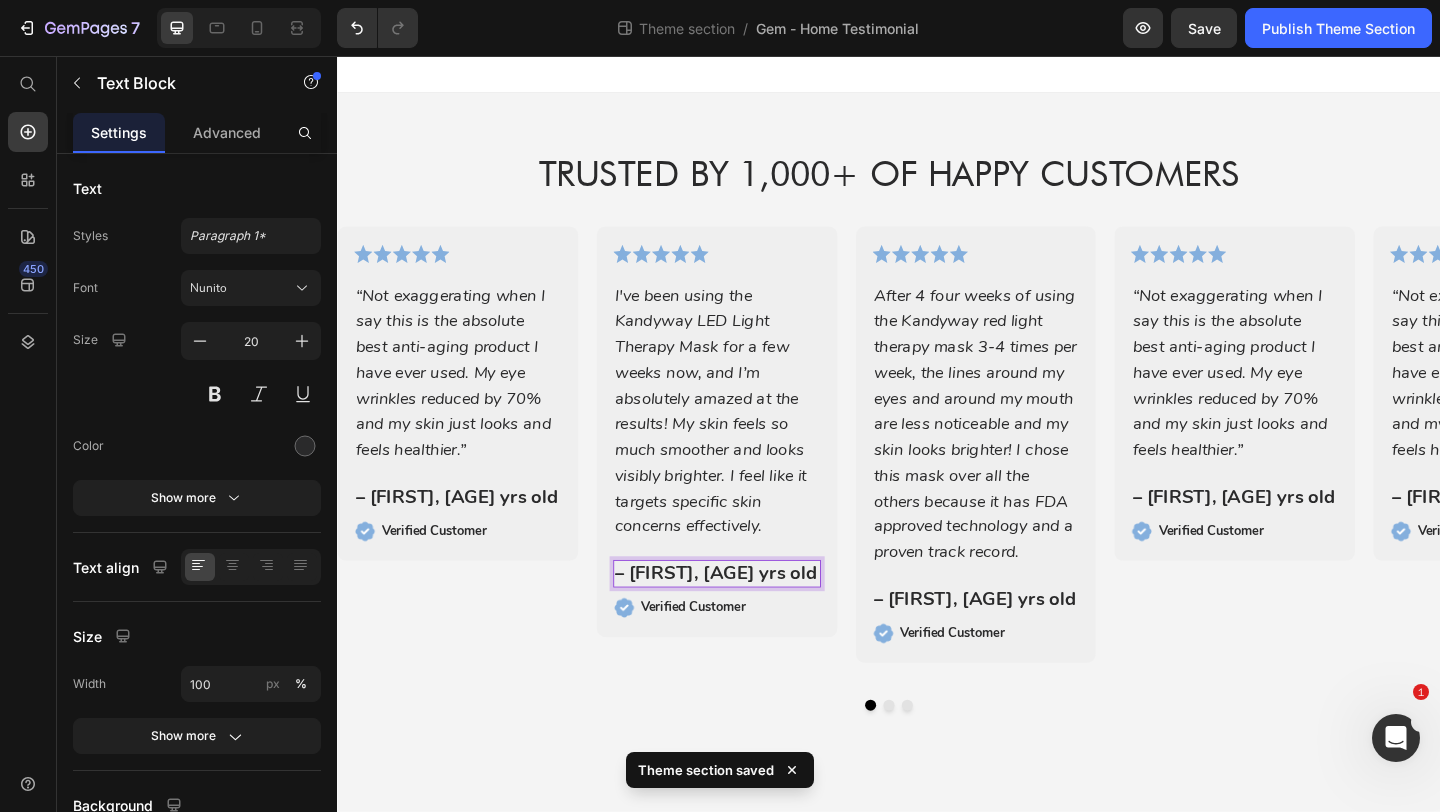 click on "– [FIRST], [AGE] yrs old" at bounding box center [750, 619] 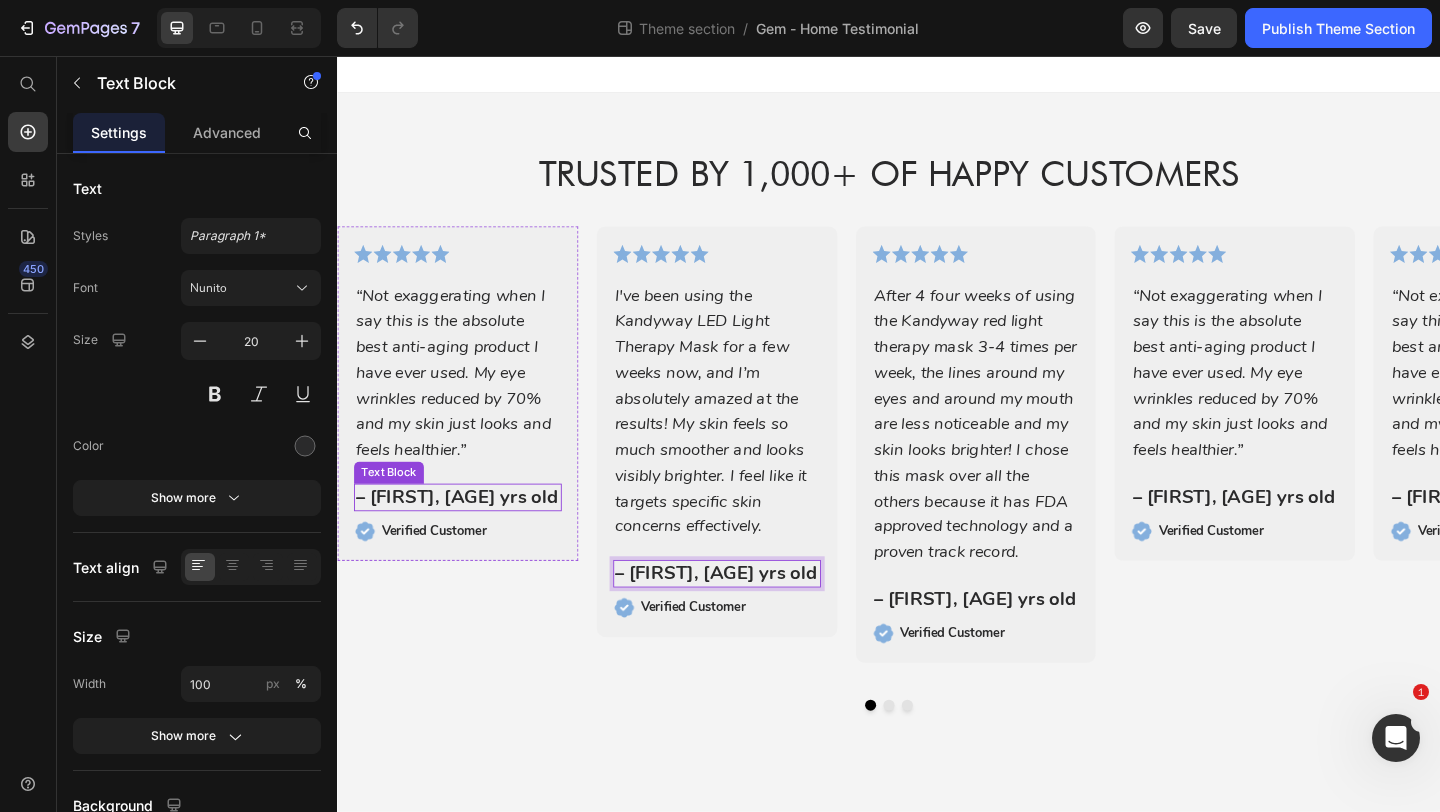 click on "– [FIRST], [AGE] yrs old" at bounding box center [468, 536] 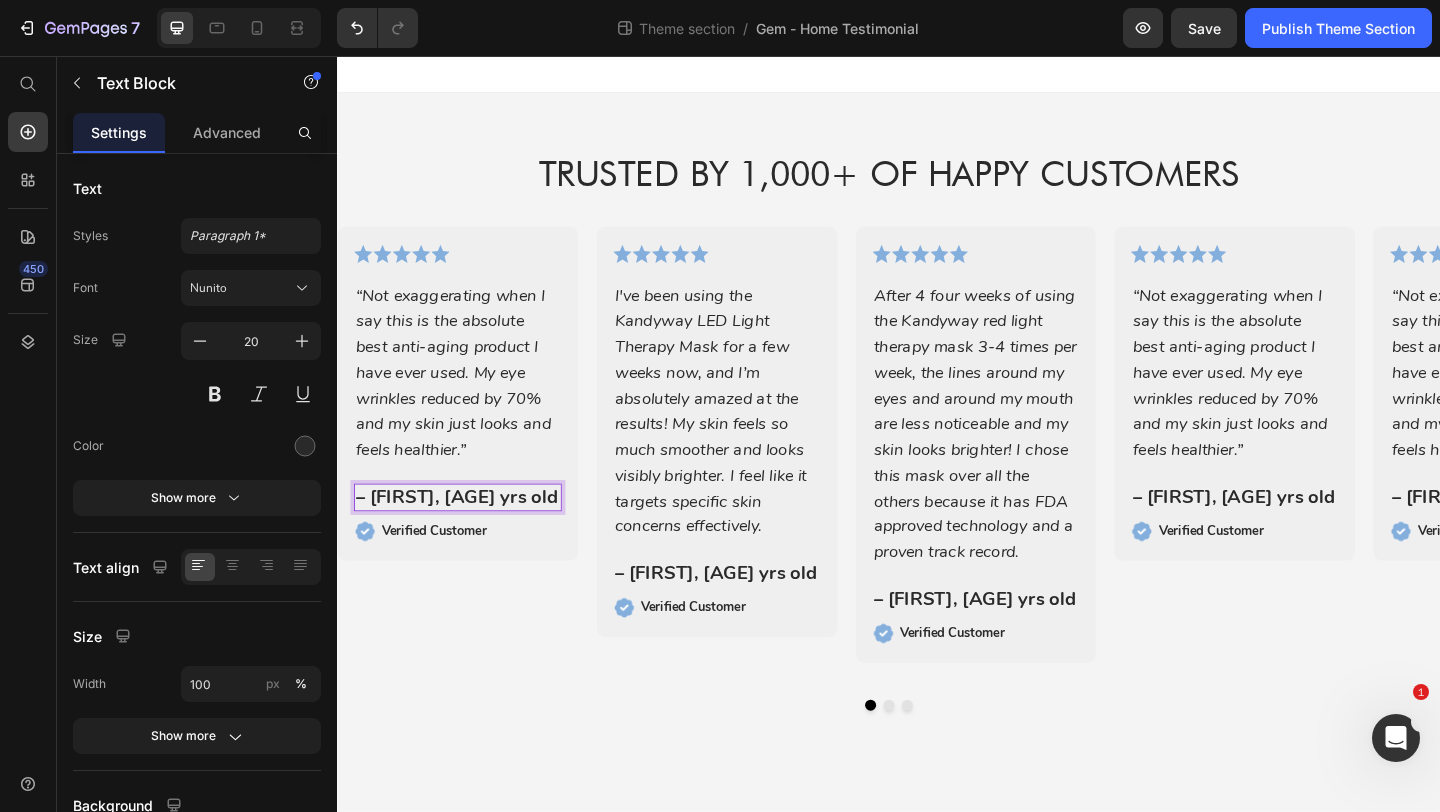 click on "– [FIRST], [AGE] yrs old" at bounding box center [468, 536] 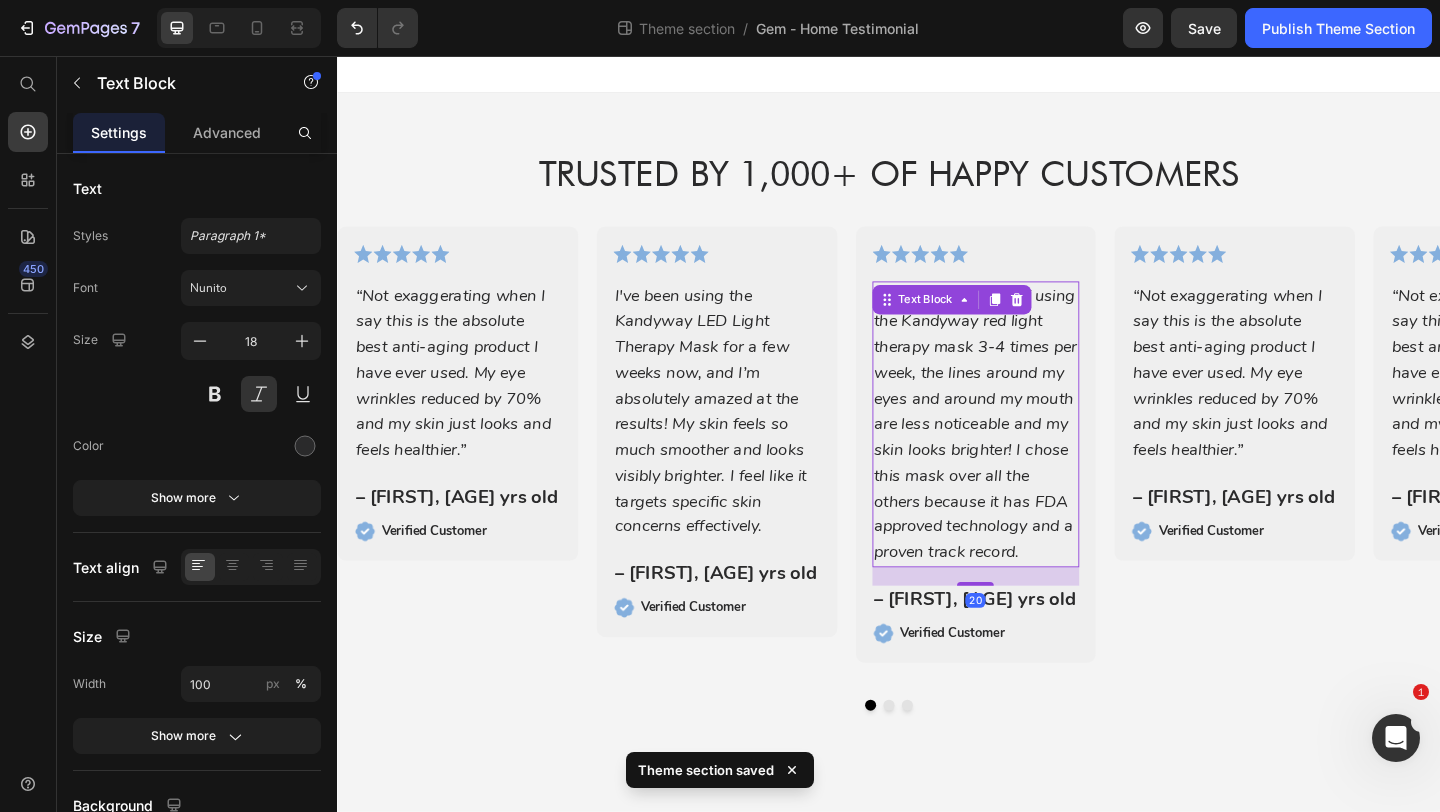 click on "After 4 four weeks of using the Kandyway red light therapy mask 3-4 times per week, the lines around my eyes and around my mouth are less noticeable and my skin looks brighter! I chose this mask over all the others because it has FDA approved technology and a proven track record." at bounding box center [1032, 456] 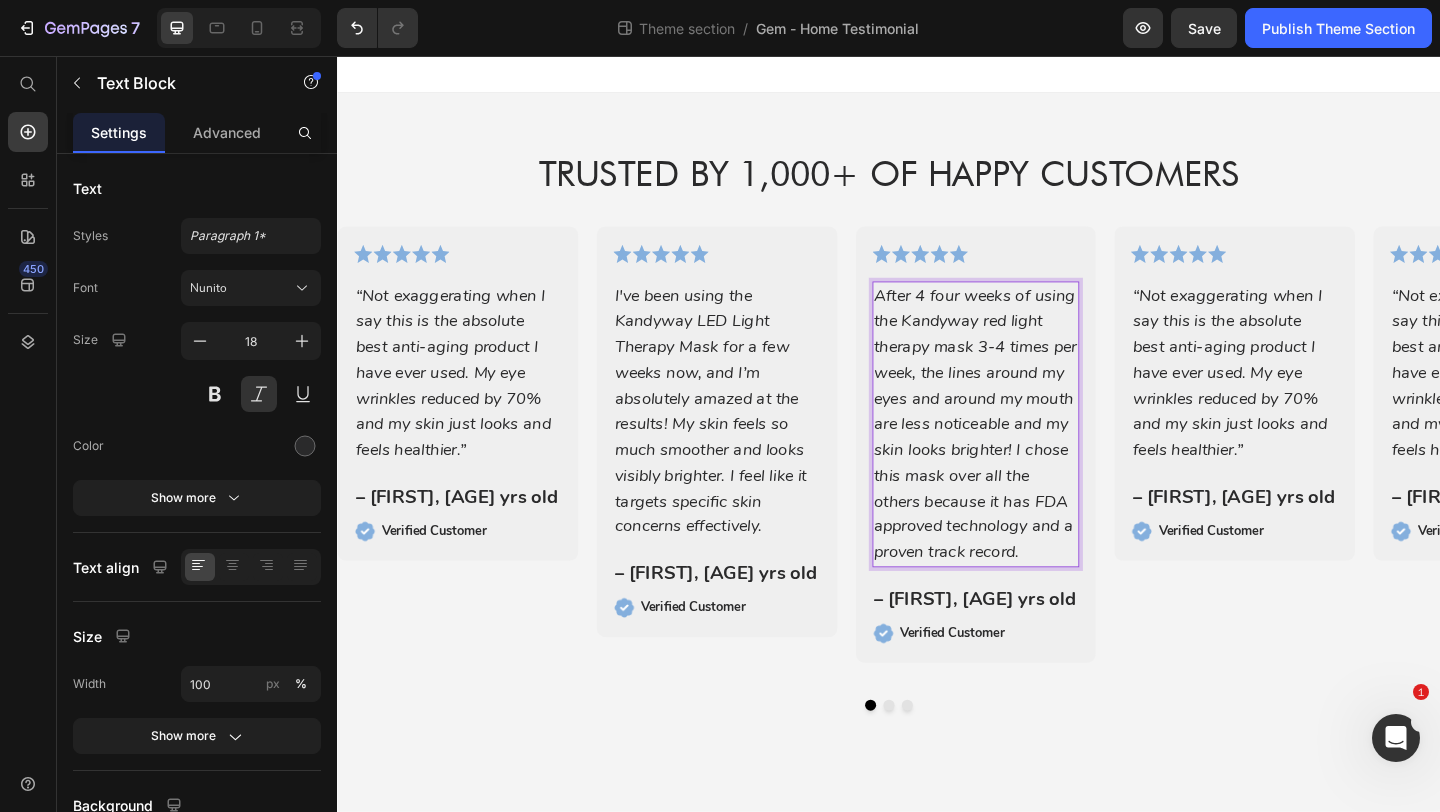 click on "After 4 four weeks of using the Kandyway red light therapy mask 3-4 times per week, the lines around my eyes and around my mouth are less noticeable and my skin looks brighter! I chose this mask over all the others because it has FDA approved technology and a proven track record." at bounding box center (1032, 456) 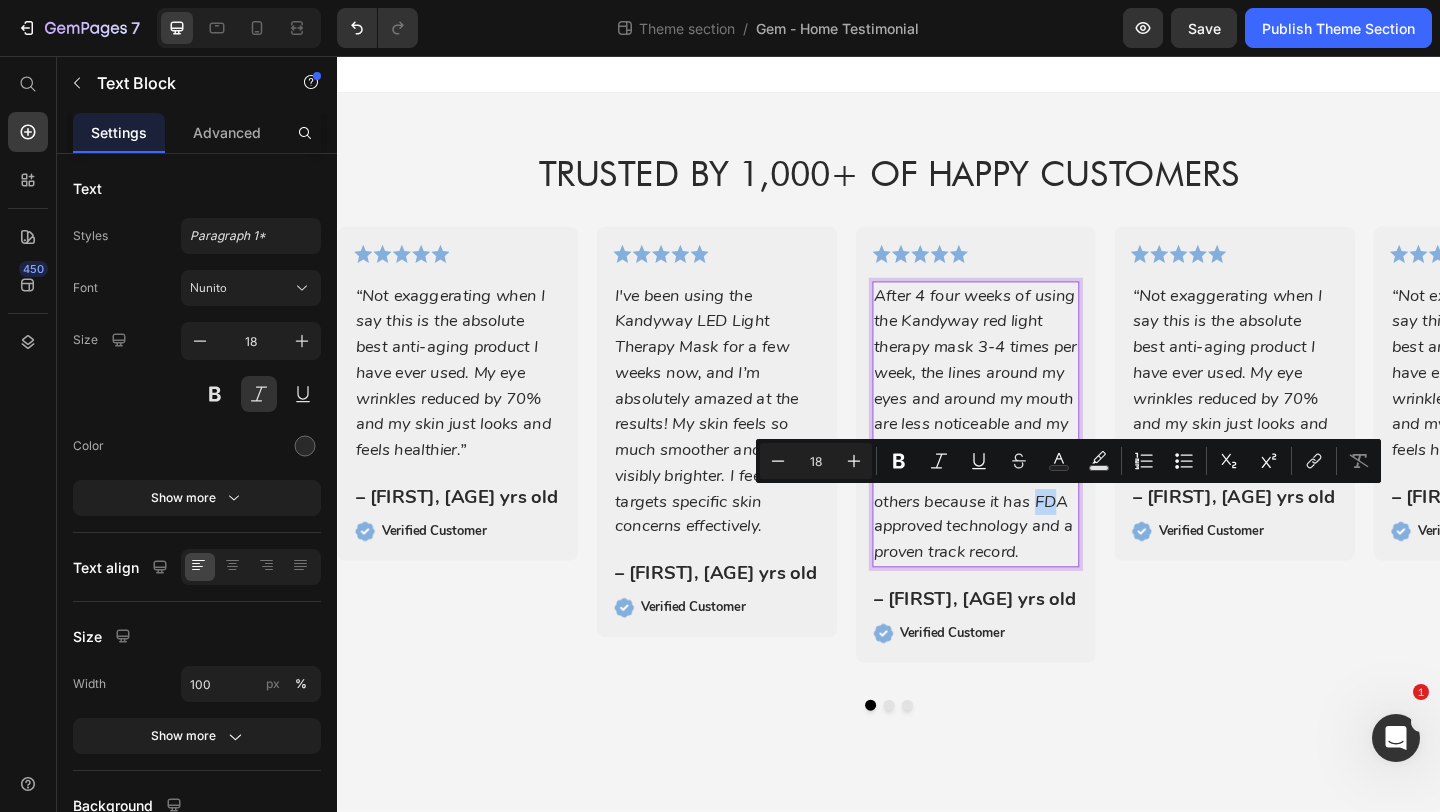 drag, startPoint x: 1123, startPoint y: 541, endPoint x: 1096, endPoint y: 540, distance: 27.018513 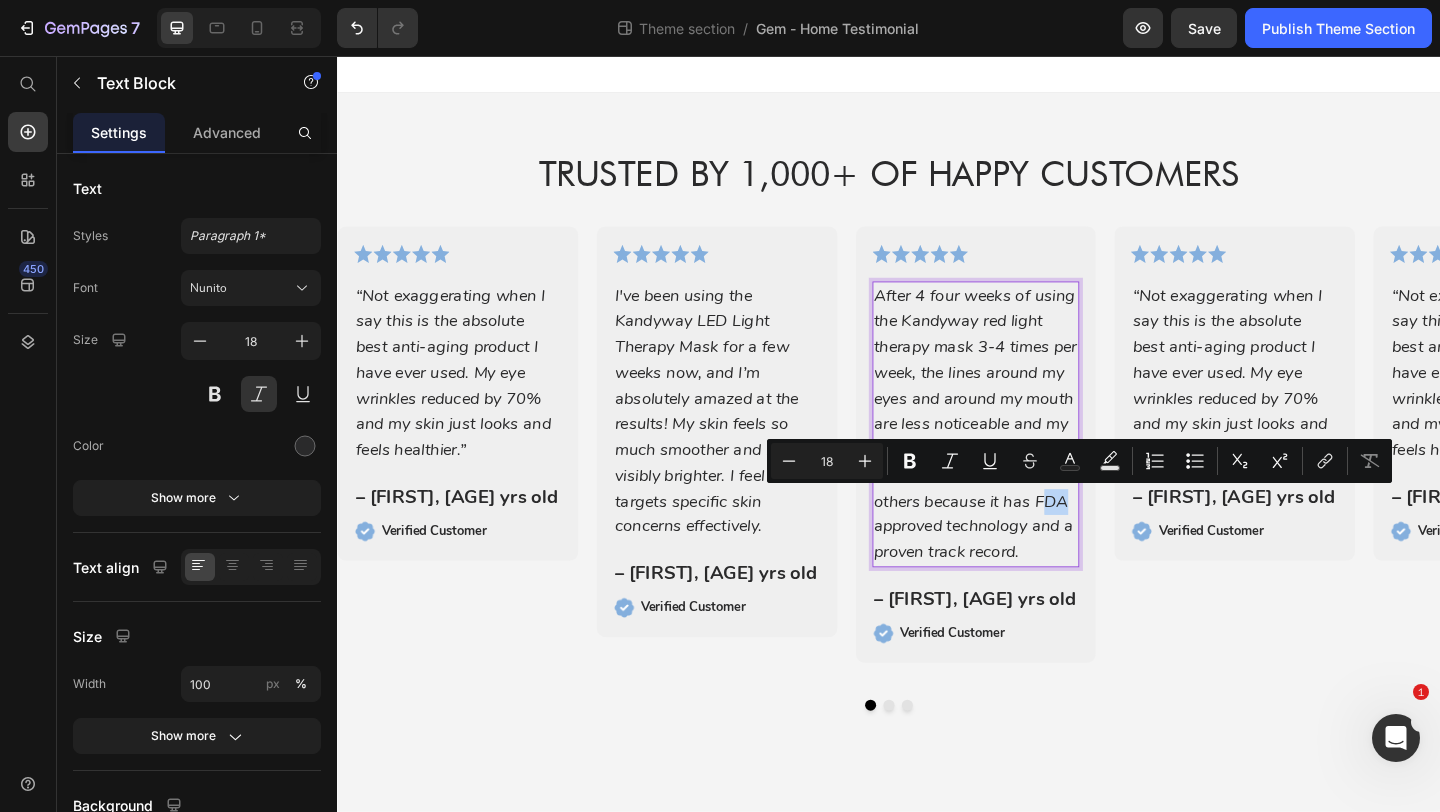 drag, startPoint x: 1128, startPoint y: 543, endPoint x: 1100, endPoint y: 541, distance: 28.071337 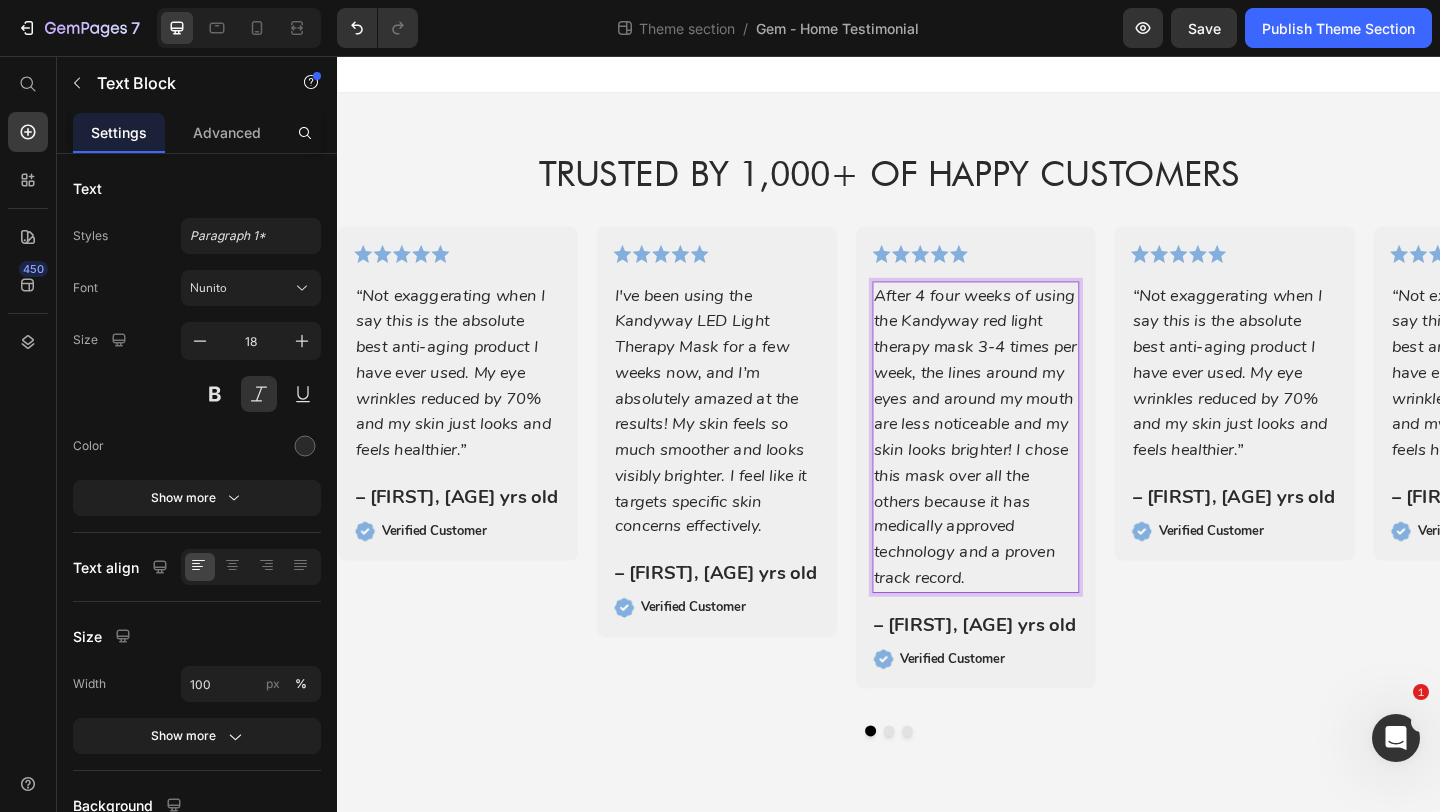 click on "After 4 four weeks of using the Kandyway red light therapy mask 3-4 times per week, the lines around my eyes and around my mouth are less noticeable and my skin looks brighter! I chose this mask over all the others because it has medically approved technology and a proven track record." at bounding box center (1032, 470) 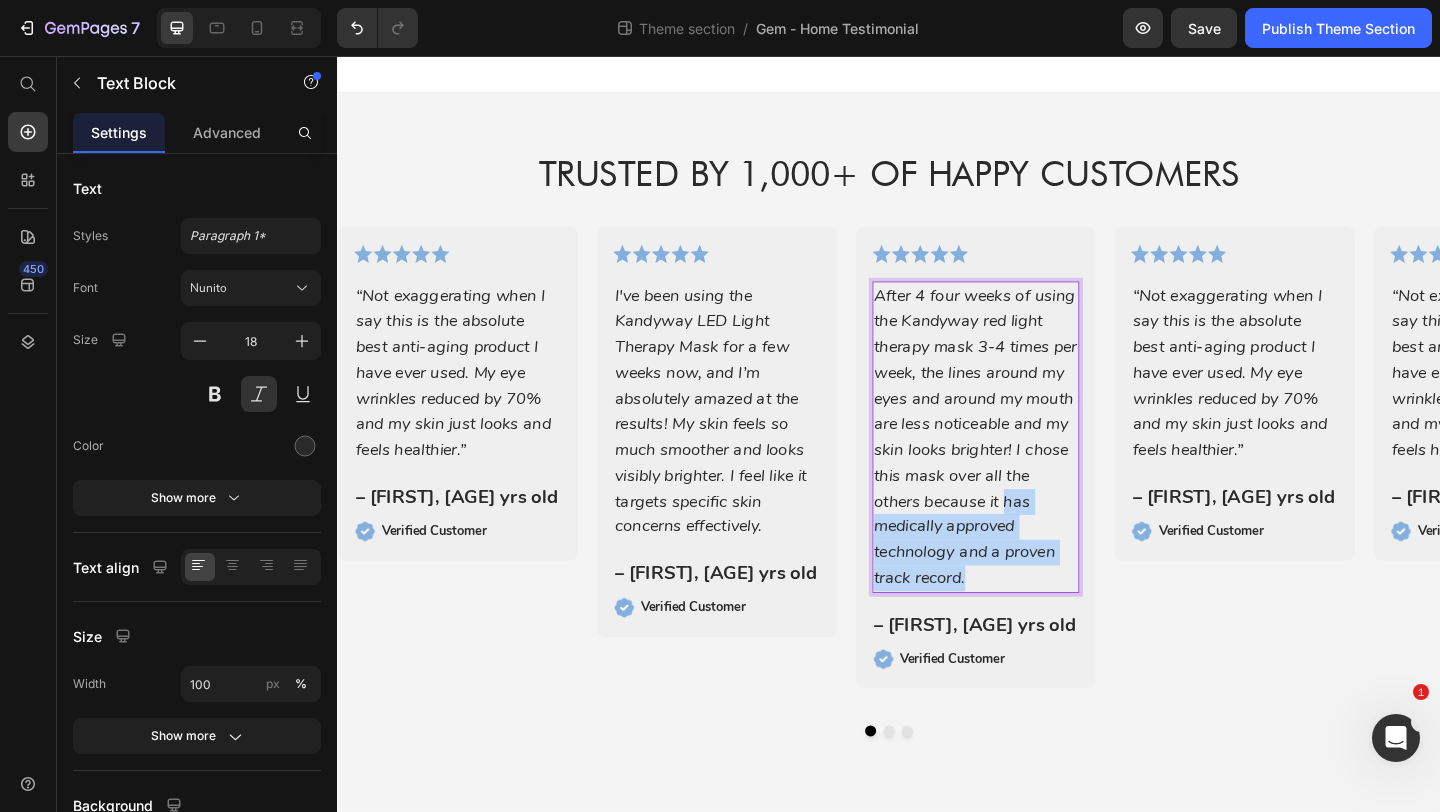 drag, startPoint x: 1066, startPoint y: 539, endPoint x: 1097, endPoint y: 618, distance: 84.8646 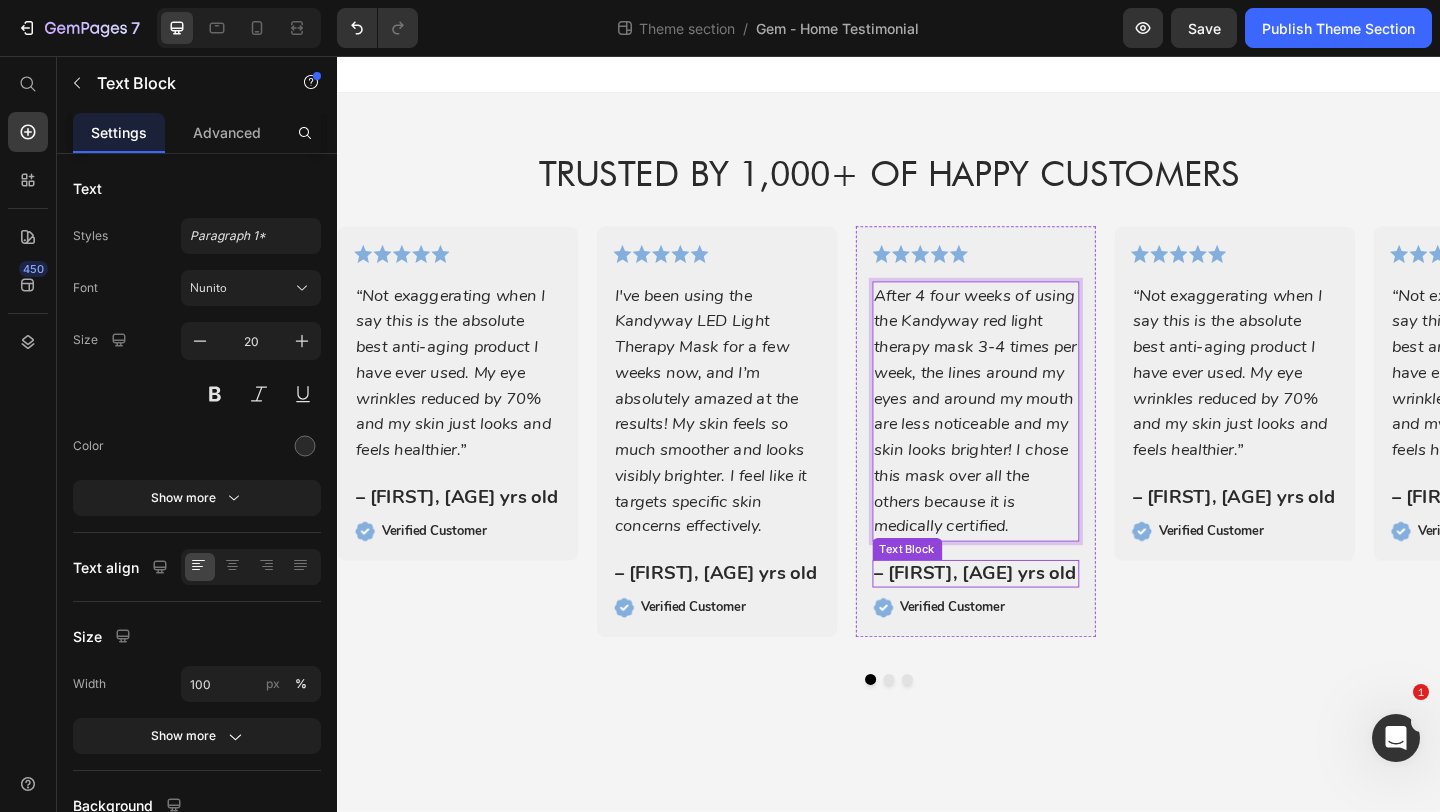 click on "– [FIRST], [AGE] yrs old" at bounding box center (1032, 619) 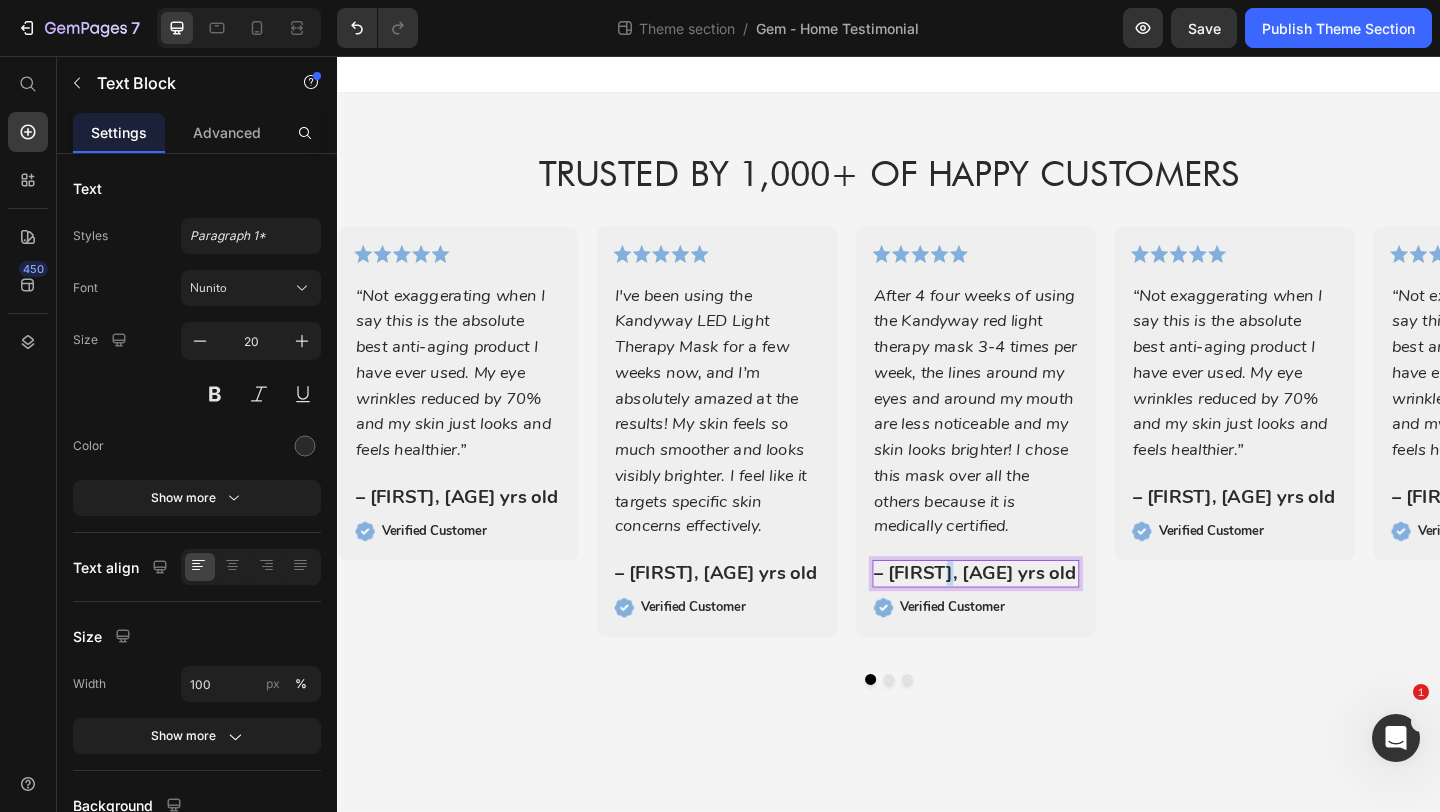 click on "– [FIRST], [AGE] yrs old" at bounding box center [1032, 619] 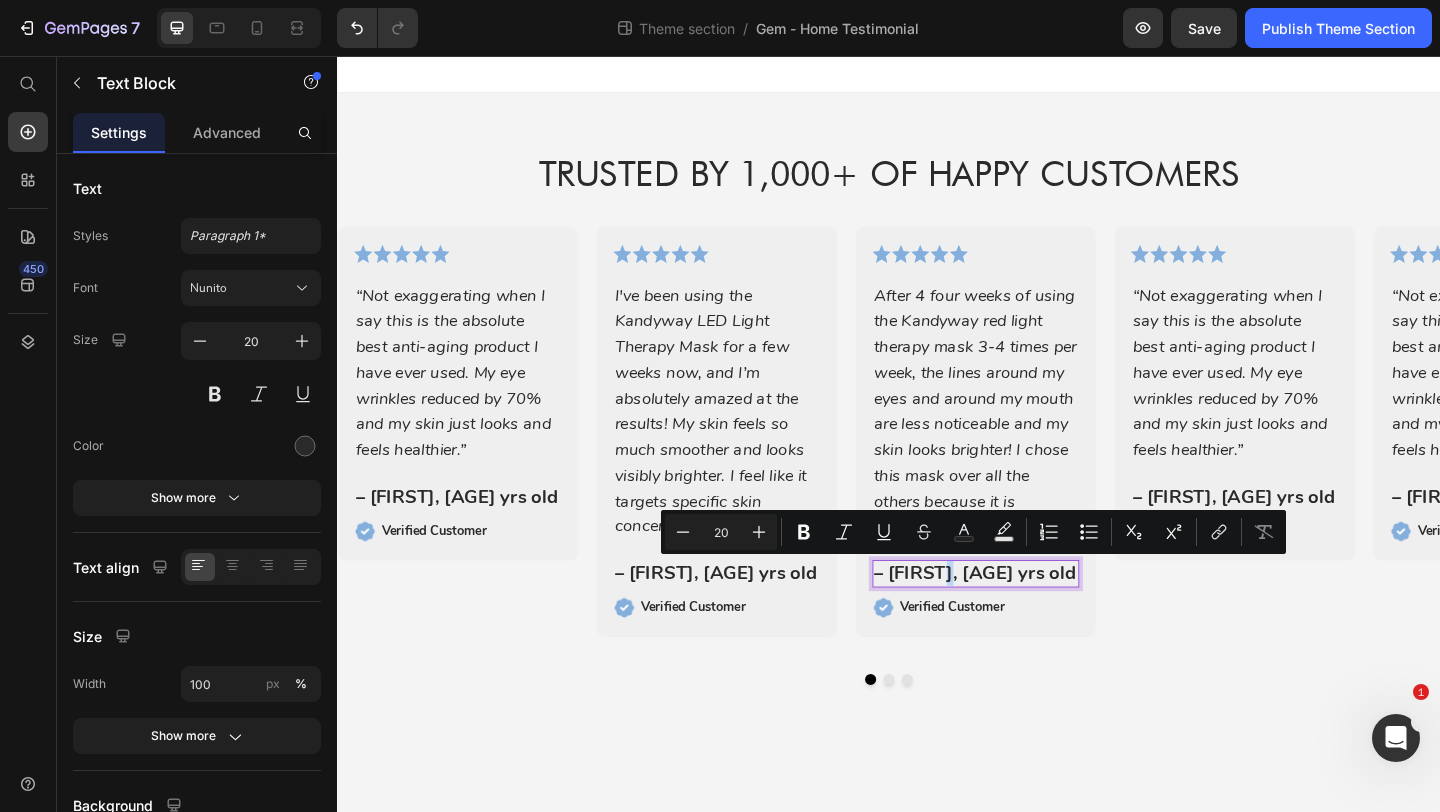 click on "– [FIRST], [AGE] yrs old" at bounding box center [1032, 619] 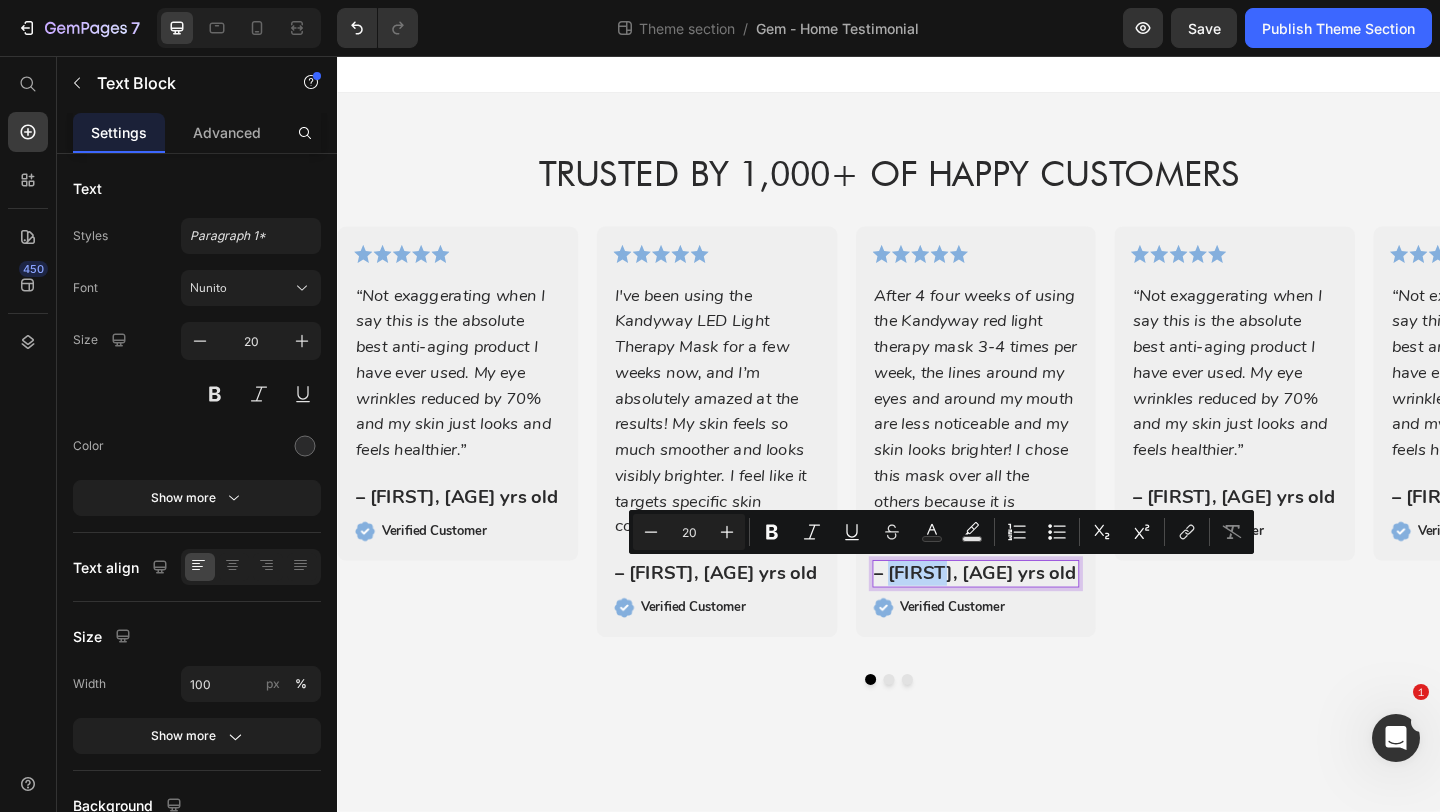 drag, startPoint x: 998, startPoint y: 622, endPoint x: 940, endPoint y: 624, distance: 58.034473 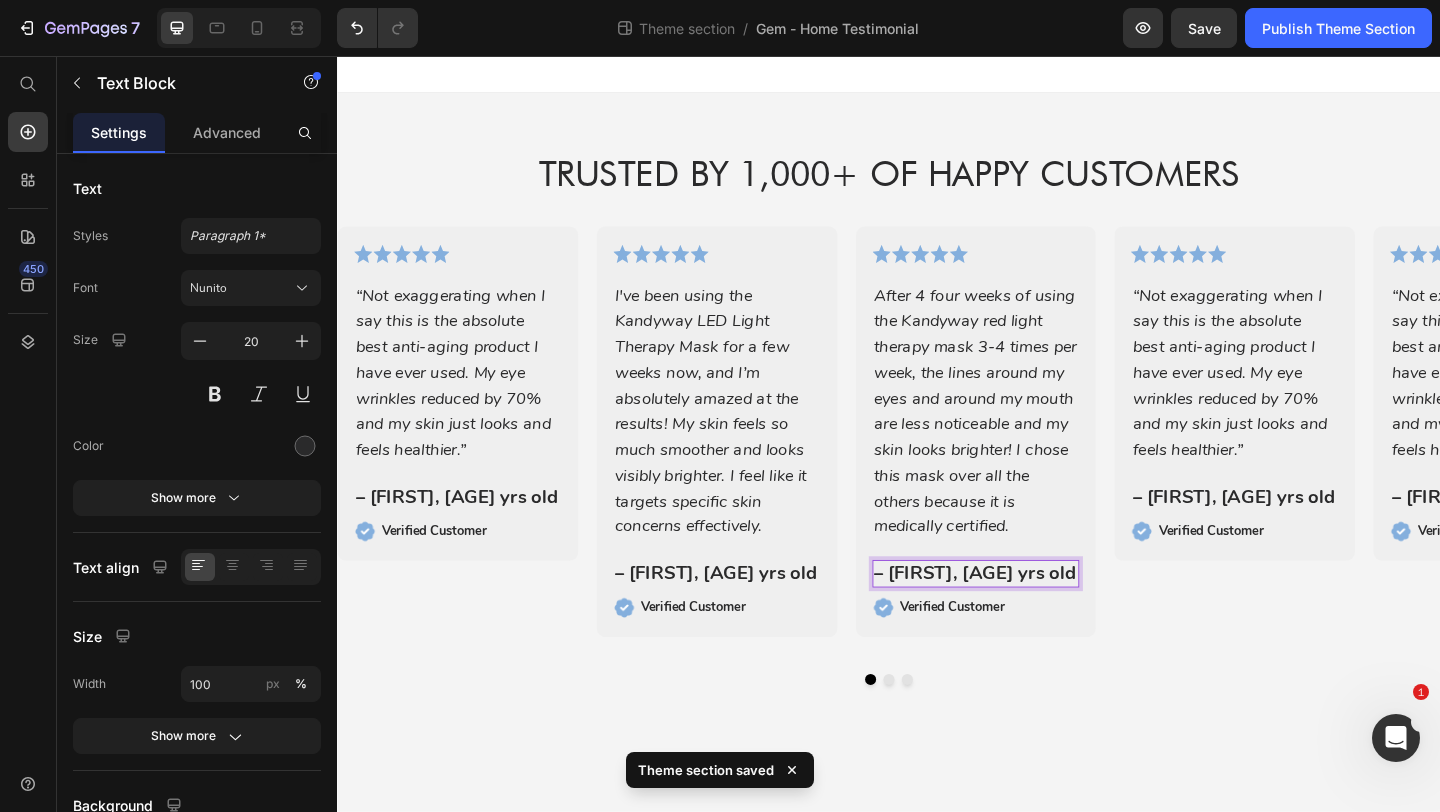 click on "– [FIRST], [AGE] yrs old" at bounding box center (1032, 619) 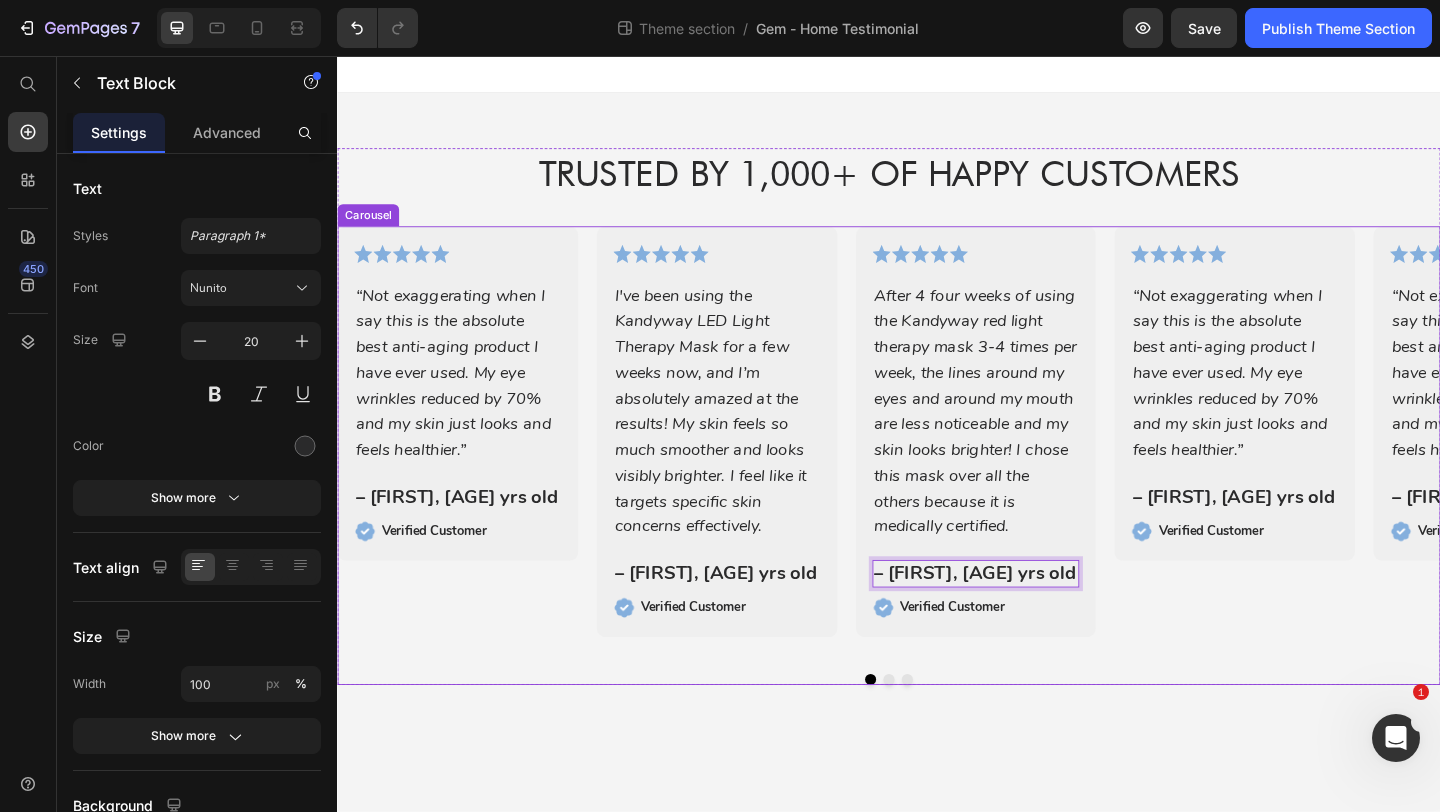 click on "Text Block – [FIRST], [AGE] yrs old Text Block Image Verified Customer Text Block Row Row" at bounding box center (1313, 464) 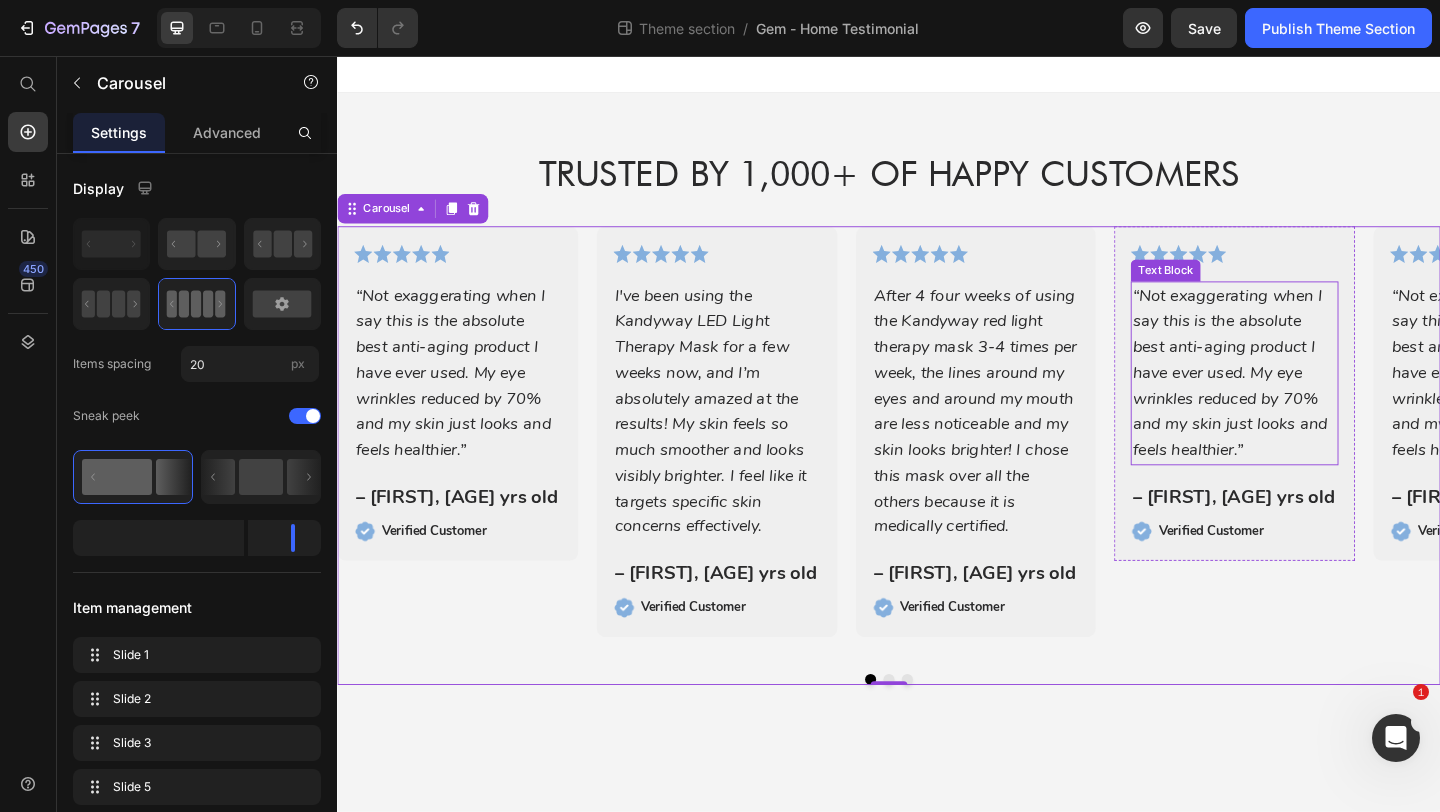 click on "“Not exaggerating when I say this is the absolute best anti-aging product I have ever used. My eye wrinkles reduced by 70% and my skin just looks and feels healthier.”" at bounding box center (1313, 400) 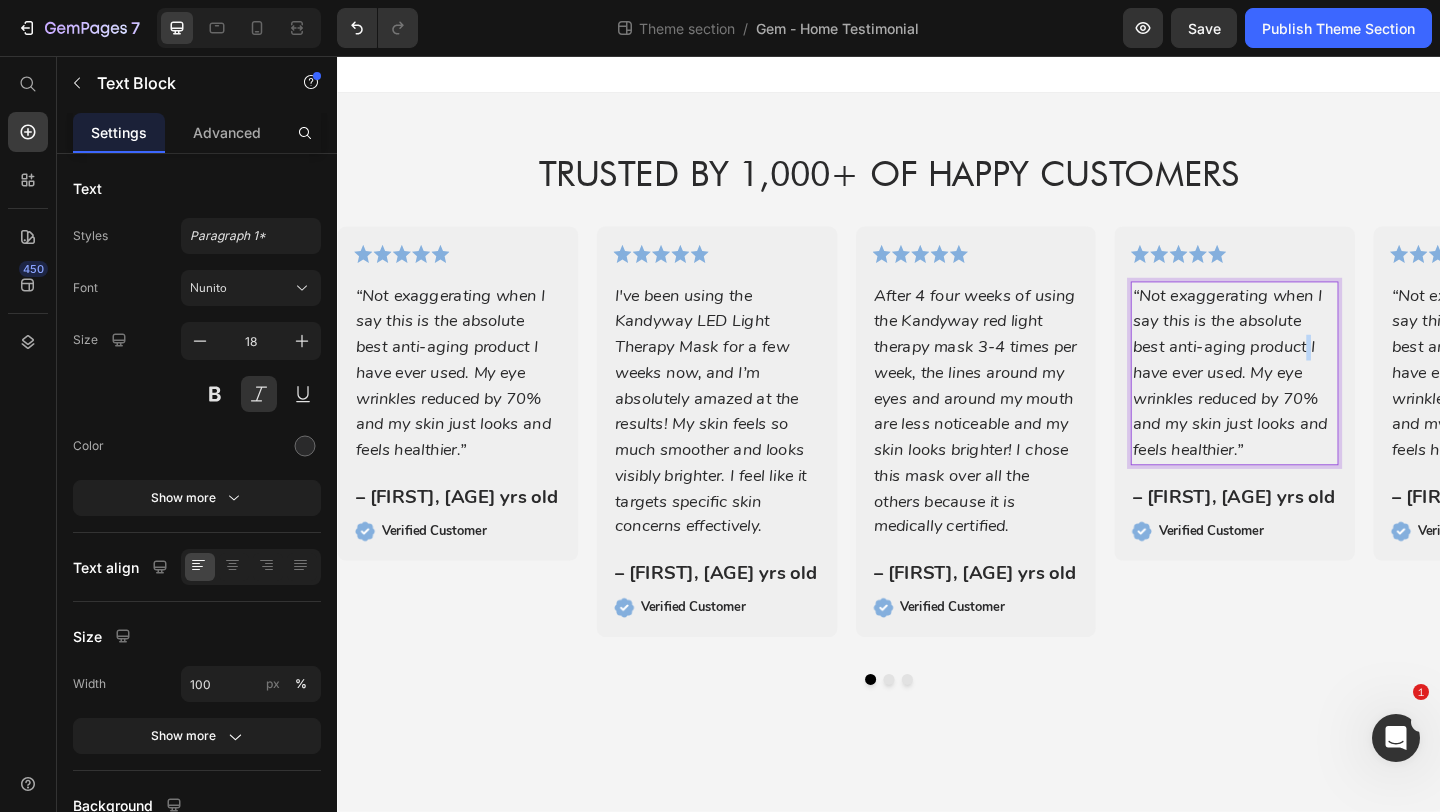 click on "“Not exaggerating when I say this is the absolute best anti-aging product I have ever used. My eye wrinkles reduced by 70% and my skin just looks and feels healthier.”" at bounding box center [1313, 400] 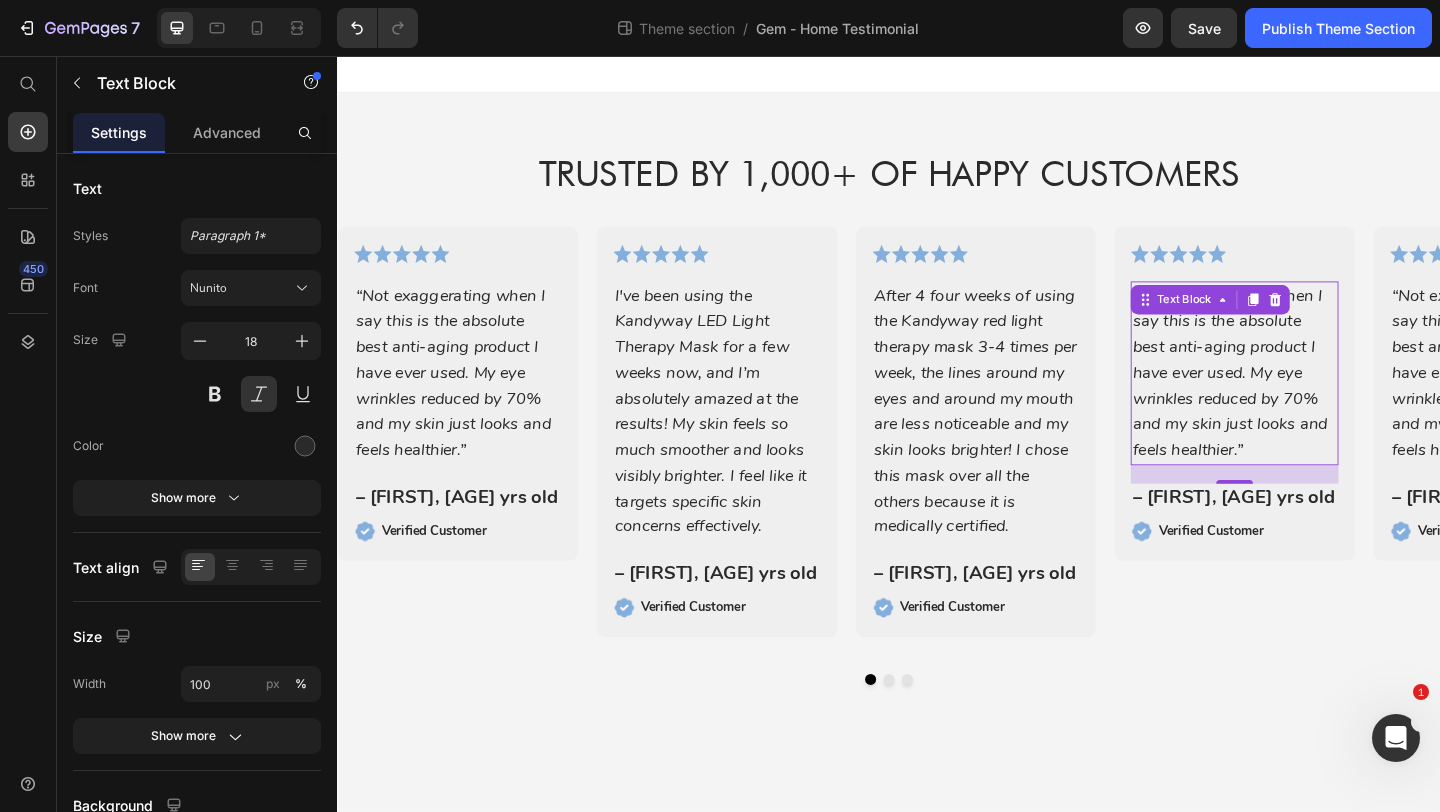 click on "“Not exaggerating when I say this is the absolute best anti-aging product I have ever used. My eye wrinkles reduced by 70% and my skin just looks and feels healthier.”" at bounding box center [1313, 400] 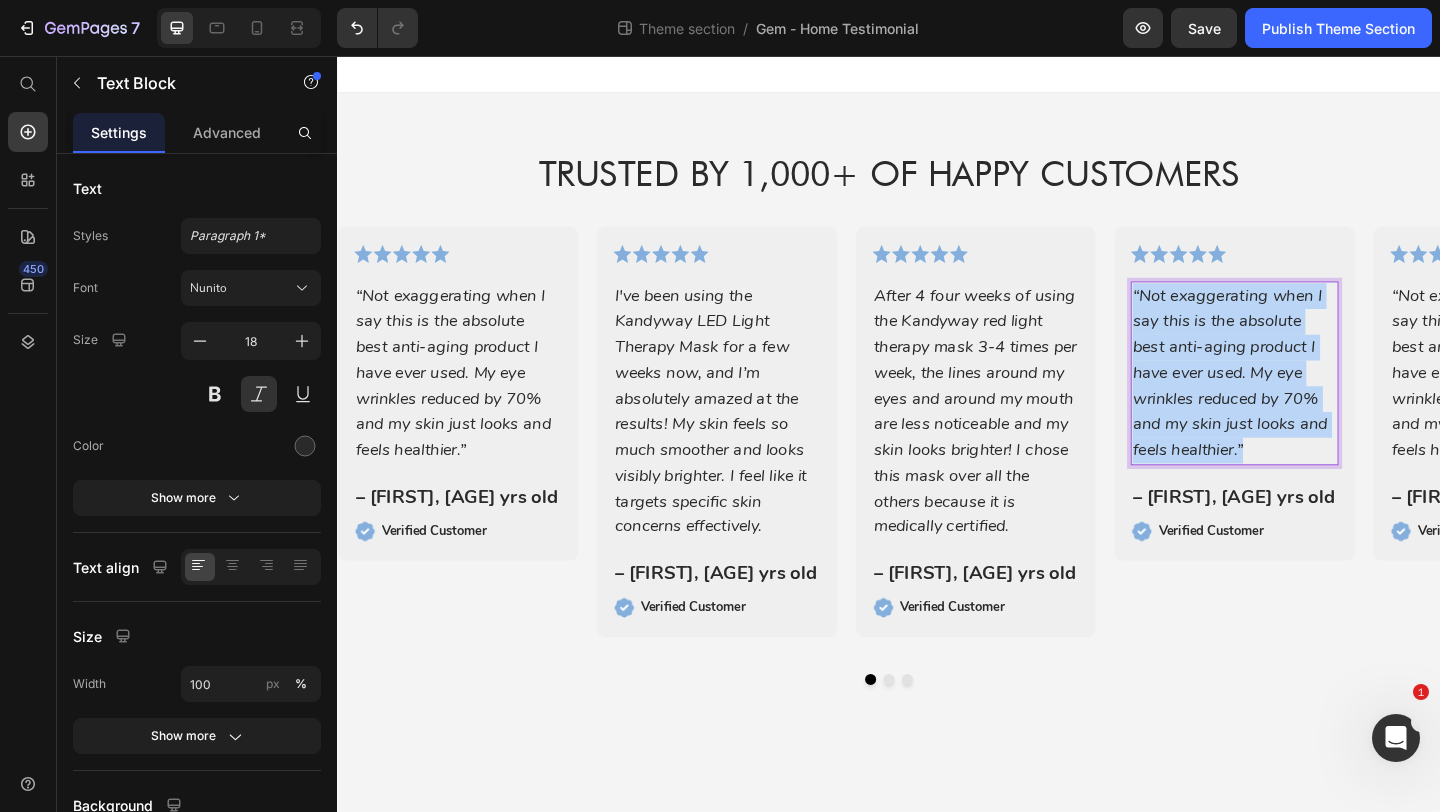 drag, startPoint x: 1287, startPoint y: 479, endPoint x: 1201, endPoint y: 312, distance: 187.84302 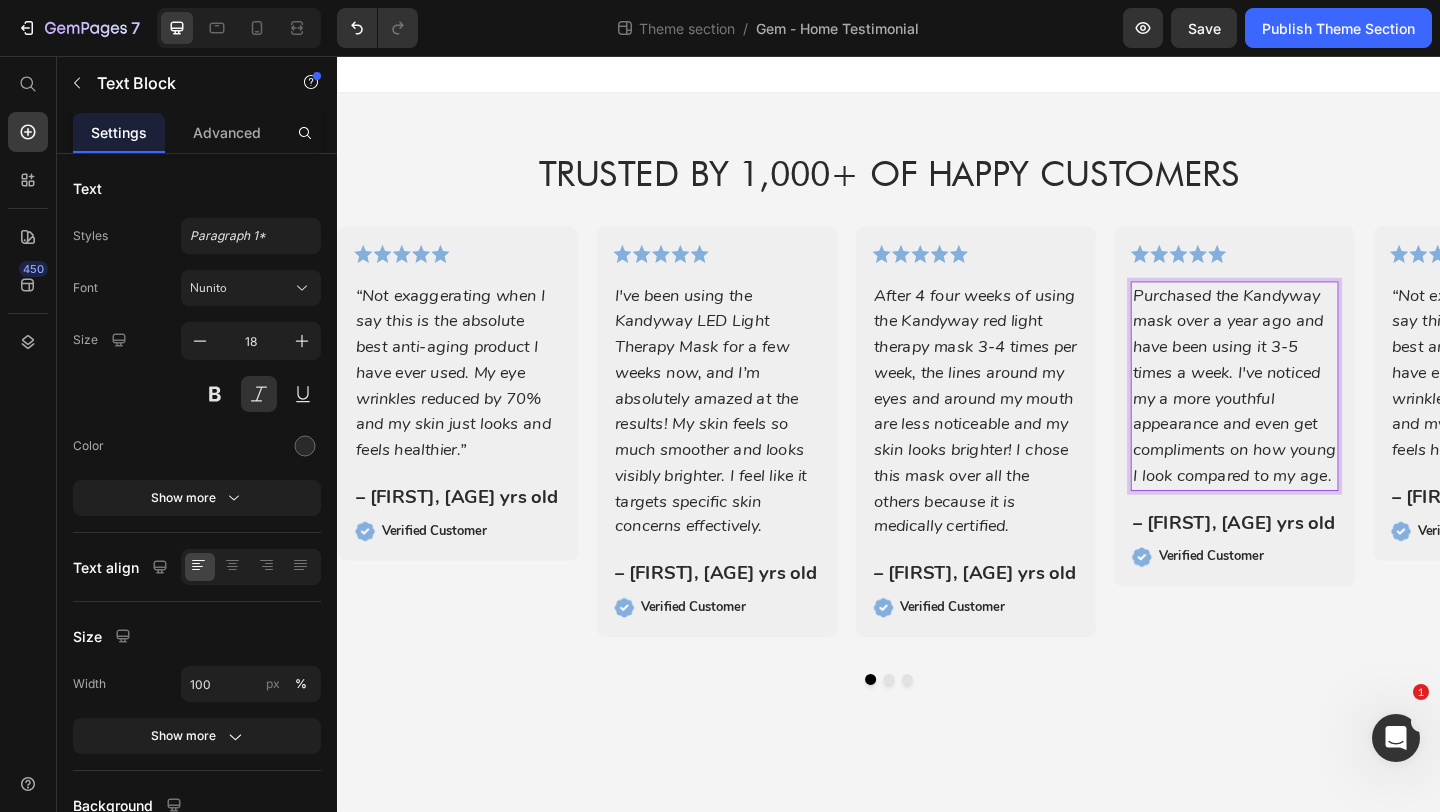 click on "Purchased the Kandyway mask over a year ago and have been using it 3-5 times a week. I've noticed my a more youthful appearance and even get compliments on how young I look compared to my age." at bounding box center [1313, 414] 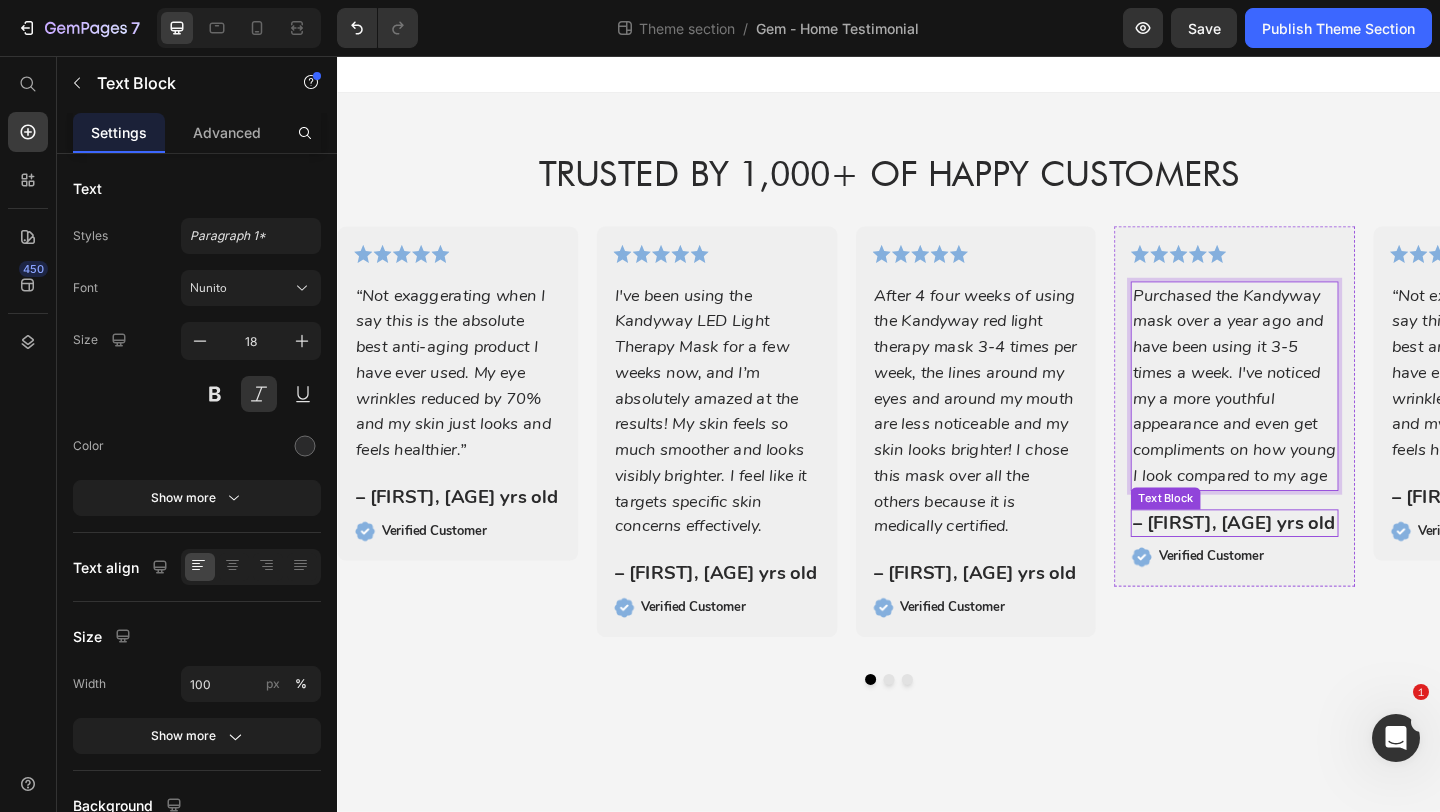 click on "– [FIRST], [AGE] yrs old" at bounding box center (1313, 564) 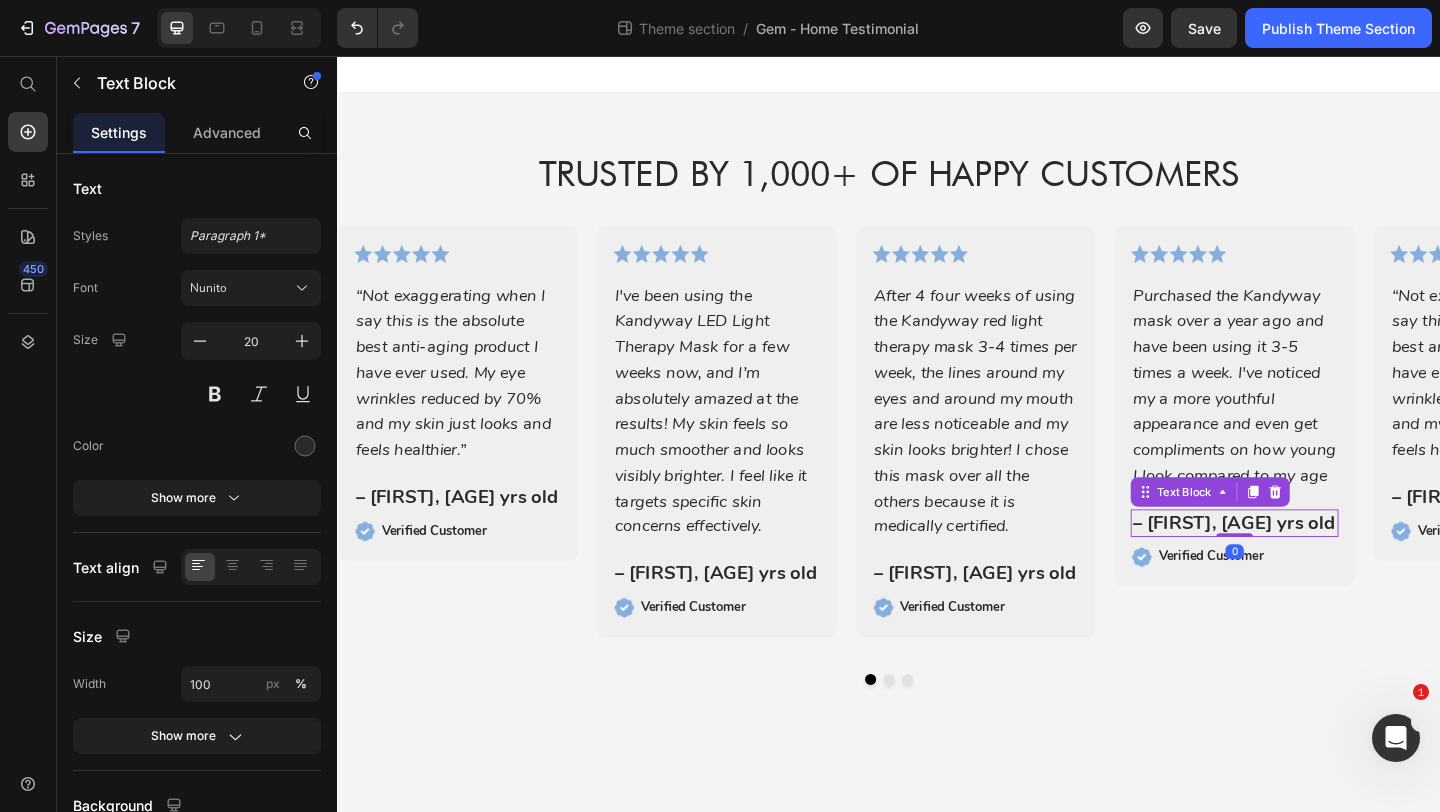 click on "– [FIRST], [AGE] yrs old" at bounding box center [1313, 564] 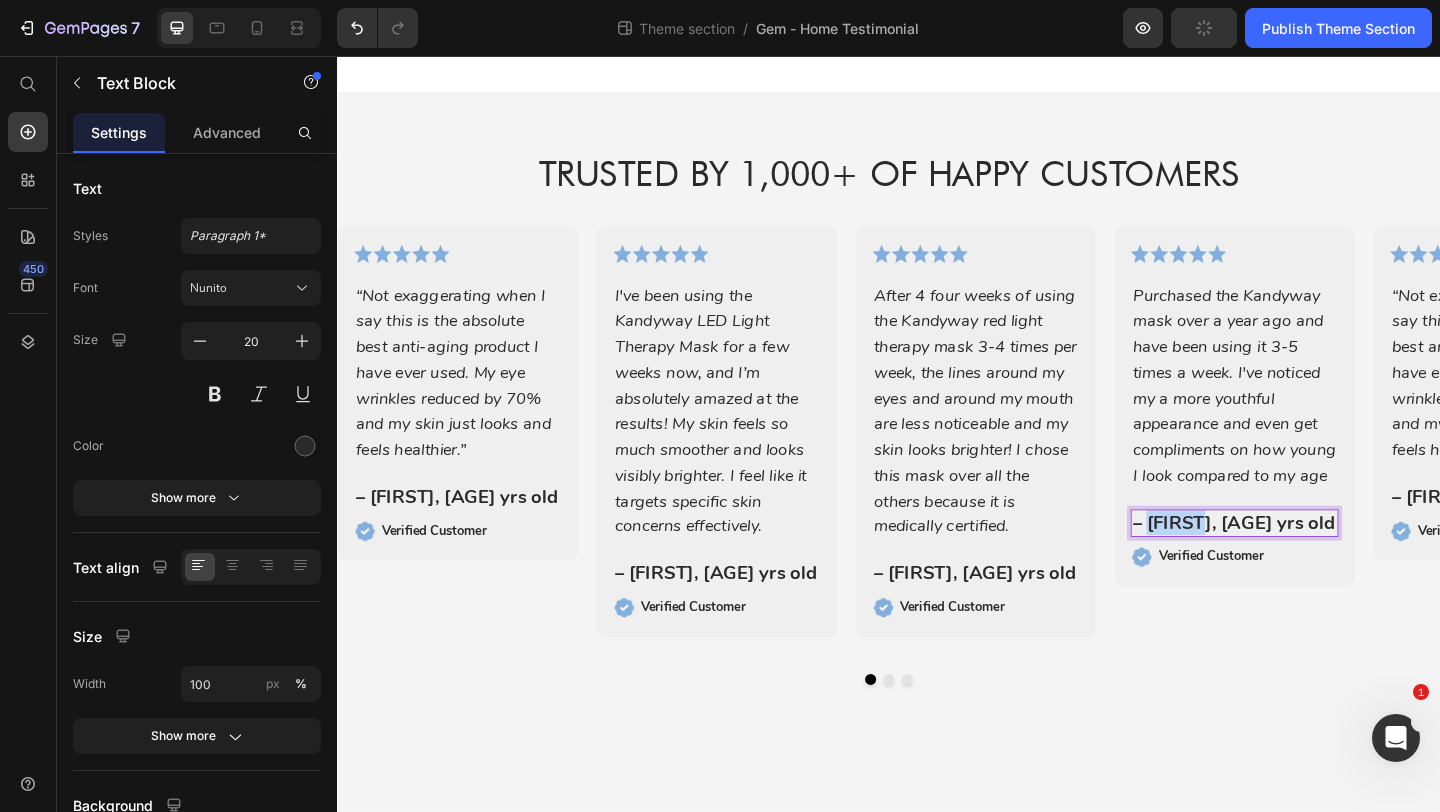 drag, startPoint x: 1277, startPoint y: 598, endPoint x: 1217, endPoint y: 596, distance: 60.033325 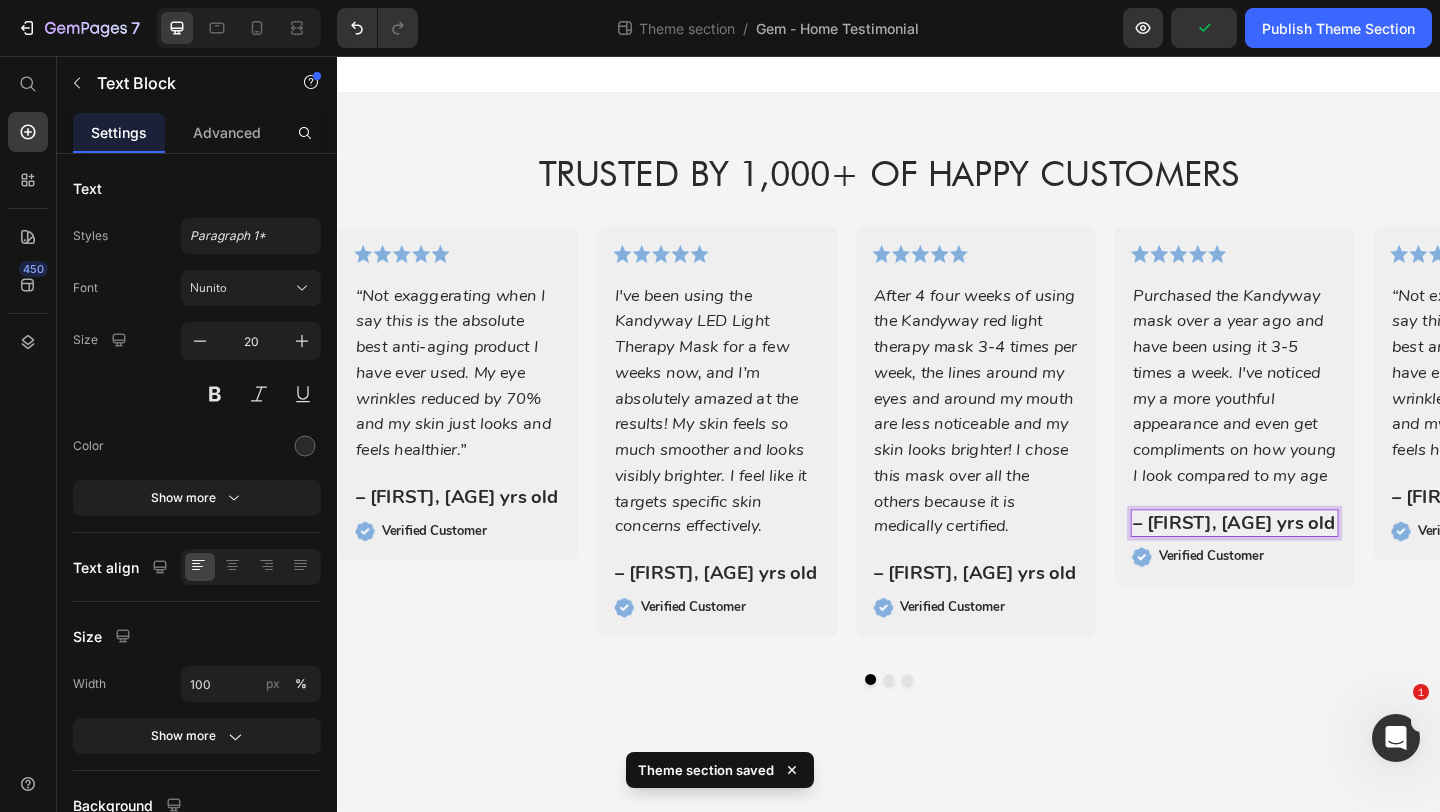 click on "– [FIRST], [AGE] yrs old" at bounding box center (1313, 564) 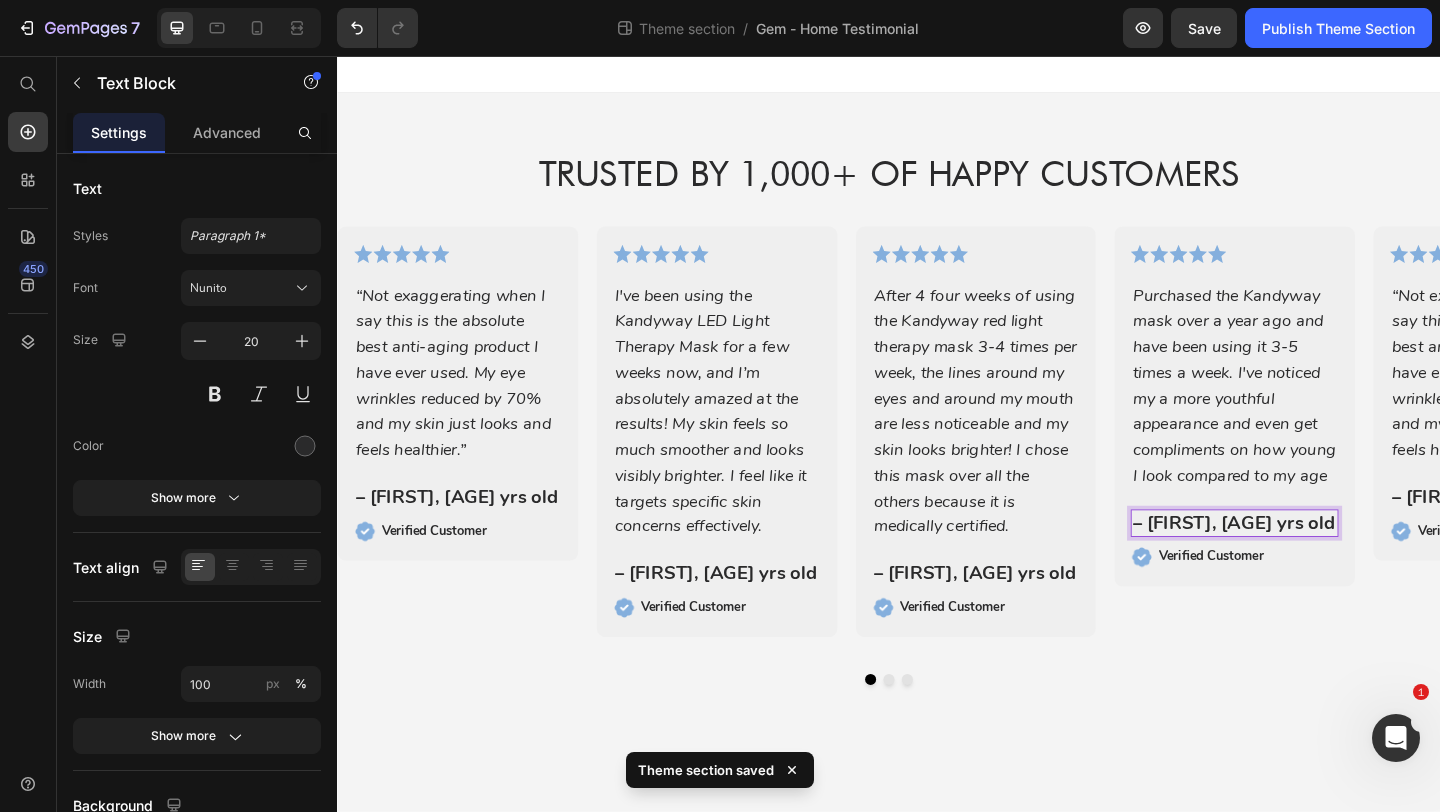 click on "– [FIRST], [AGE] yrs old" at bounding box center (1313, 564) 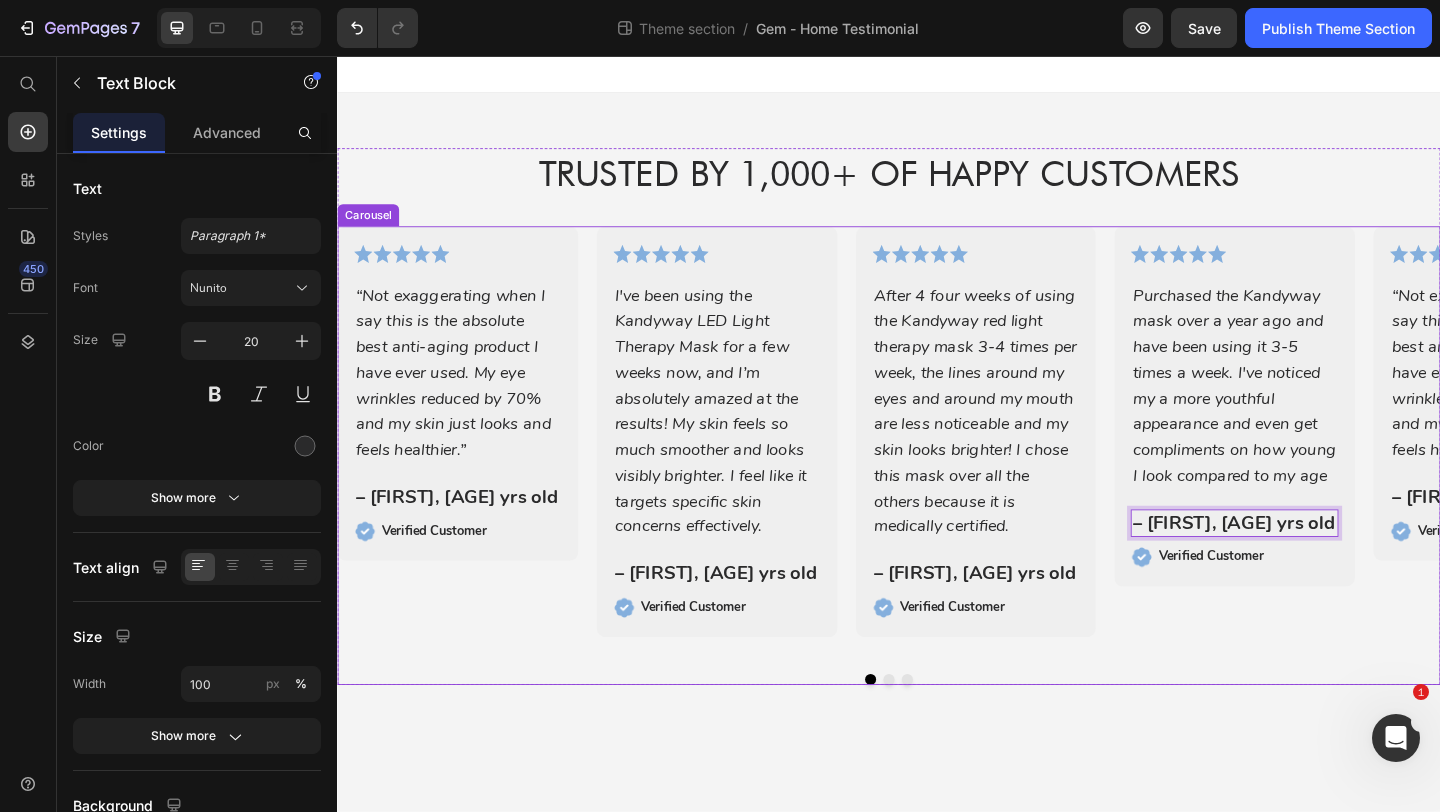 click on "Text Block – [FIRST], [AGE] yrs old Text Block Image Verified Customer Text Block Row Row
Icon
Icon
Icon
Icon
Icon Icon List I've been using the Kandyway LED Light Therapy Mask for a few weeks now, and I’m absolutely amazed at the results! My skin feels so much smoother and looks visibly brighter. I feel like it targets specific skin concerns effectively. Text Block – [FIRST], [AGE] yrs old Text Block Image Verified Customer Text Block Row Row
Icon
Icon
Icon
Icon
Icon Icon List Text Block   20 – [FIRST], [AGE] yrs old Text Block Image Verified Customer Text Block Row Row
Icon
Icon
Icon
Icon
Icon Icon List Text Block – [FIRST], [AGE] yrs old" at bounding box center [937, 490] 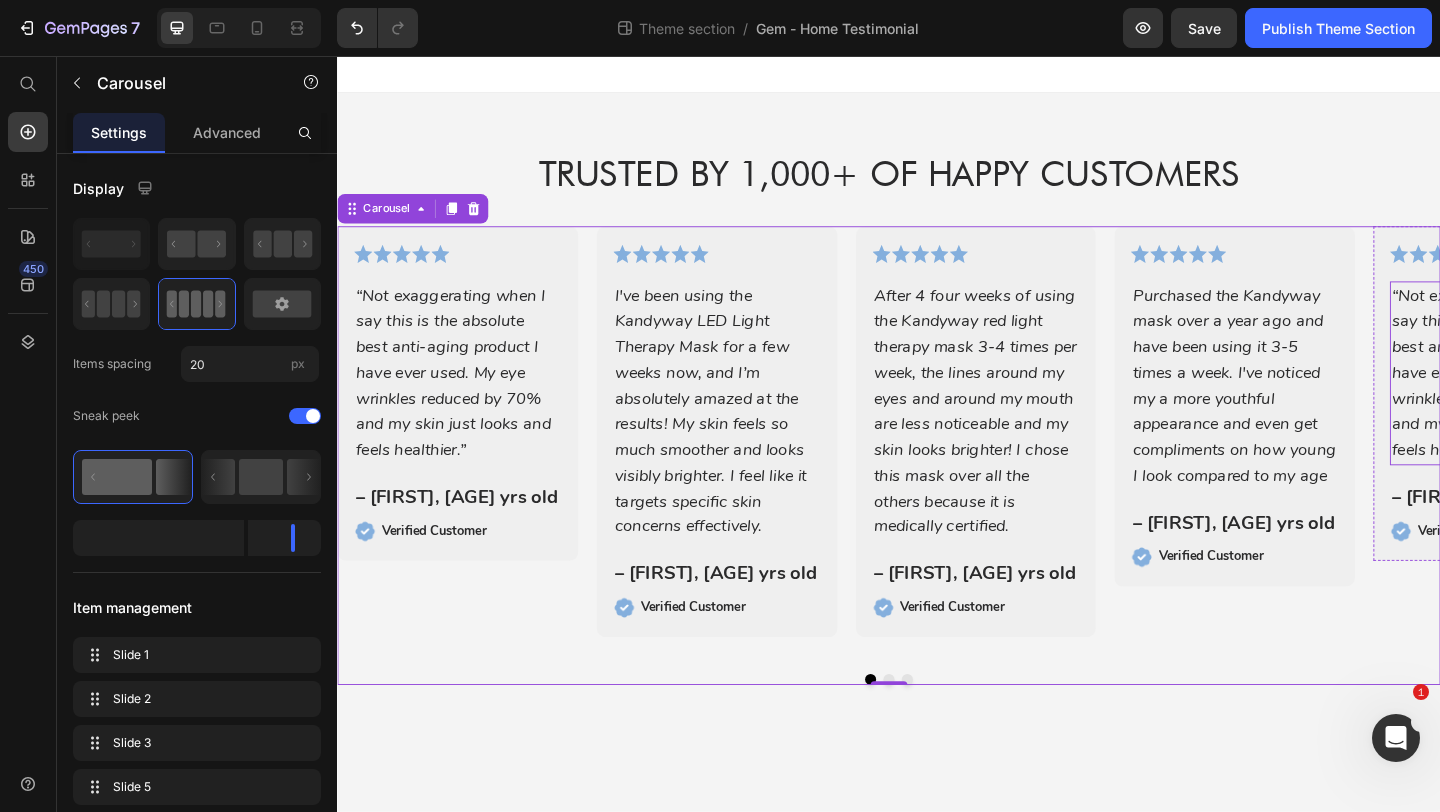 click on "“Not exaggerating when I say this is the absolute best anti-aging product I have ever used. My eye wrinkles reduced by 70% and my skin just looks and feels healthier.”" at bounding box center [1595, 400] 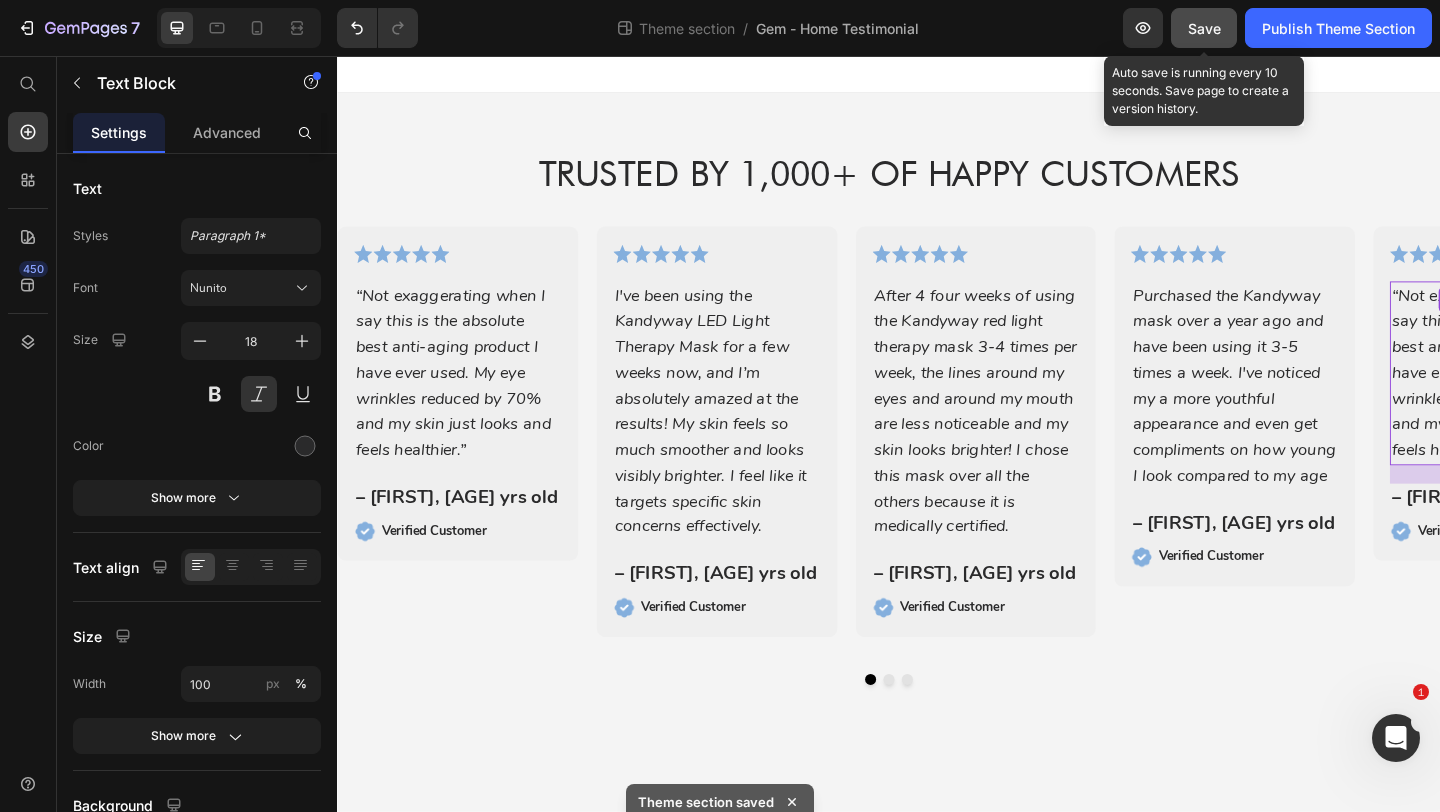 click on "Save" at bounding box center (1204, 28) 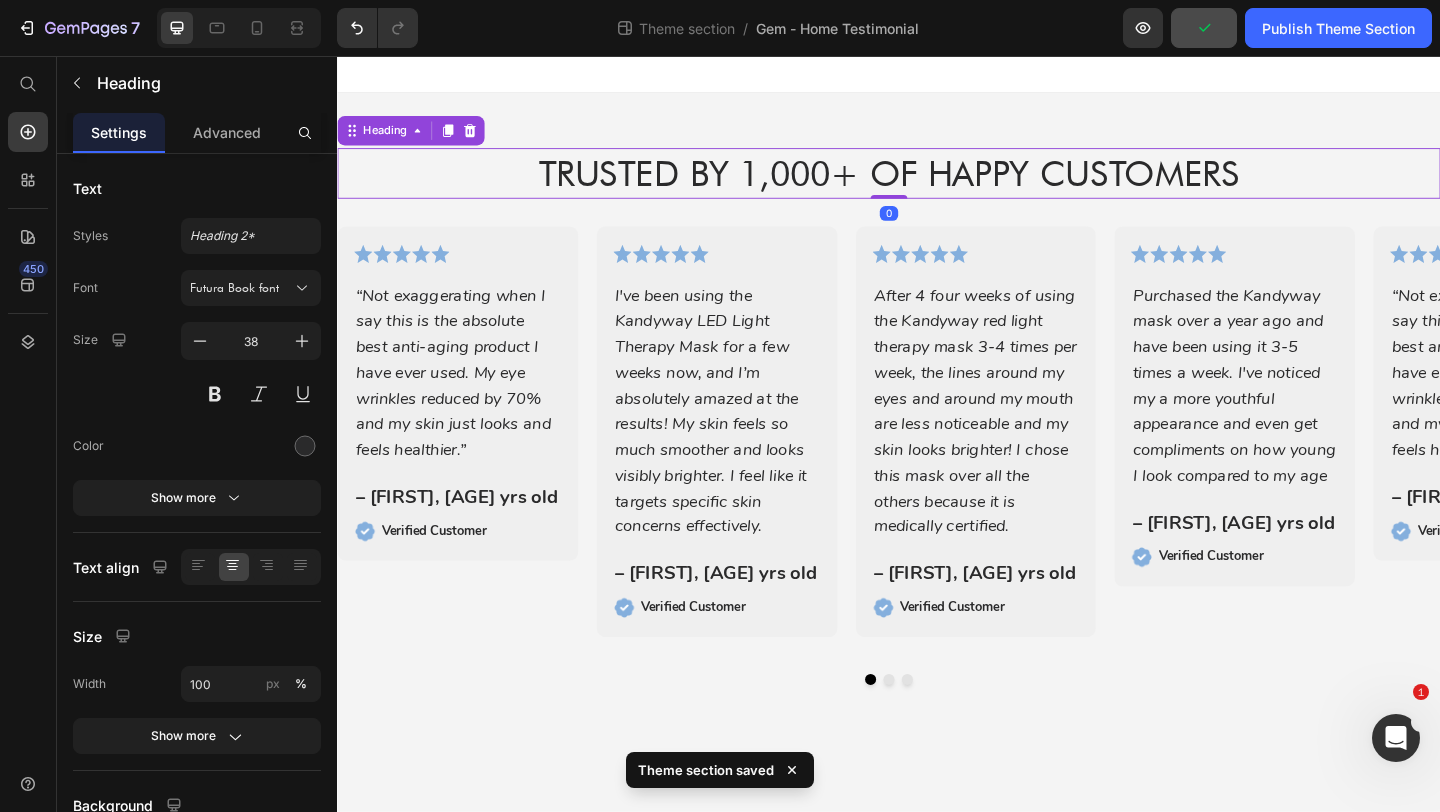 click on "Trusted by 1,000+ of Happy Customers" at bounding box center [937, 183] 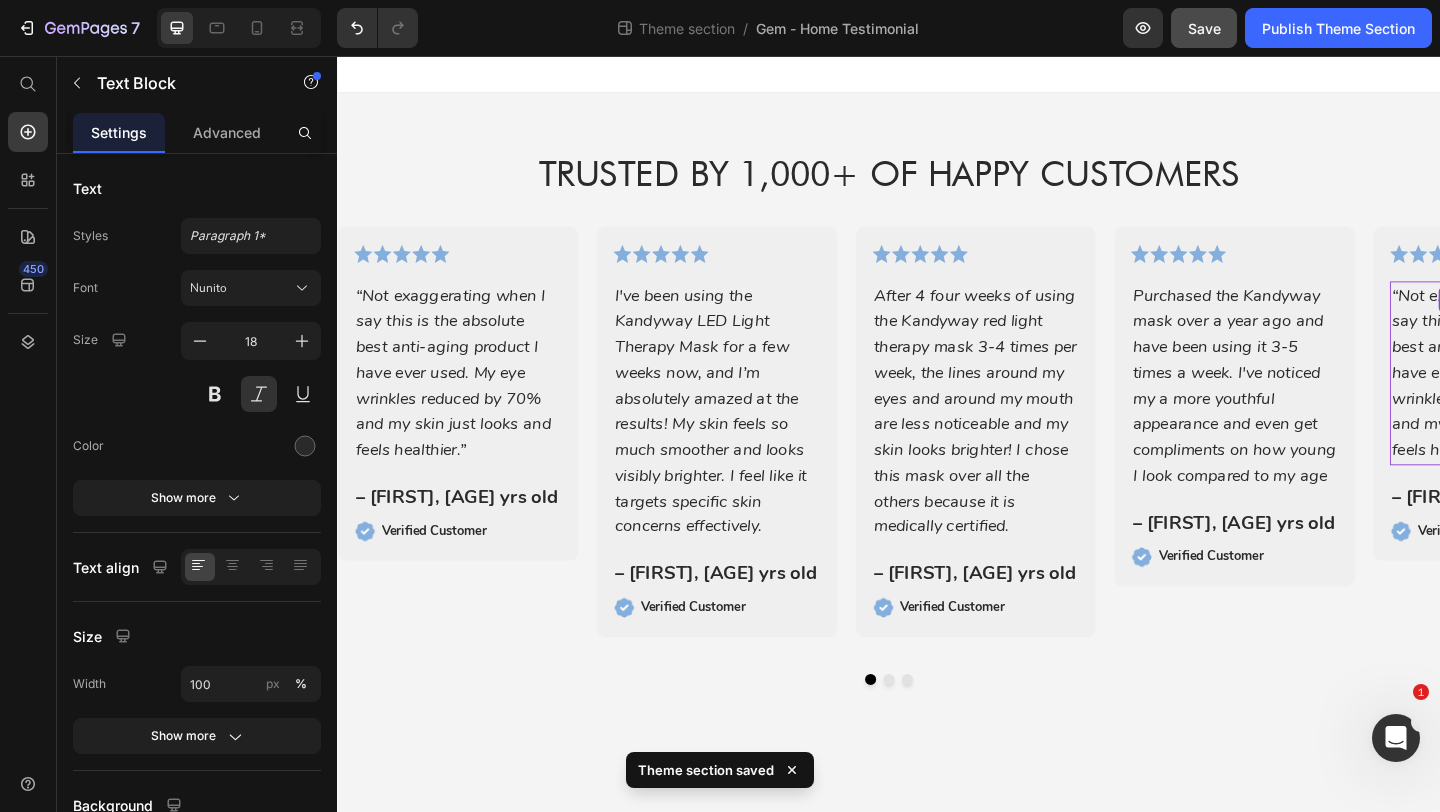click on "“Not exaggerating when I say this is the absolute best anti-aging product I have ever used. My eye wrinkles reduced by 70% and my skin just looks and feels healthier.”" at bounding box center [1595, 400] 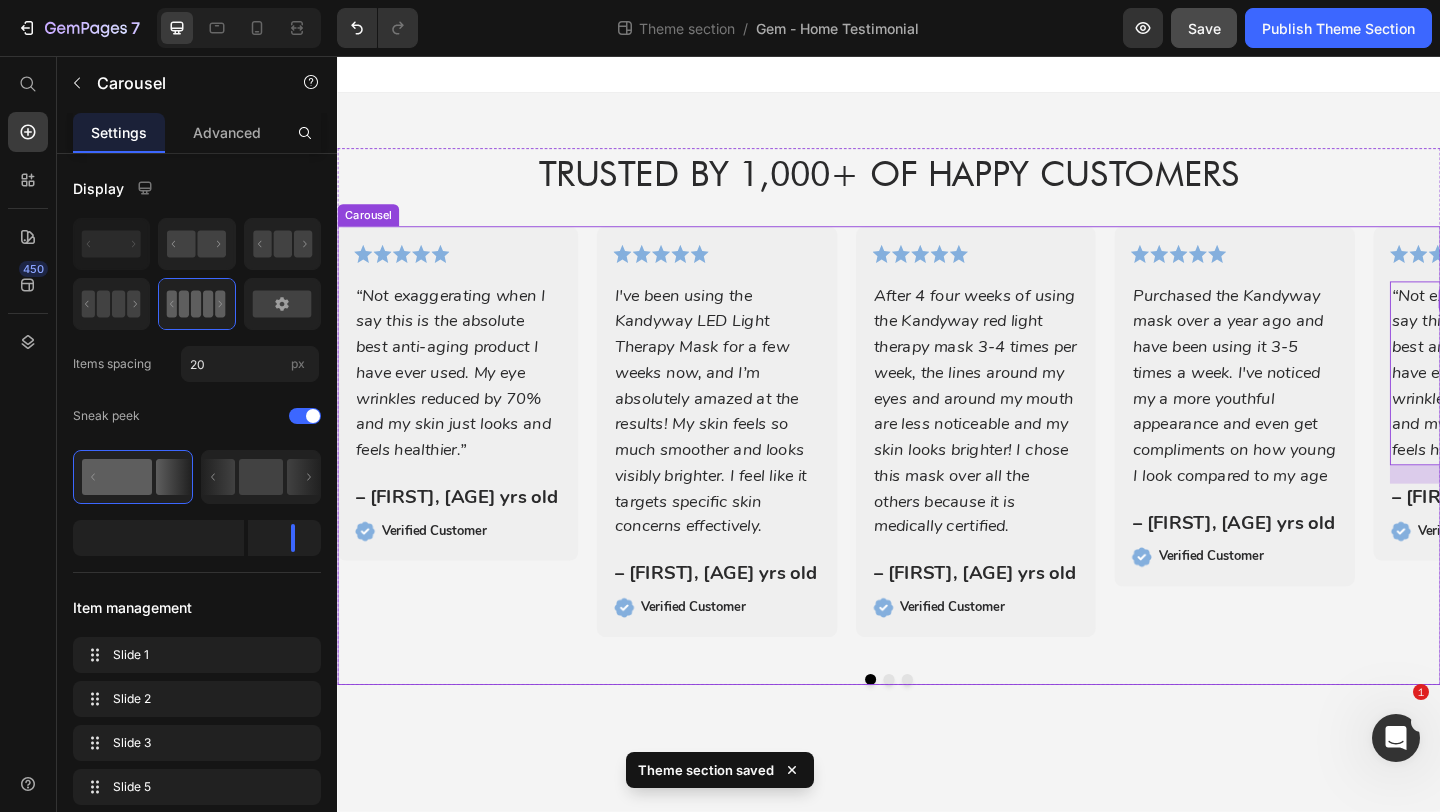 click at bounding box center [937, 734] 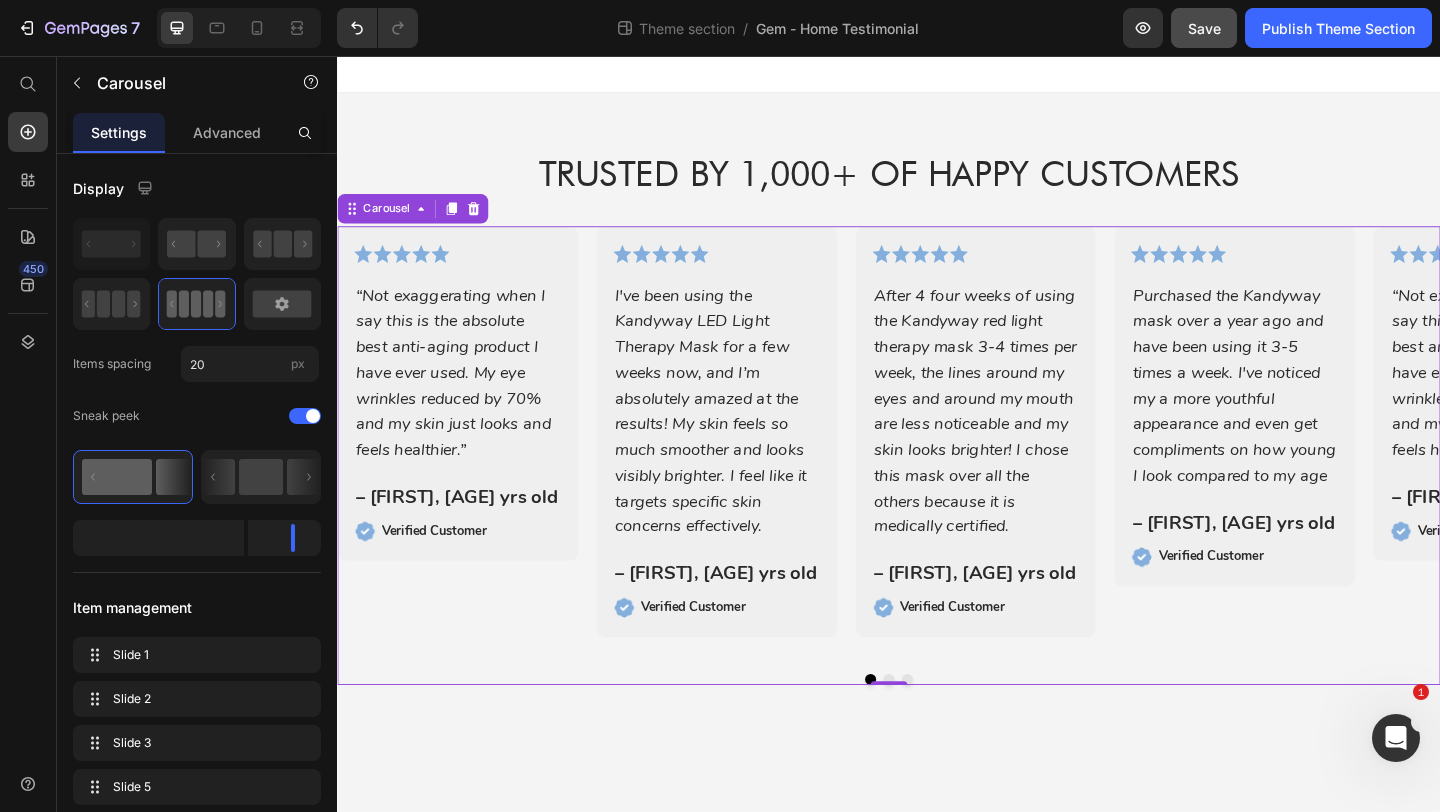 click at bounding box center [937, 734] 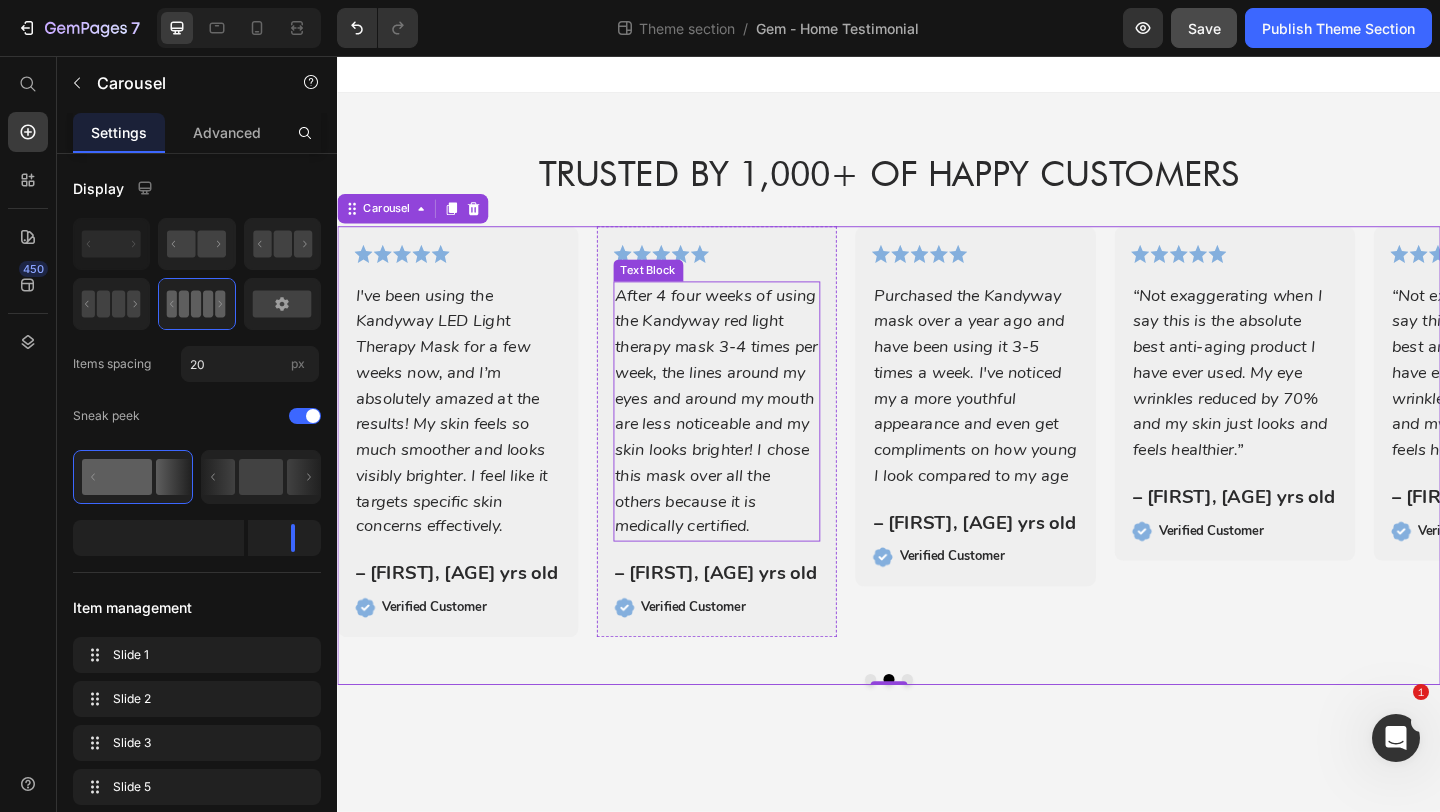 click on "After 4 four weeks of using the Kandyway red light therapy mask 3-4 times per week, the lines around my eyes and around my mouth are less noticeable and my skin looks brighter! I chose this mask over all the others because it is medically certified." at bounding box center [750, 442] 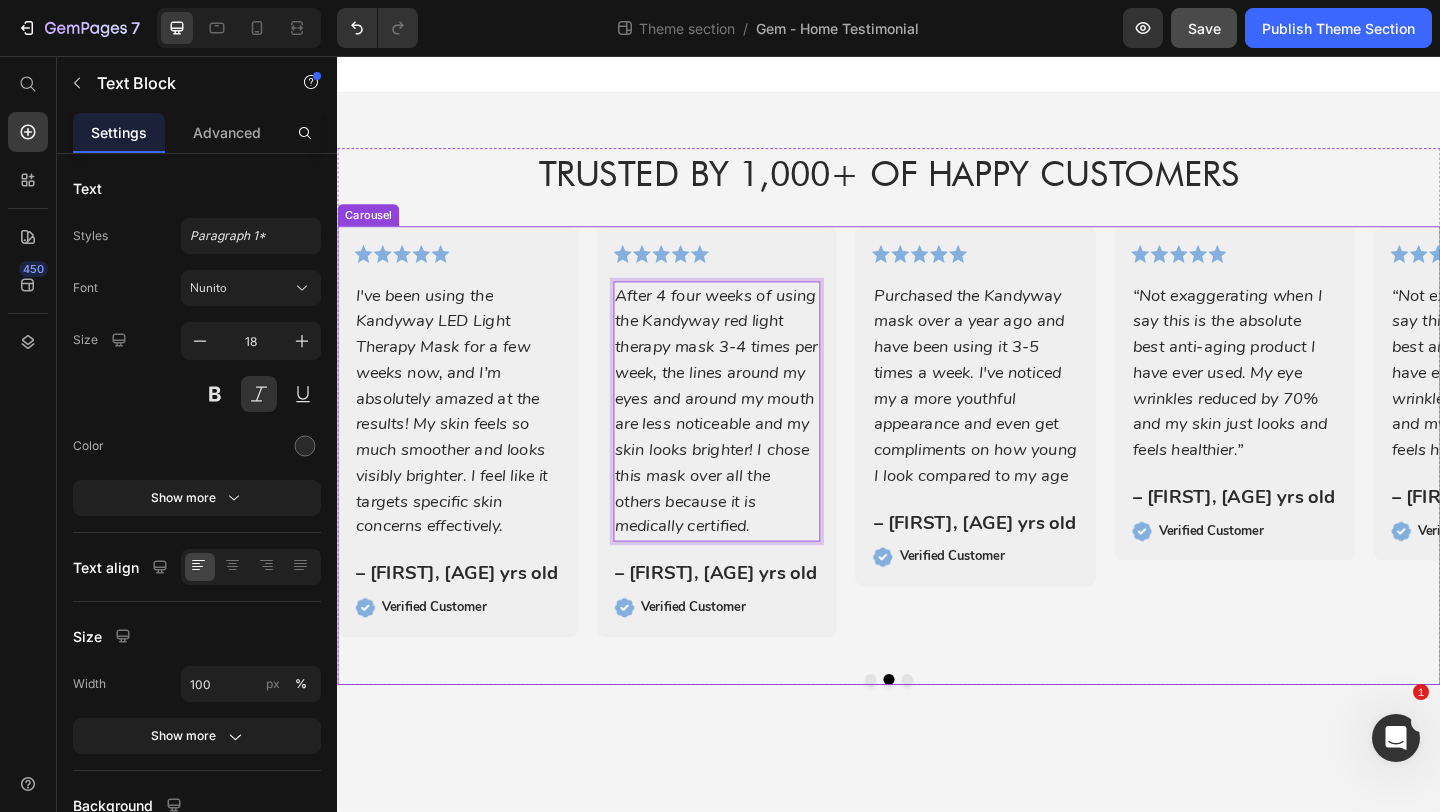 click at bounding box center (917, 734) 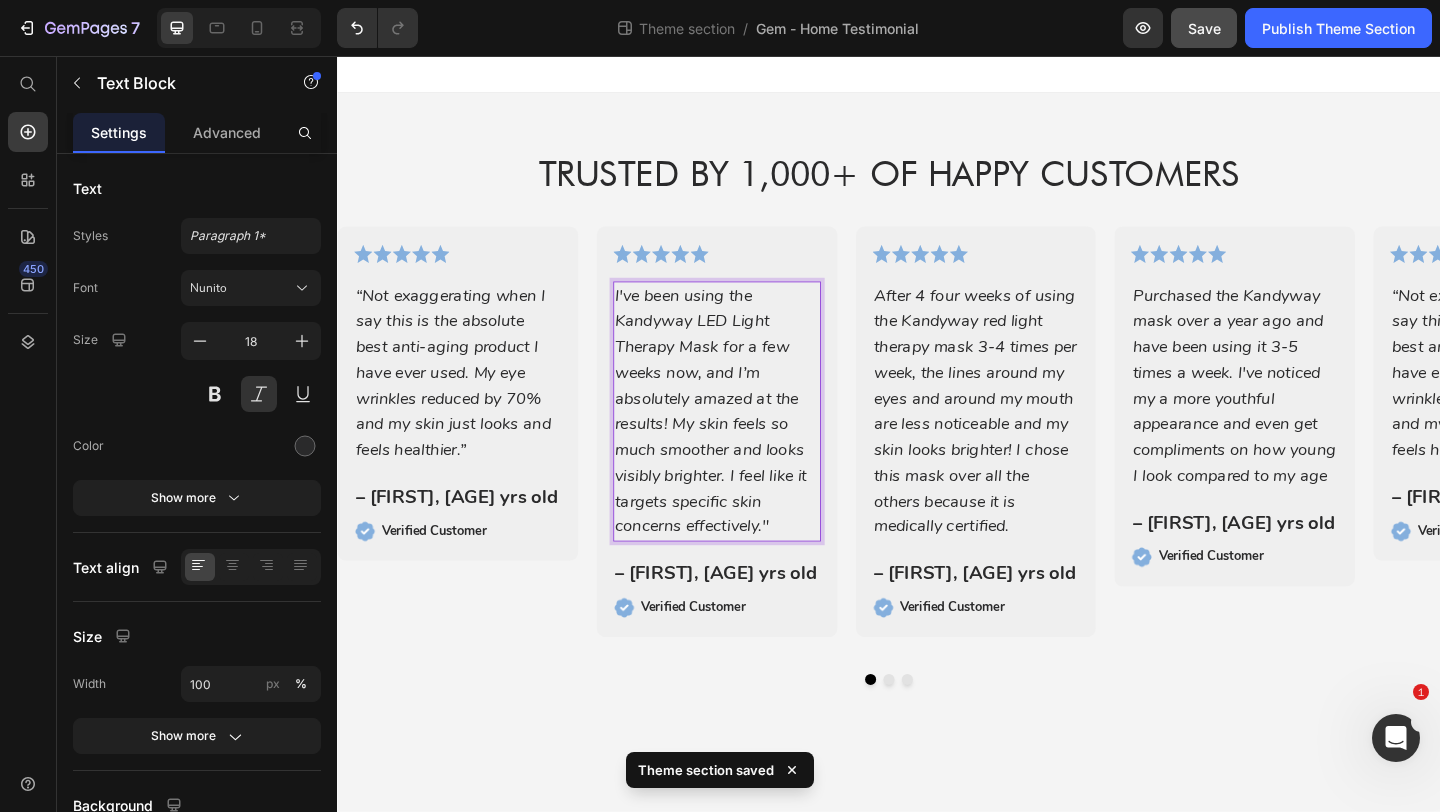 click on "I've been using the Kandyway LED Light Therapy Mask for a few weeks now, and I’m absolutely amazed at the results! My skin feels so much smoother and looks visibly brighter. I feel like it targets specific skin concerns effectively."" at bounding box center [750, 442] 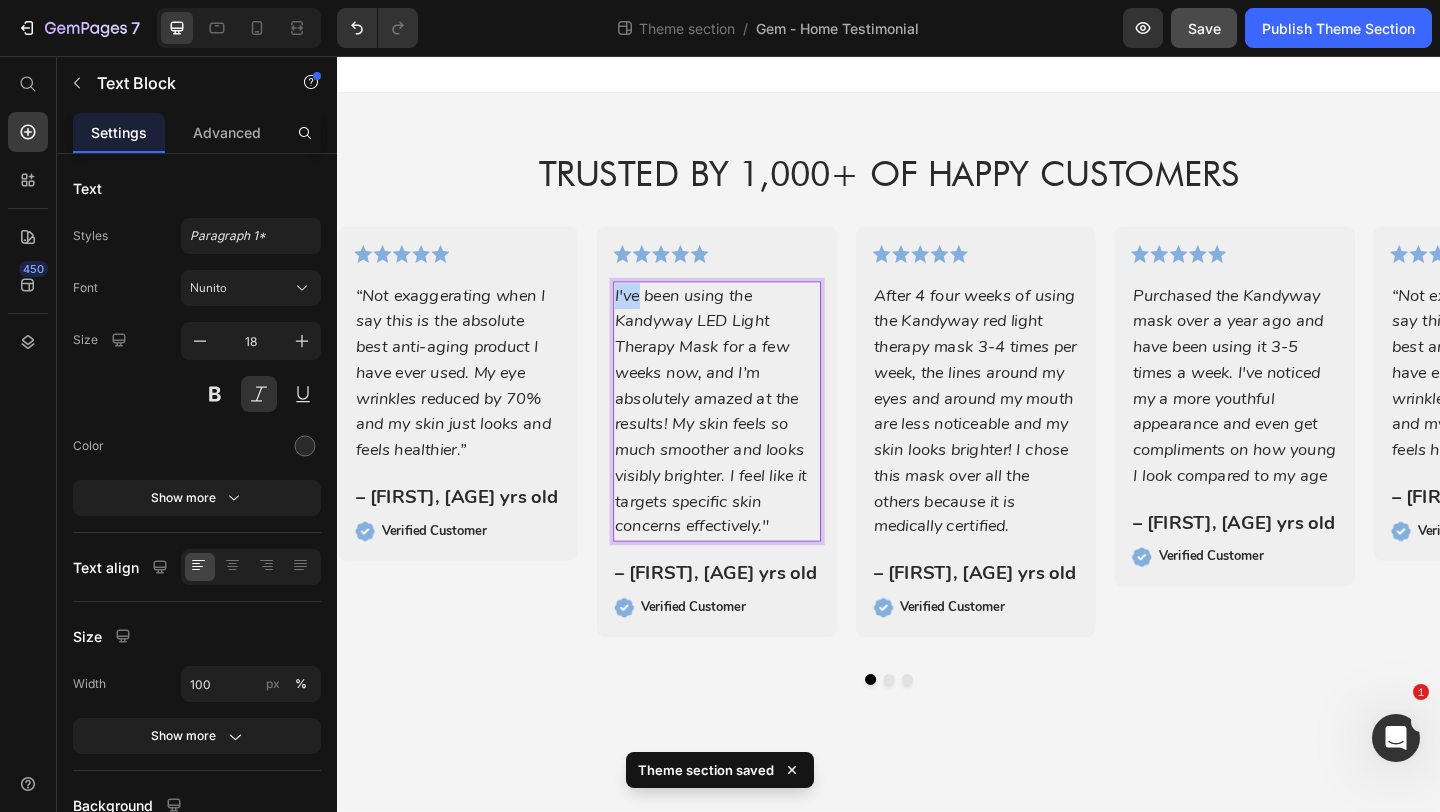 click on "I've been using the Kandyway LED Light Therapy Mask for a few weeks now, and I’m absolutely amazed at the results! My skin feels so much smoother and looks visibly brighter. I feel like it targets specific skin concerns effectively."" at bounding box center [750, 442] 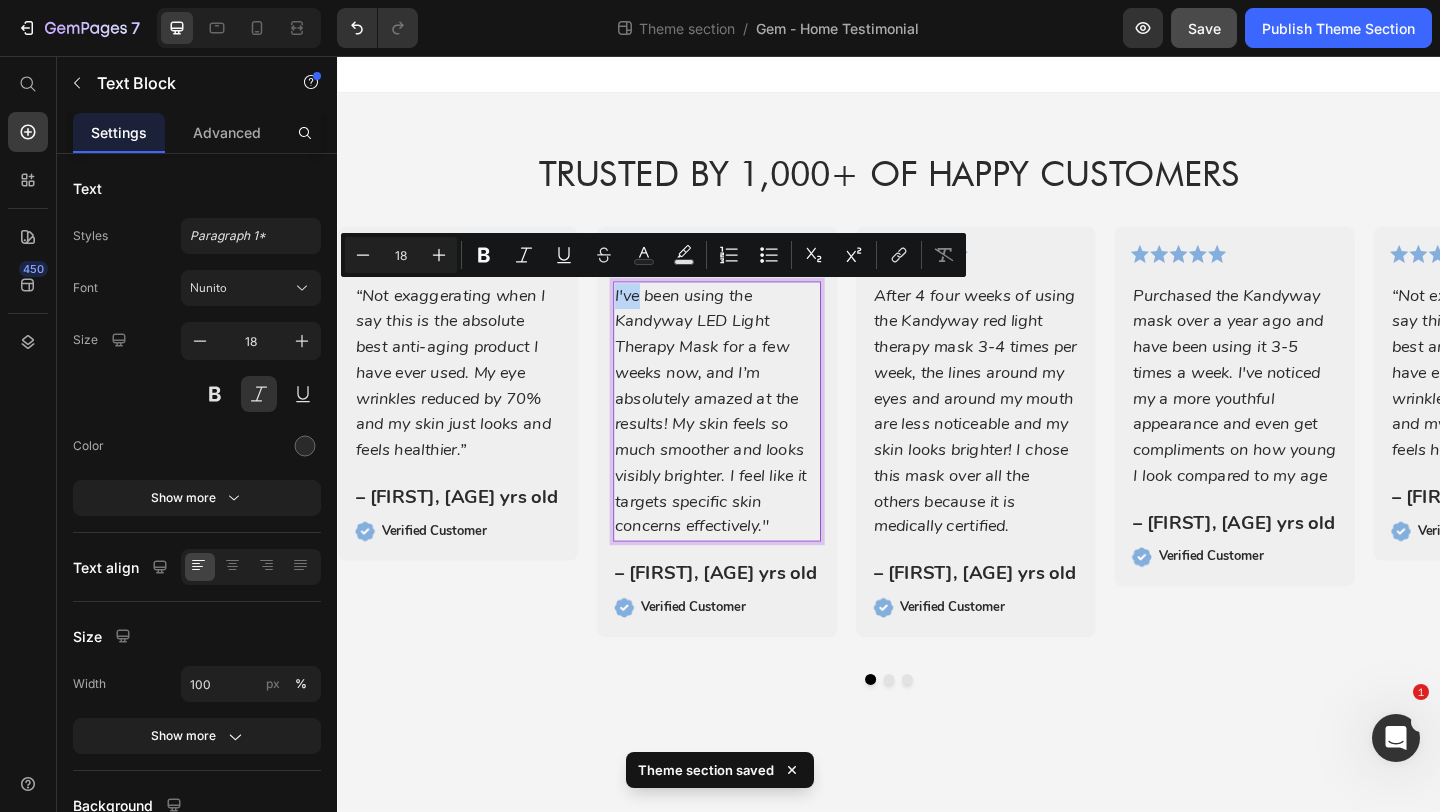 click on "I've been using the Kandyway LED Light Therapy Mask for a few weeks now, and I’m absolutely amazed at the results! My skin feels so much smoother and looks visibly brighter. I feel like it targets specific skin concerns effectively."" at bounding box center [750, 442] 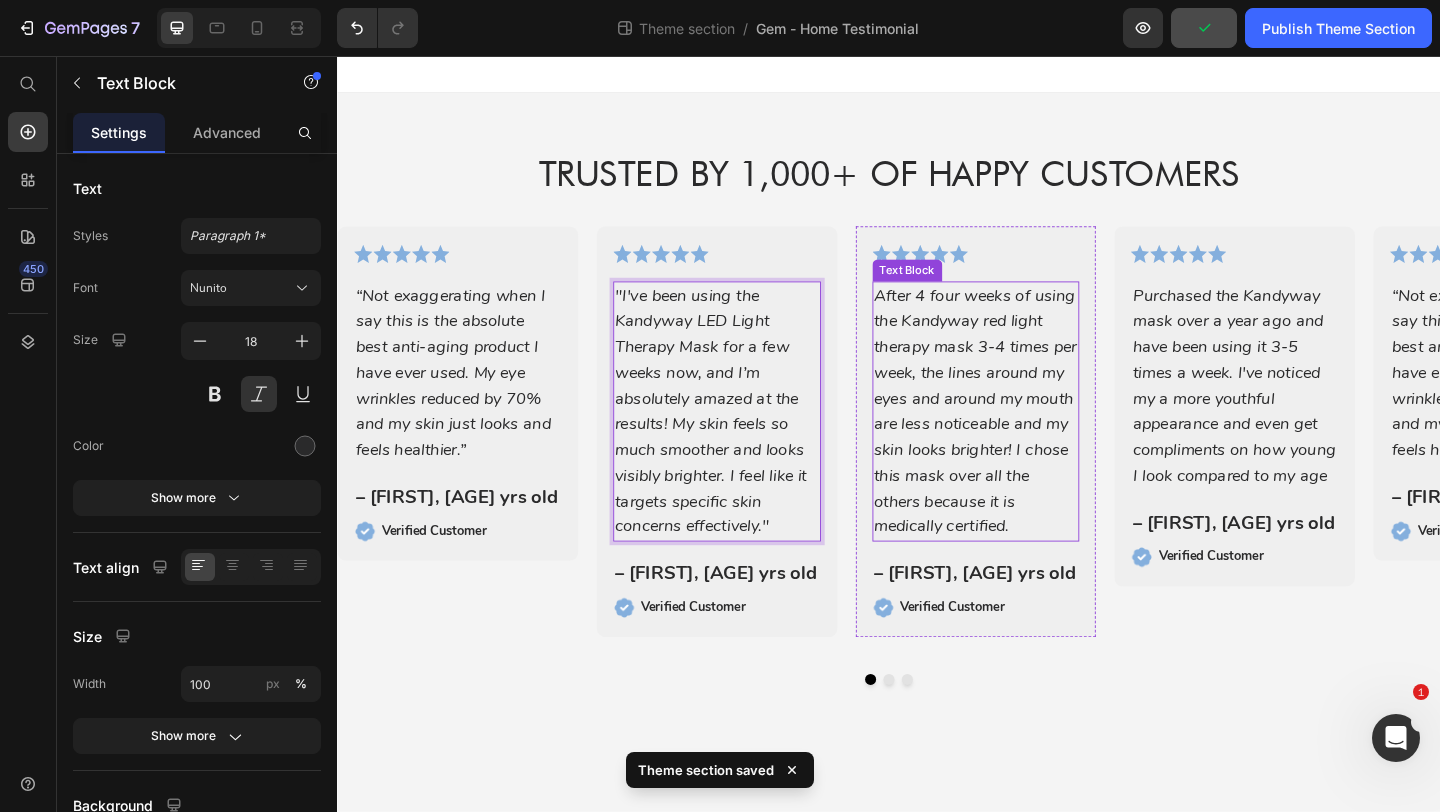 click on "After 4 four weeks of using the Kandyway red light therapy mask 3-4 times per week, the lines around my eyes and around my mouth are less noticeable and my skin looks brighter! I chose this mask over all the others because it is medically certified. Text Block" at bounding box center [1032, 442] 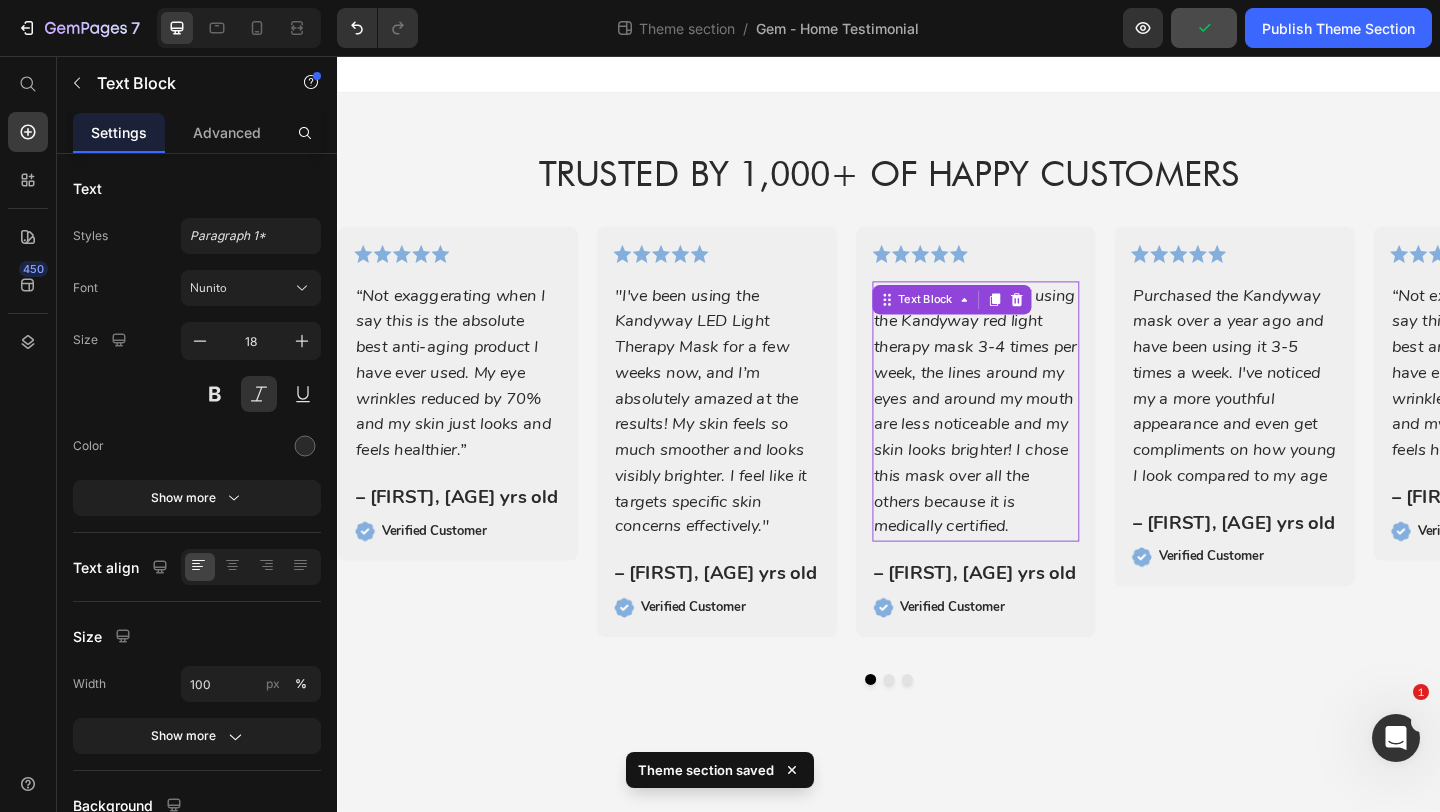 click on "Text Block" at bounding box center [977, 321] 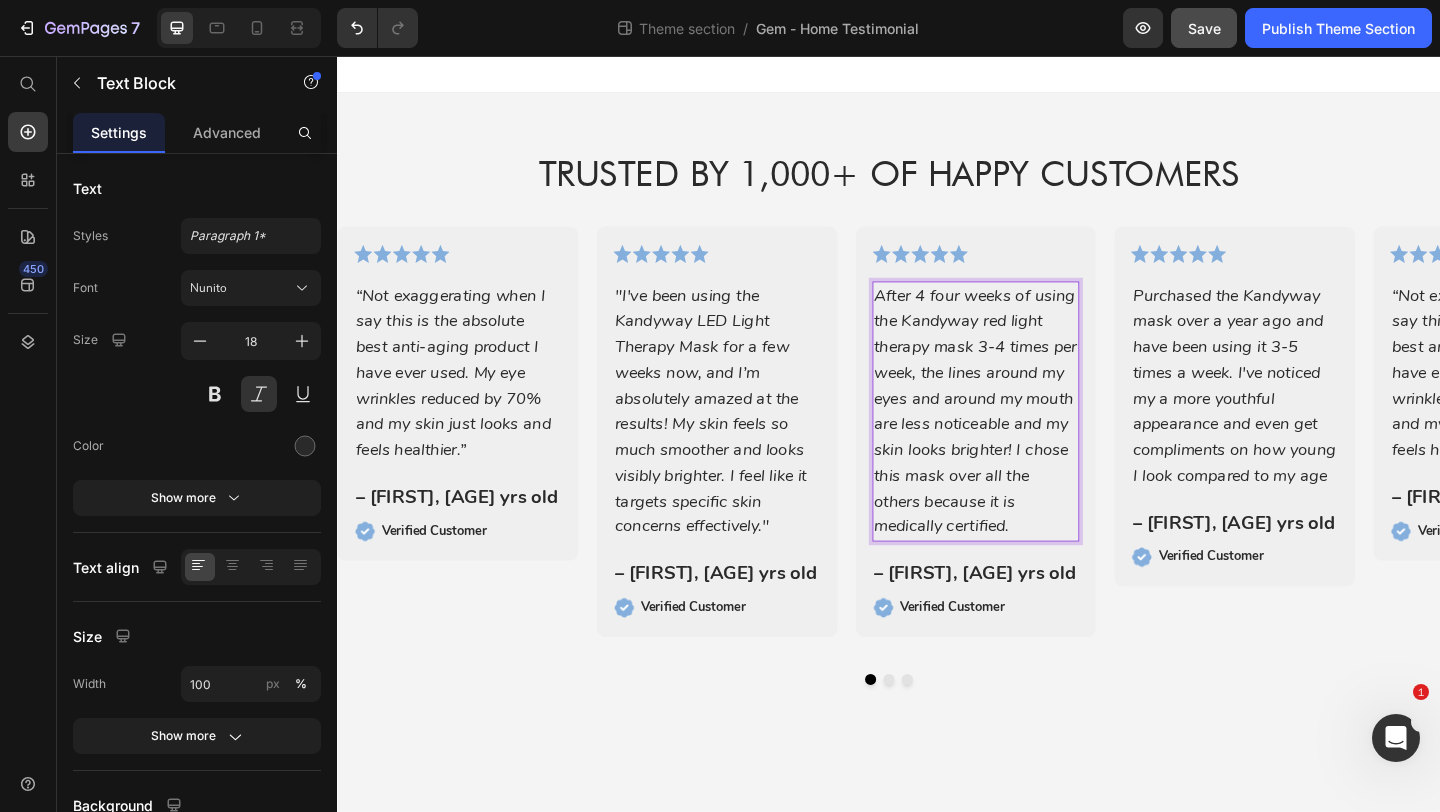 click on "After 4 four weeks of using the Kandyway red light therapy mask 3-4 times per week, the lines around my eyes and around my mouth are less noticeable and my skin looks brighter! I chose this mask over all the others because it is medically certified." at bounding box center (1032, 442) 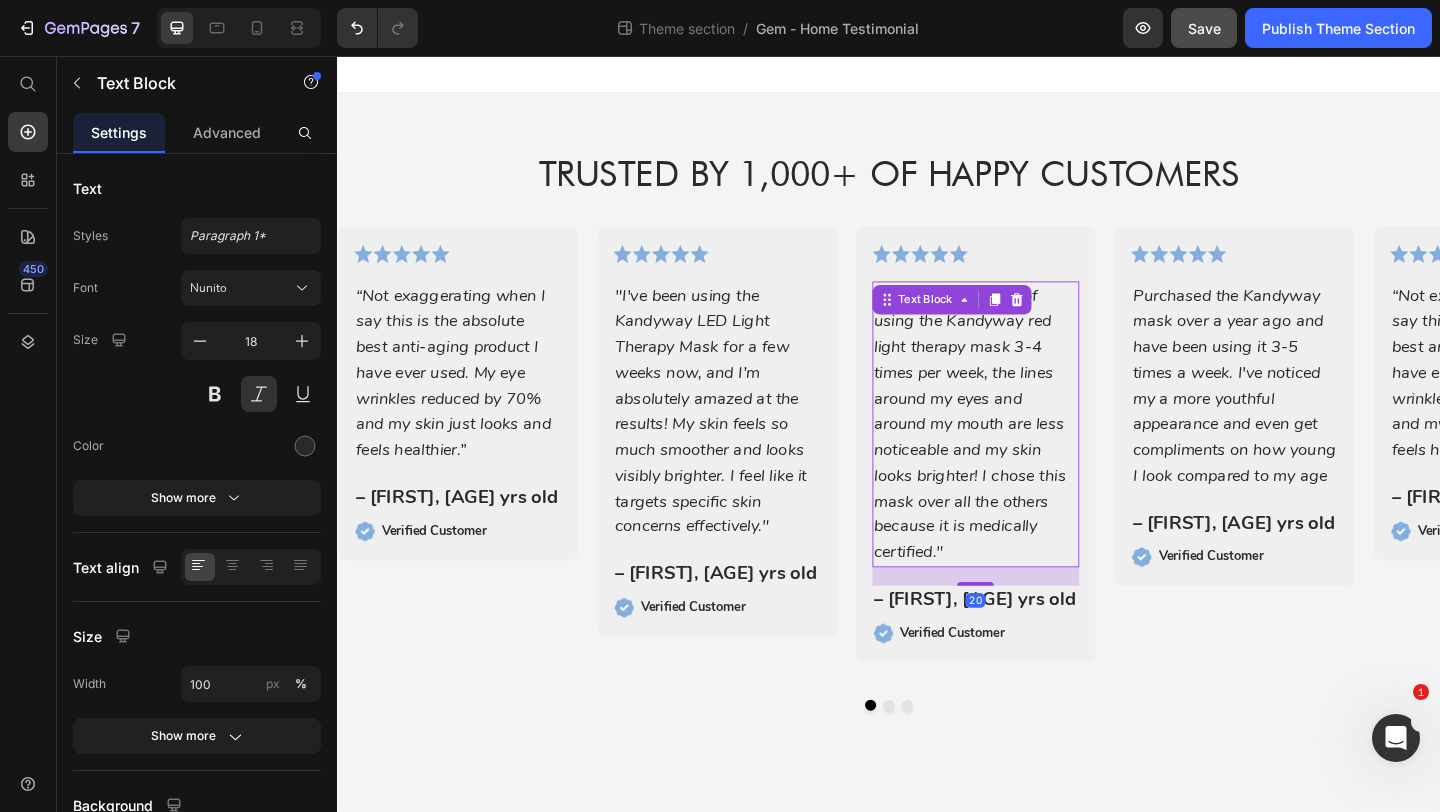 click on ""After 4 four weeks of using the Kandyway red light therapy mask 3-4 times per week, the lines around my eyes and around my mouth are less noticeable and my skin looks brighter! I chose this mask over all the others because it is medically certified."" at bounding box center (1032, 456) 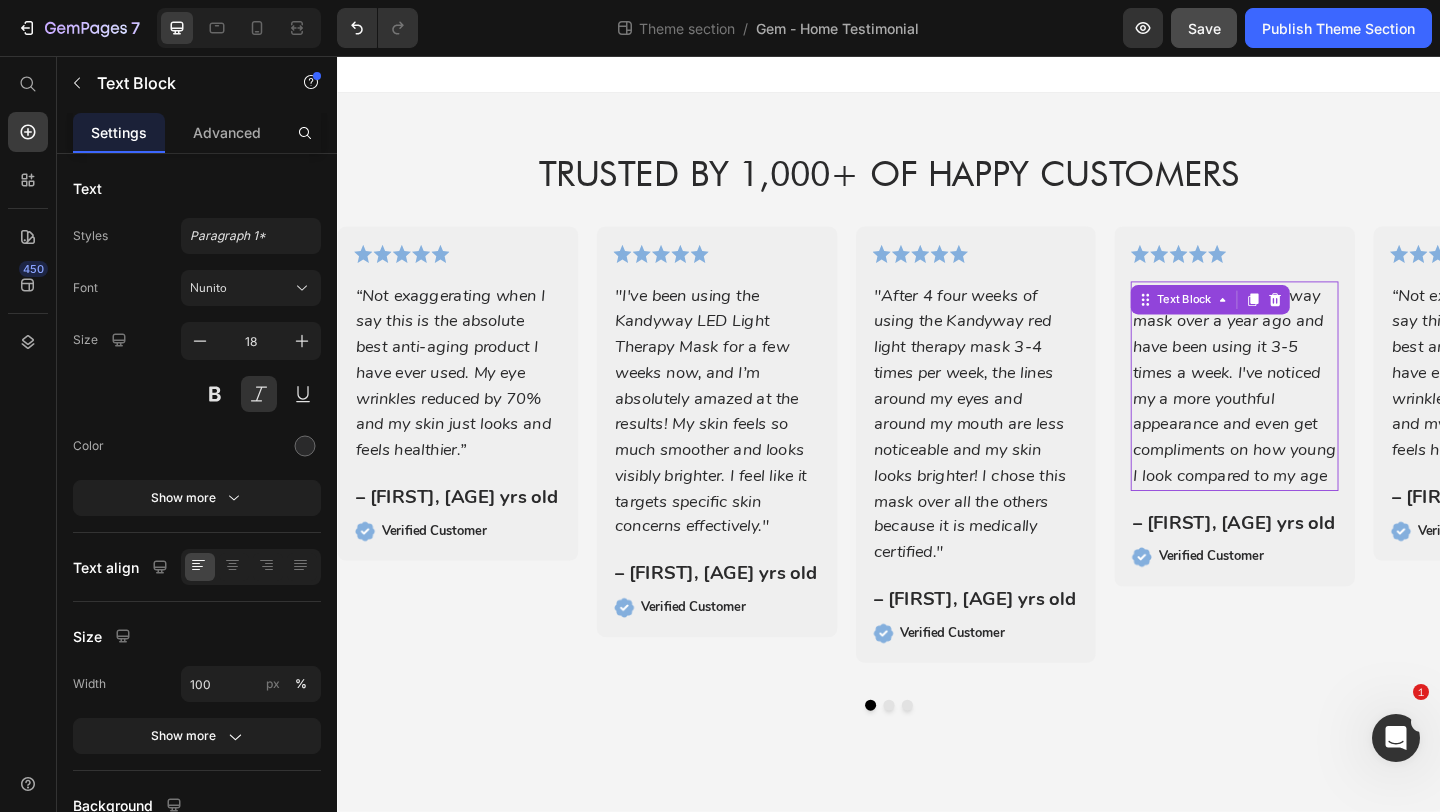 click on "Purchased the Kandyway mask over a year ago and have been using it 3-5 times a week. I've noticed my a more youthful appearance and even get compliments on how young I look compared to my age" at bounding box center (1313, 414) 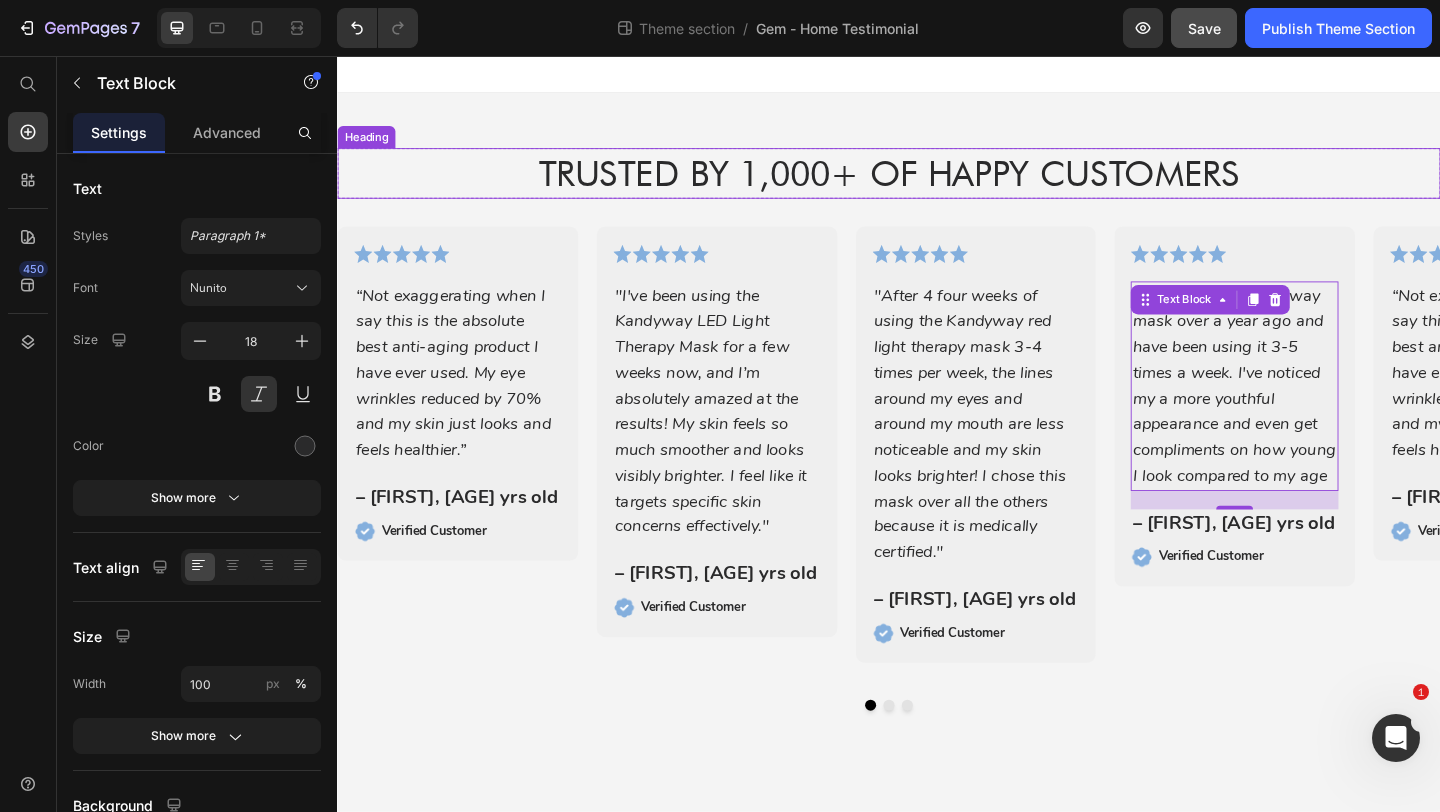 click on "Trusted by 1,000+ of Happy Customers" at bounding box center [937, 183] 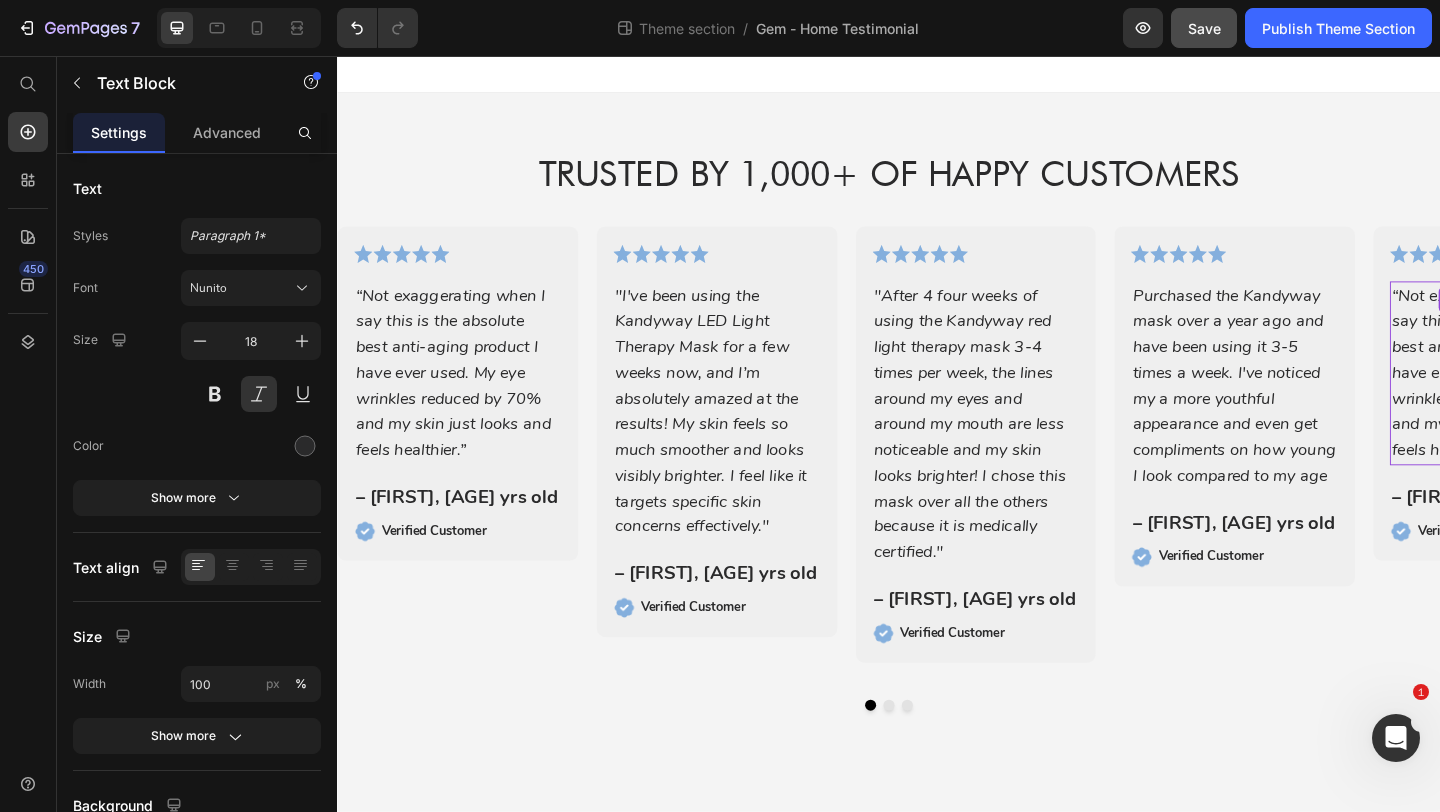 click on "“Not exaggerating when I say this is the absolute best anti-aging product I have ever used. My eye wrinkles reduced by 70% and my skin just looks and feels healthier.”" at bounding box center [1595, 400] 